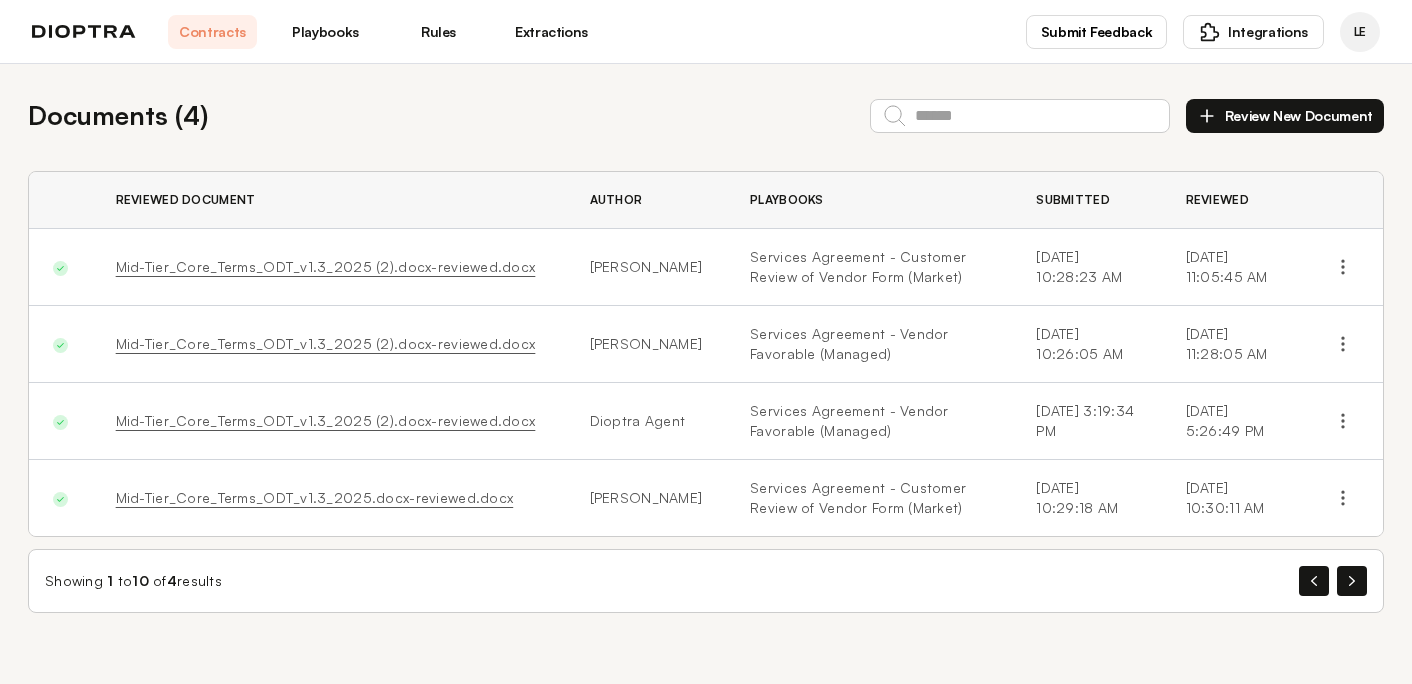 scroll, scrollTop: 0, scrollLeft: 0, axis: both 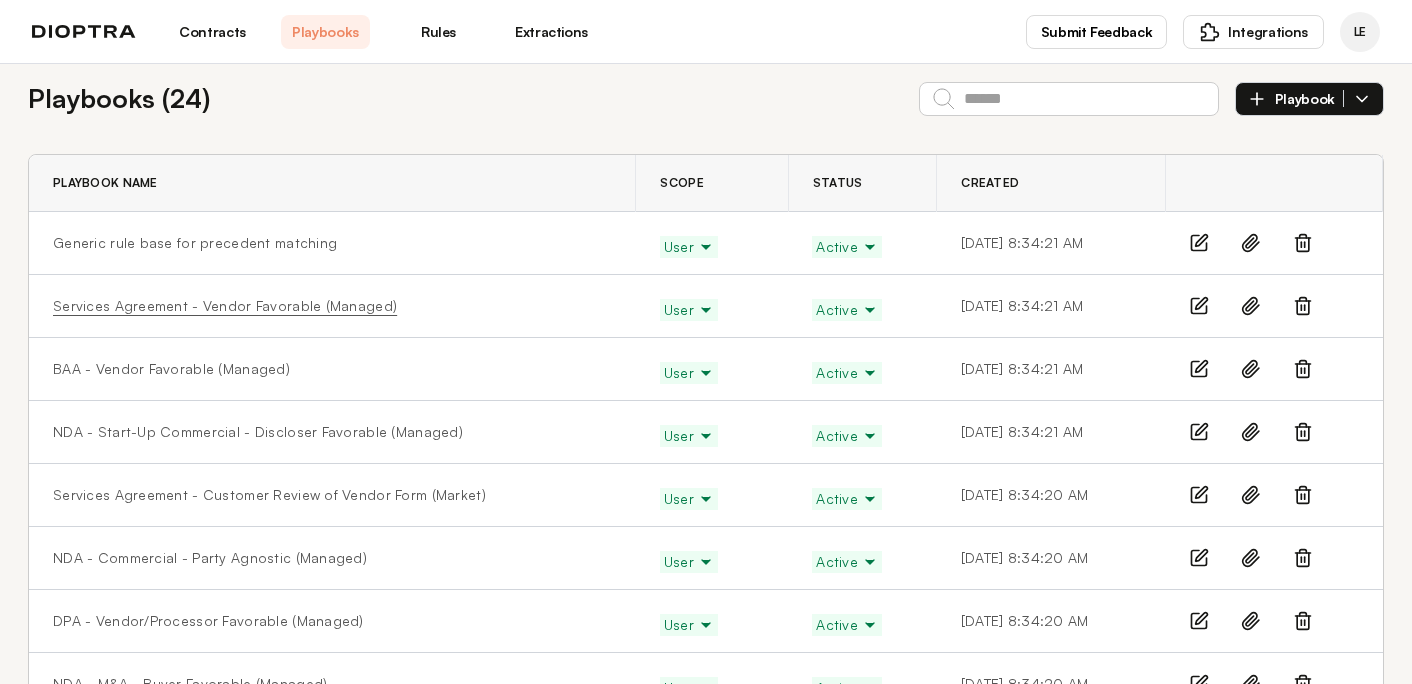click on "Services Agreement - Vendor Favorable (Managed)" at bounding box center [225, 306] 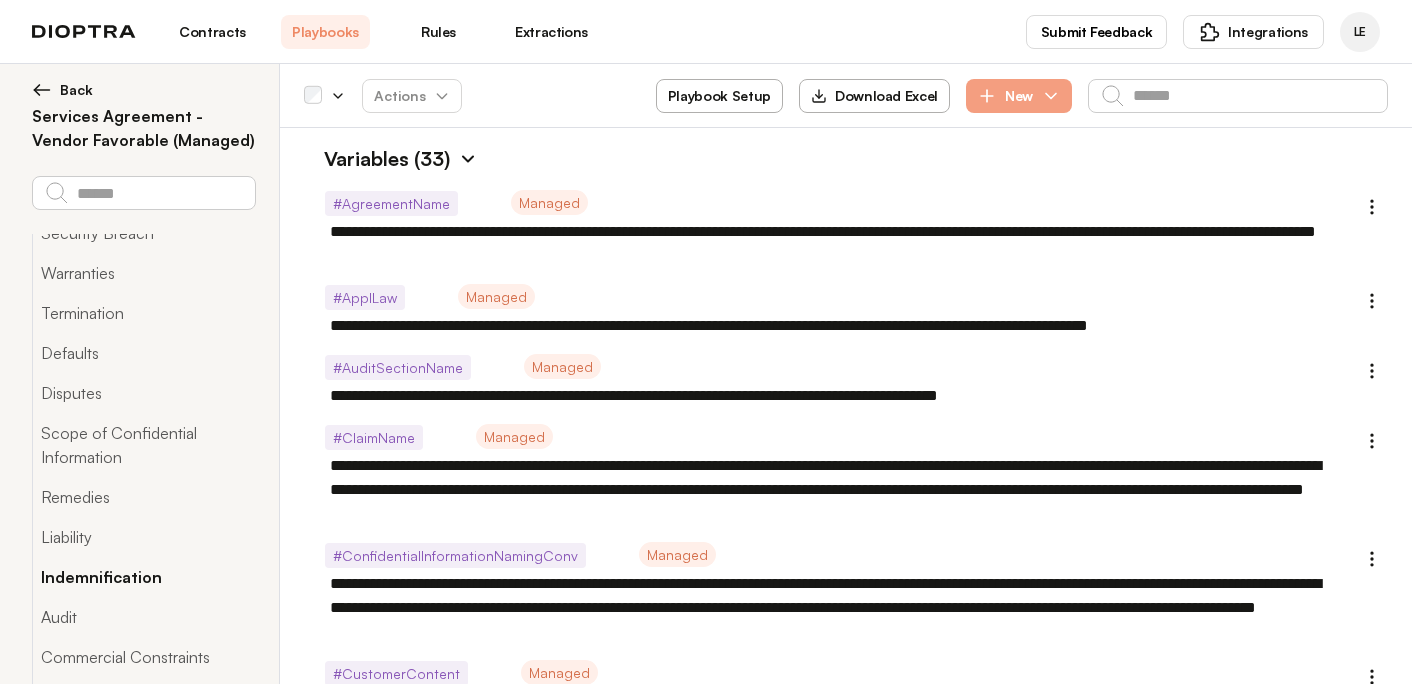 scroll, scrollTop: 327, scrollLeft: 0, axis: vertical 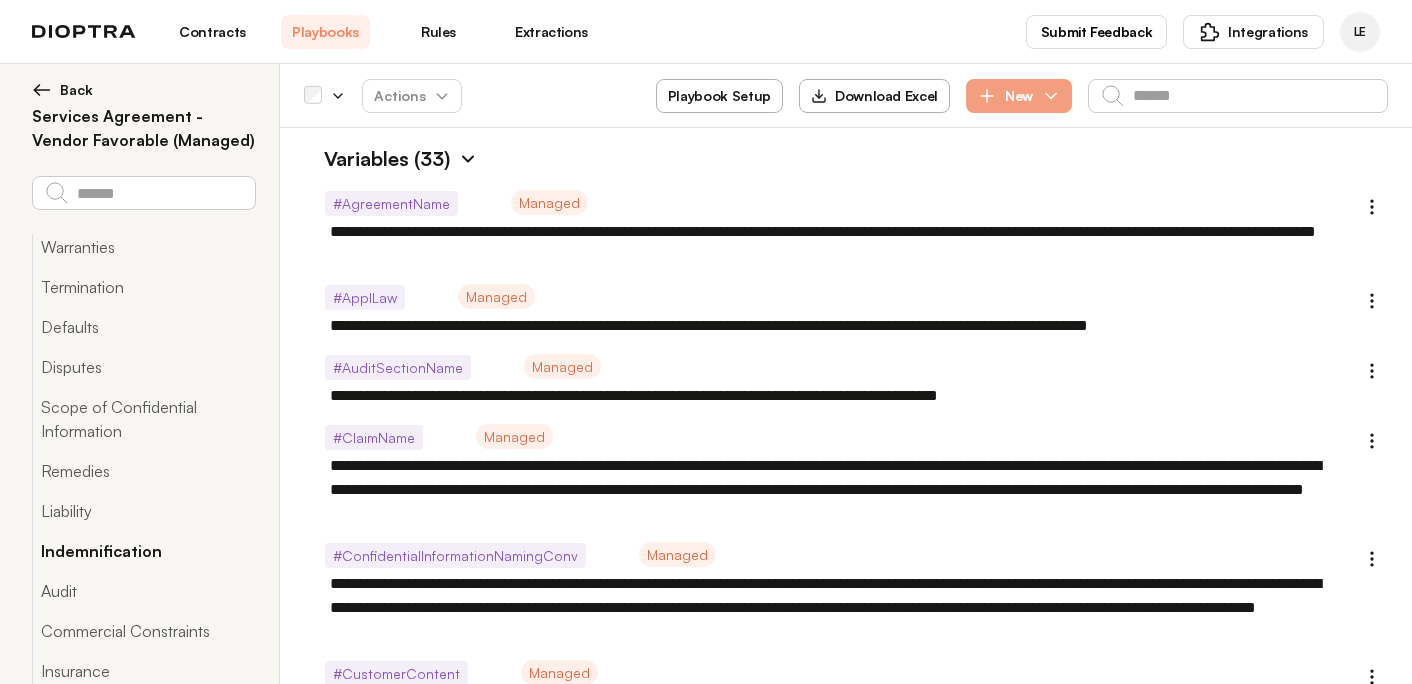 click on "Indemnification" at bounding box center (143, 551) 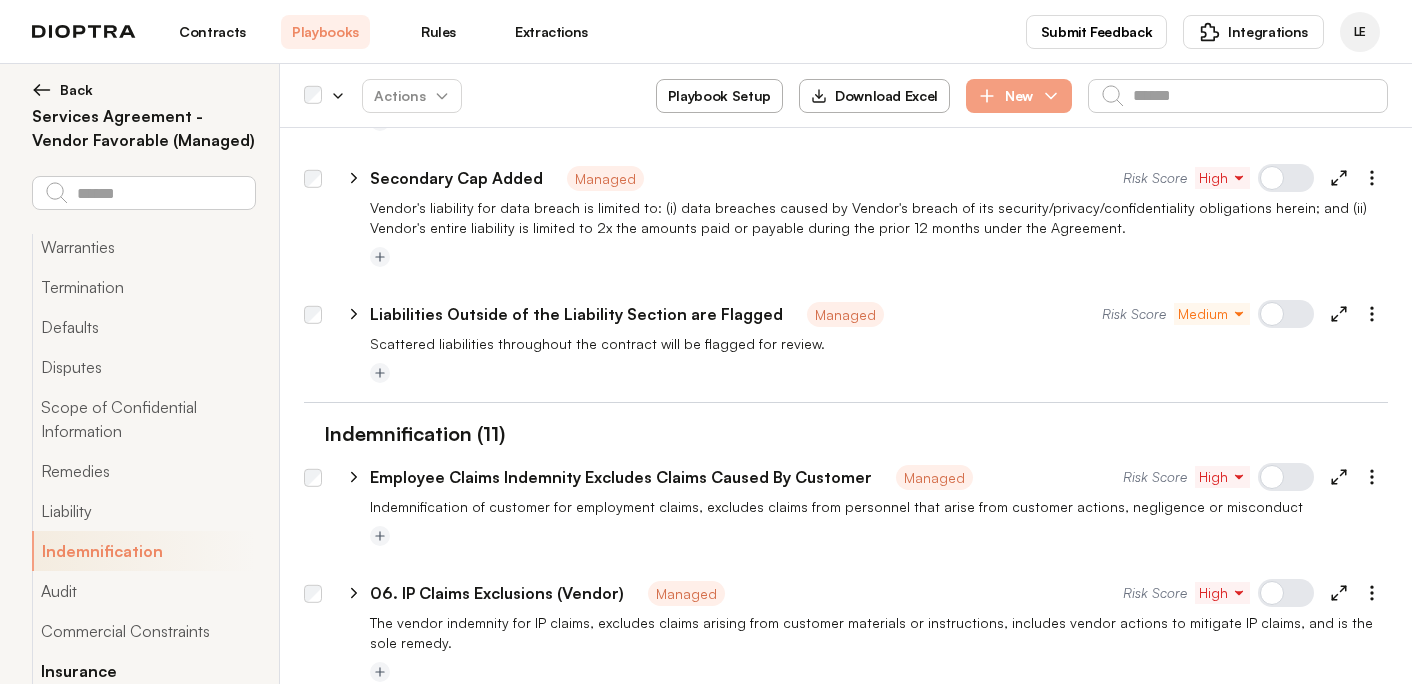 click on "Insurance" at bounding box center (143, 671) 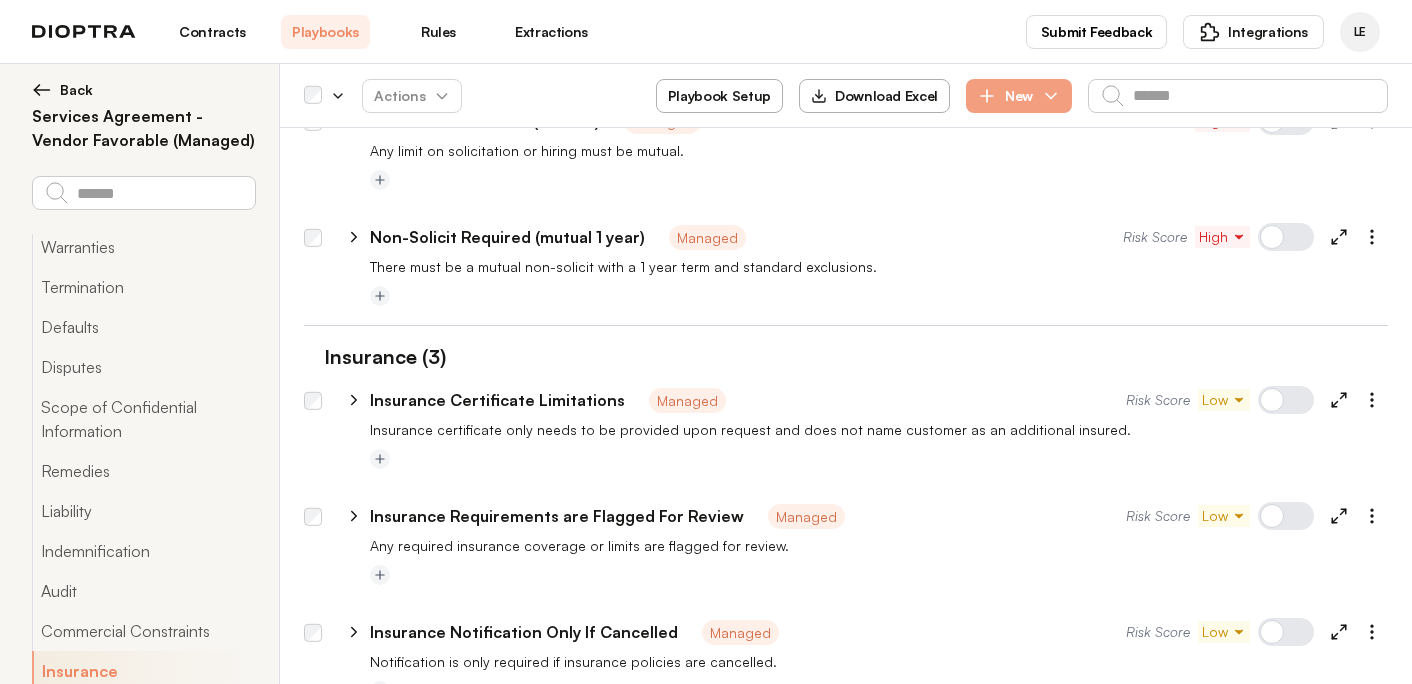 scroll, scrollTop: 13886, scrollLeft: 0, axis: vertical 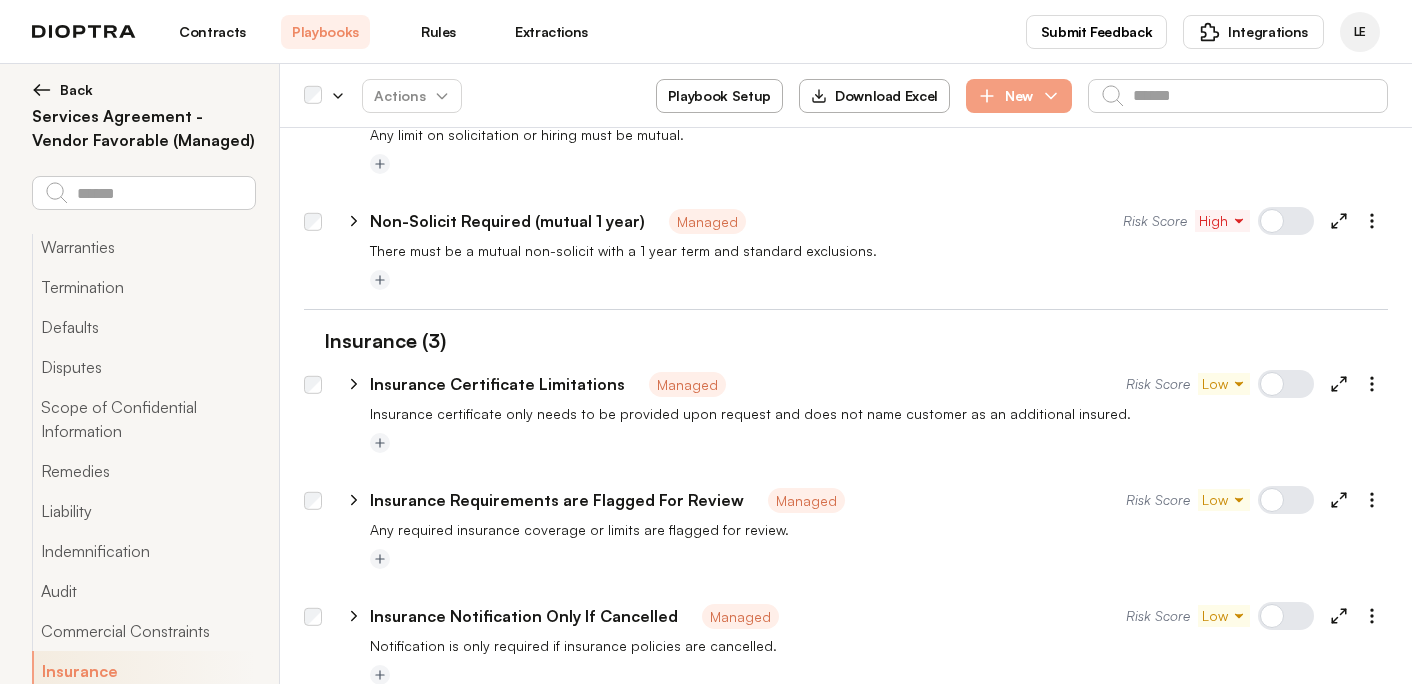 click 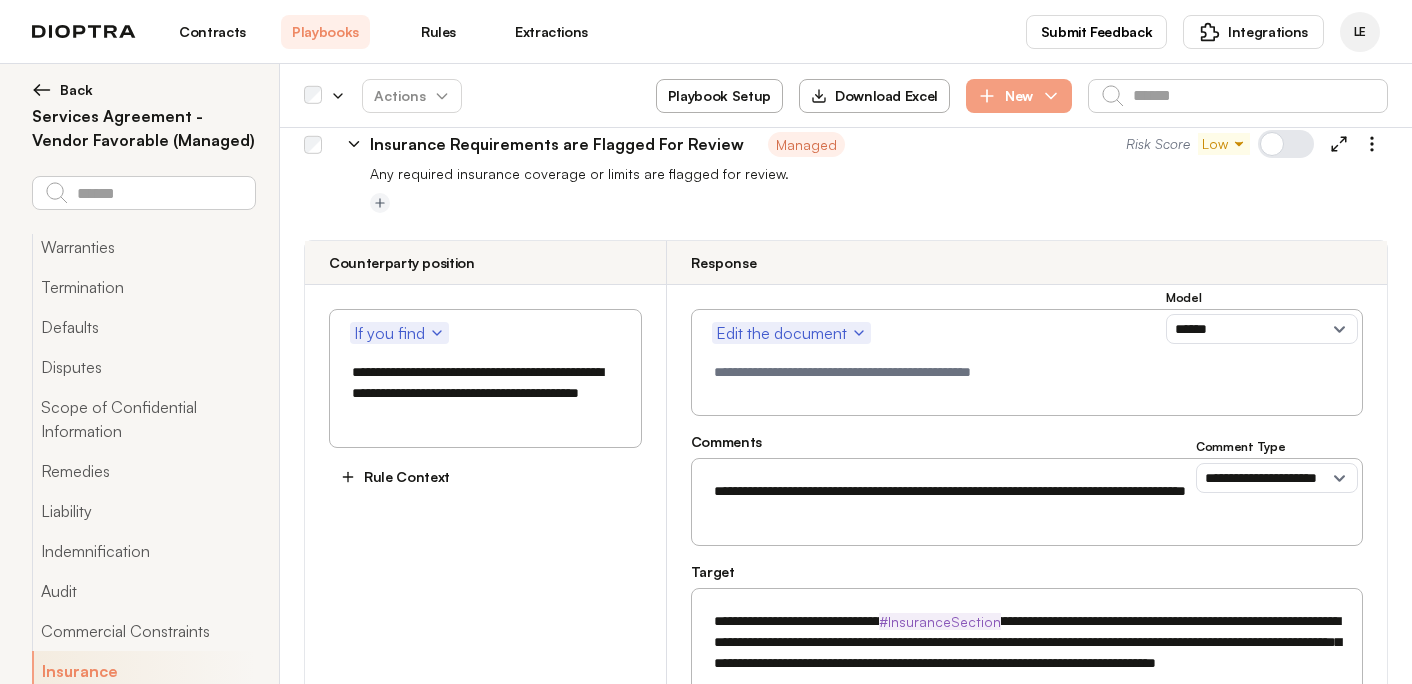 scroll, scrollTop: 14251, scrollLeft: 0, axis: vertical 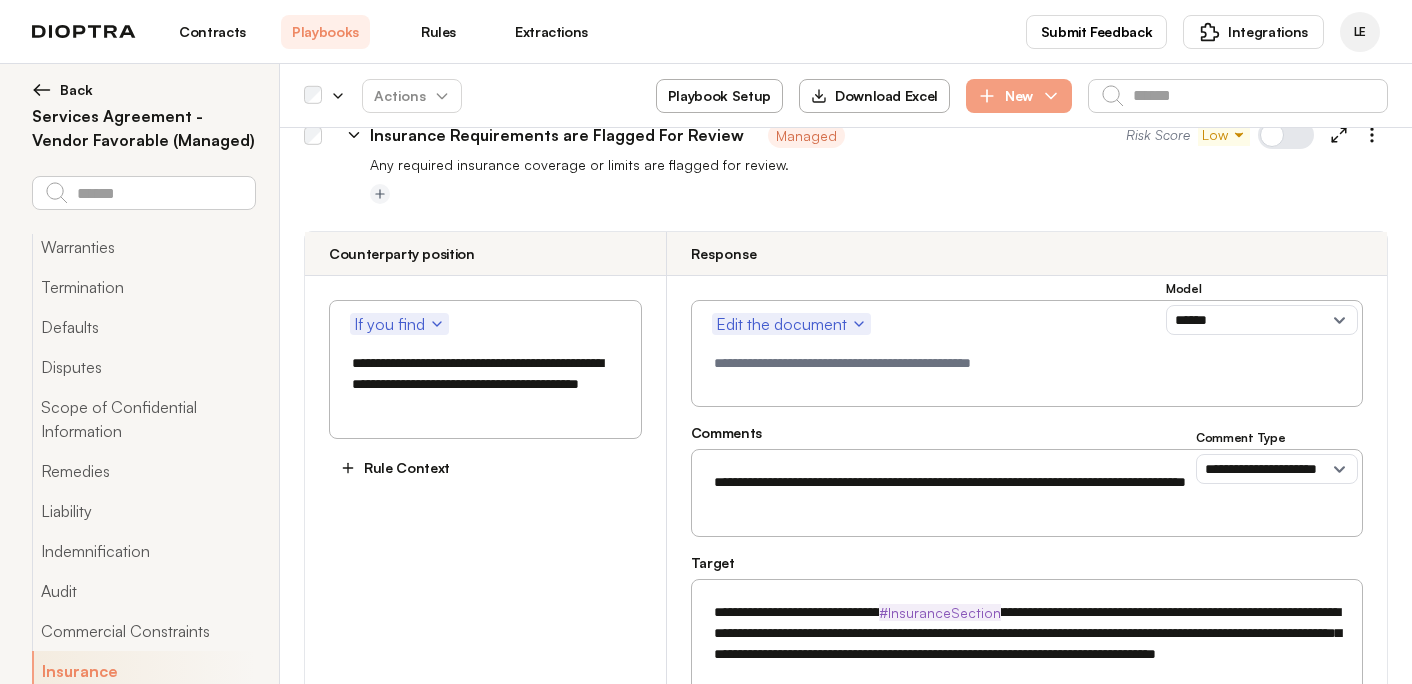 click on "**********" at bounding box center [1027, 644] 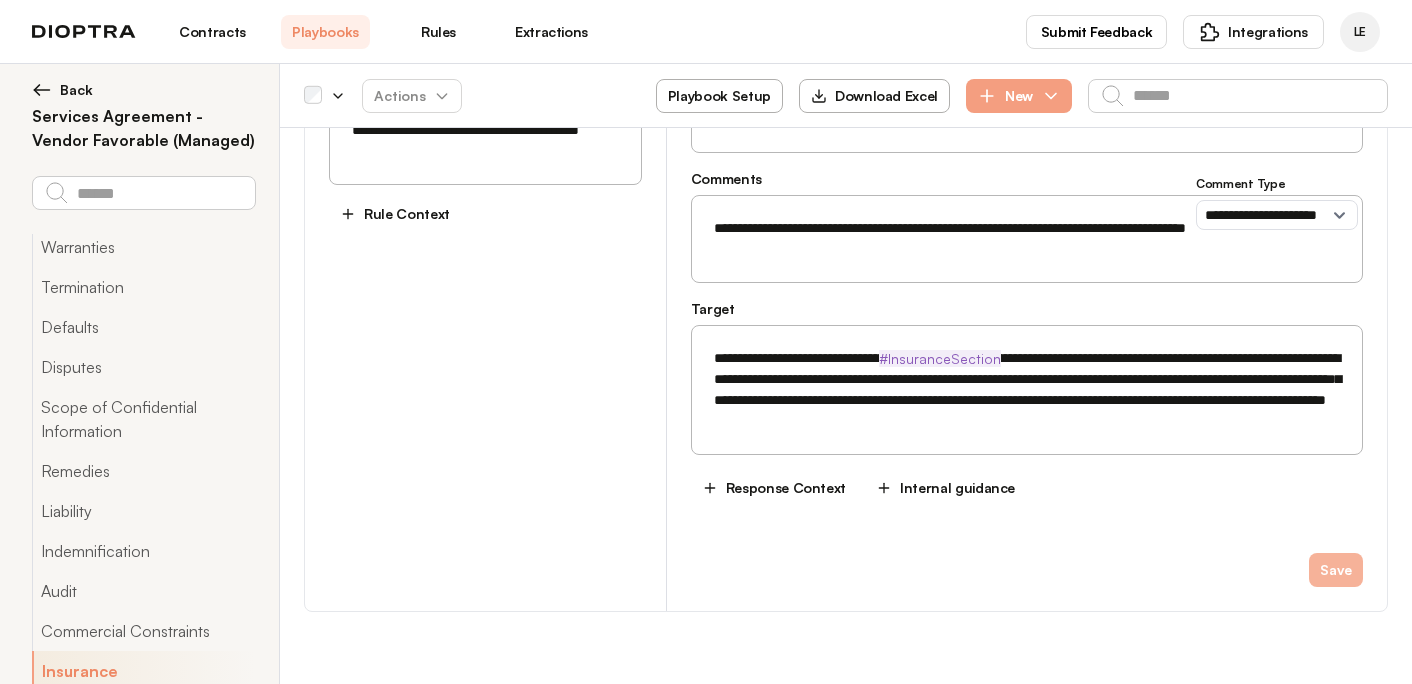 type on "**********" 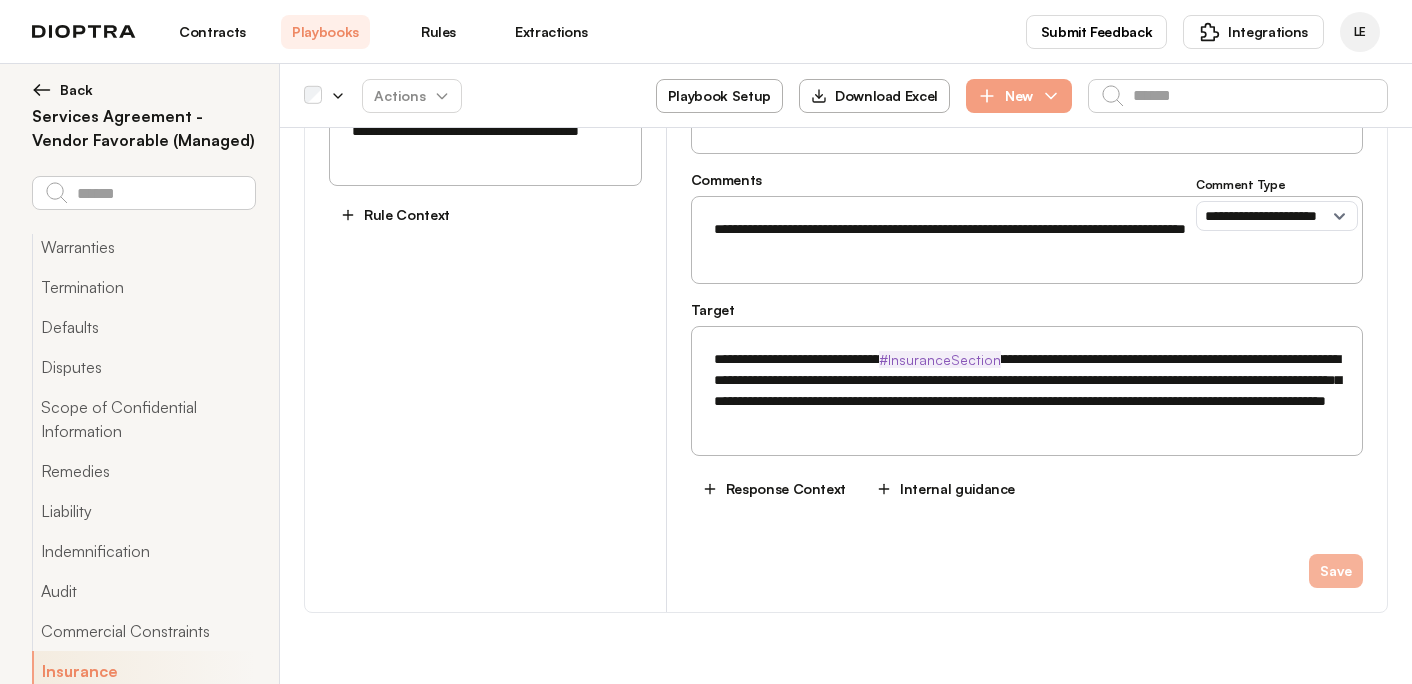 scroll, scrollTop: 14505, scrollLeft: 0, axis: vertical 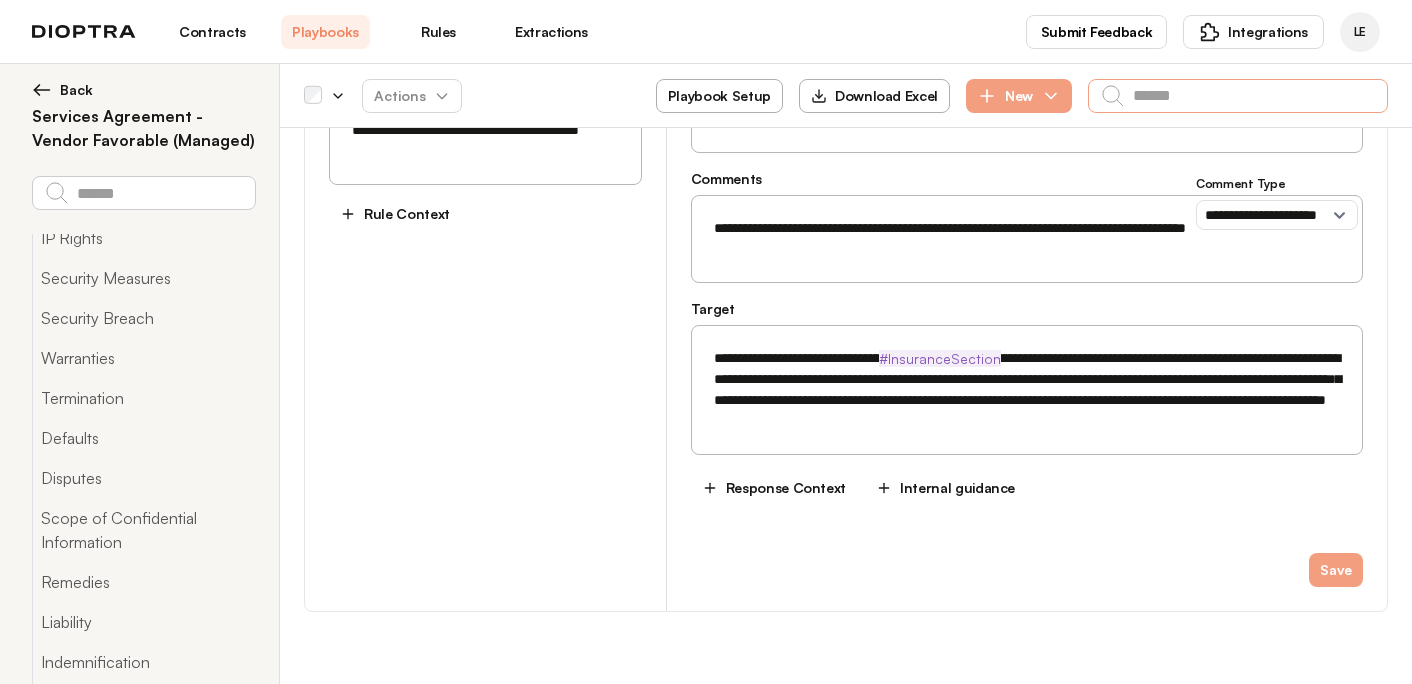 click at bounding box center (1238, 96) 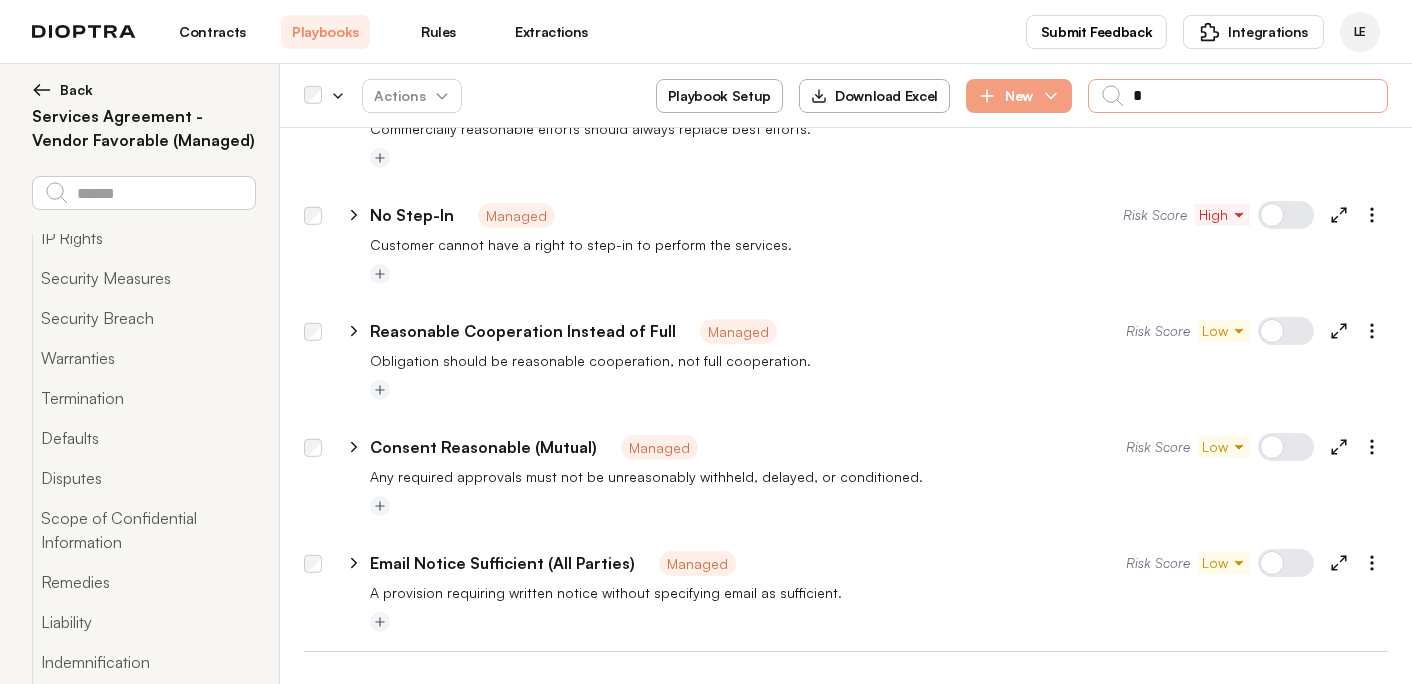 scroll, scrollTop: 1143, scrollLeft: 0, axis: vertical 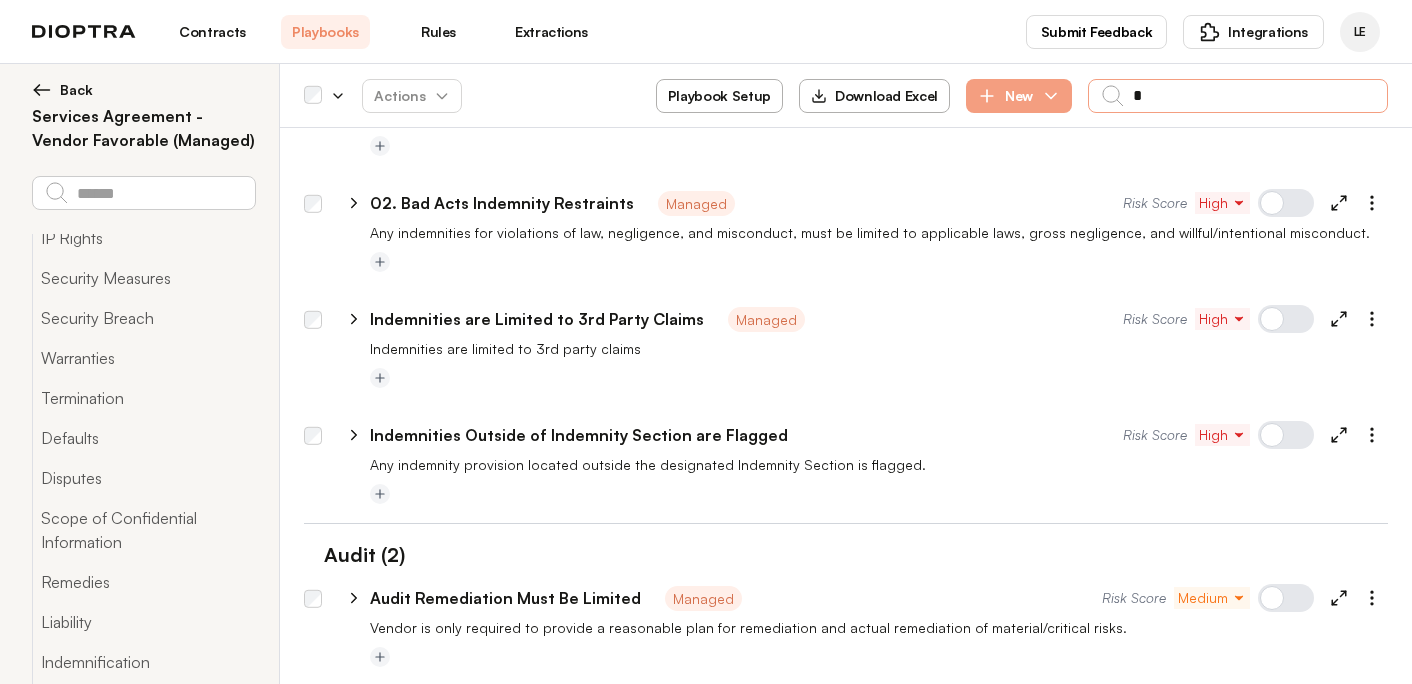 type on "*" 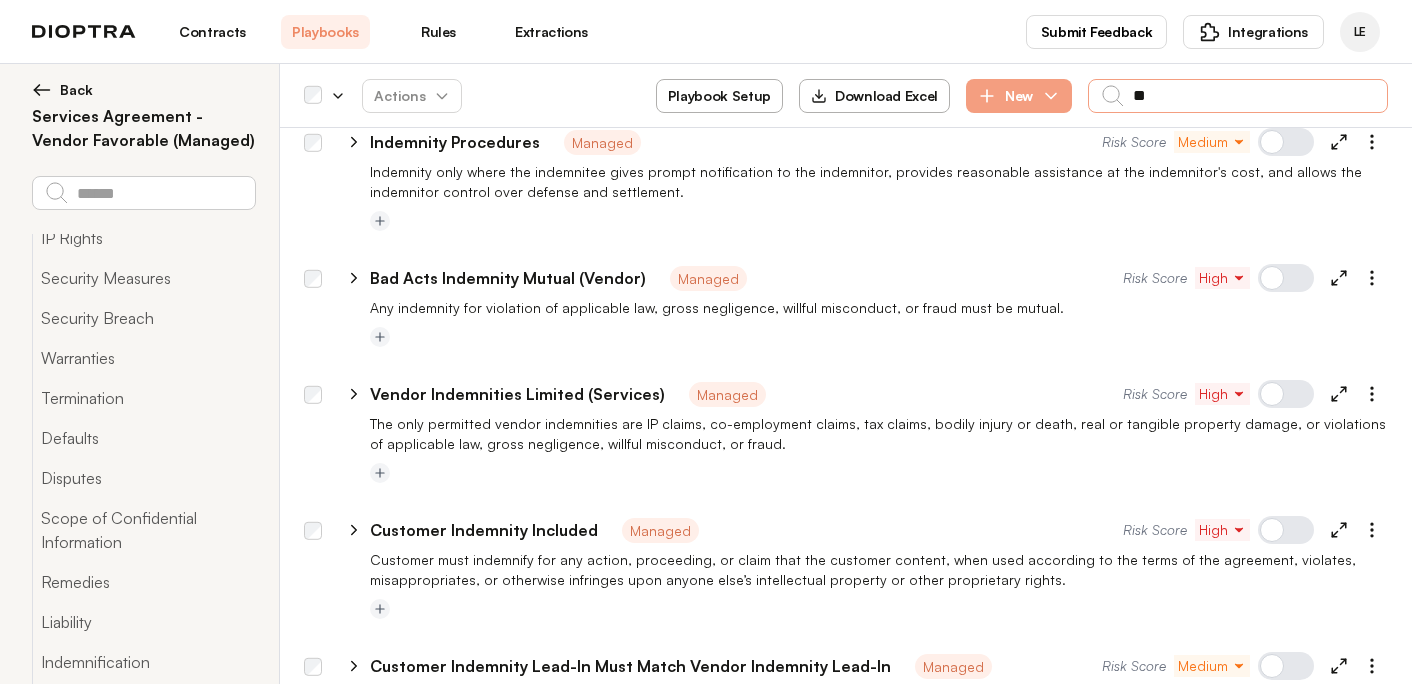type on "*" 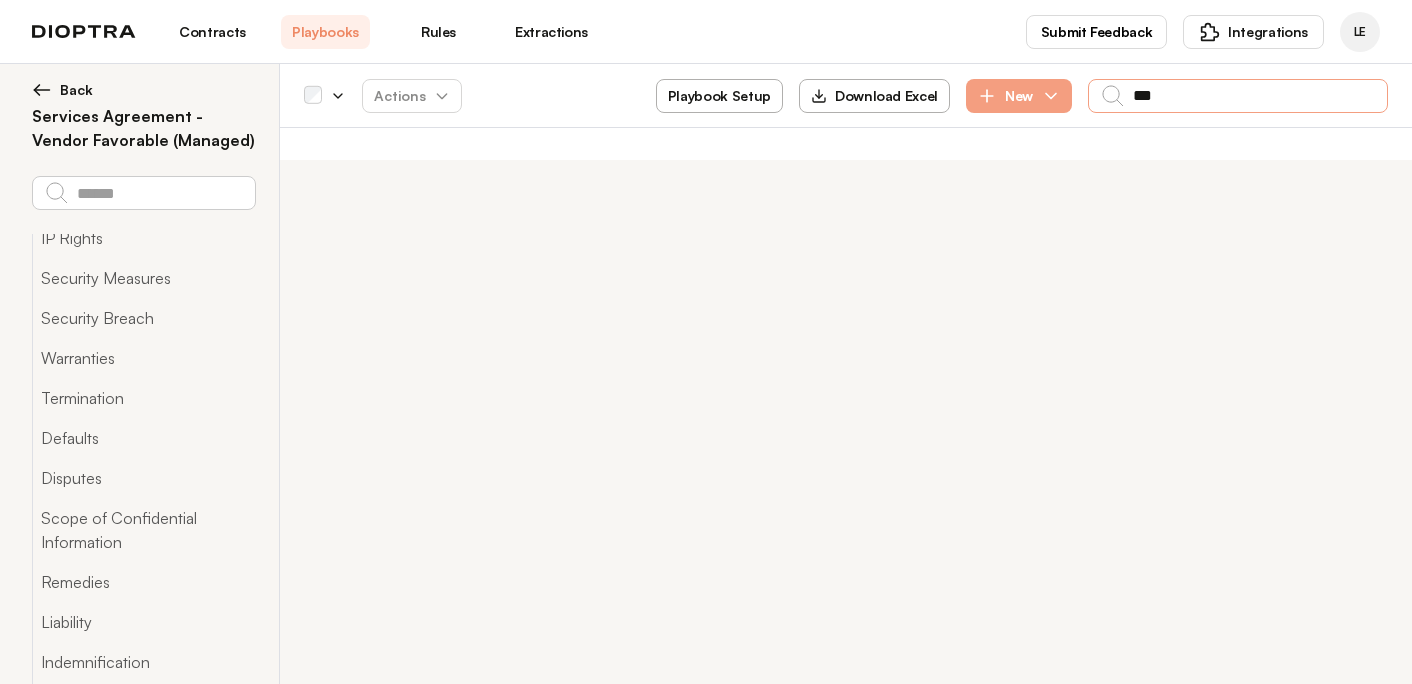 scroll, scrollTop: 0, scrollLeft: 0, axis: both 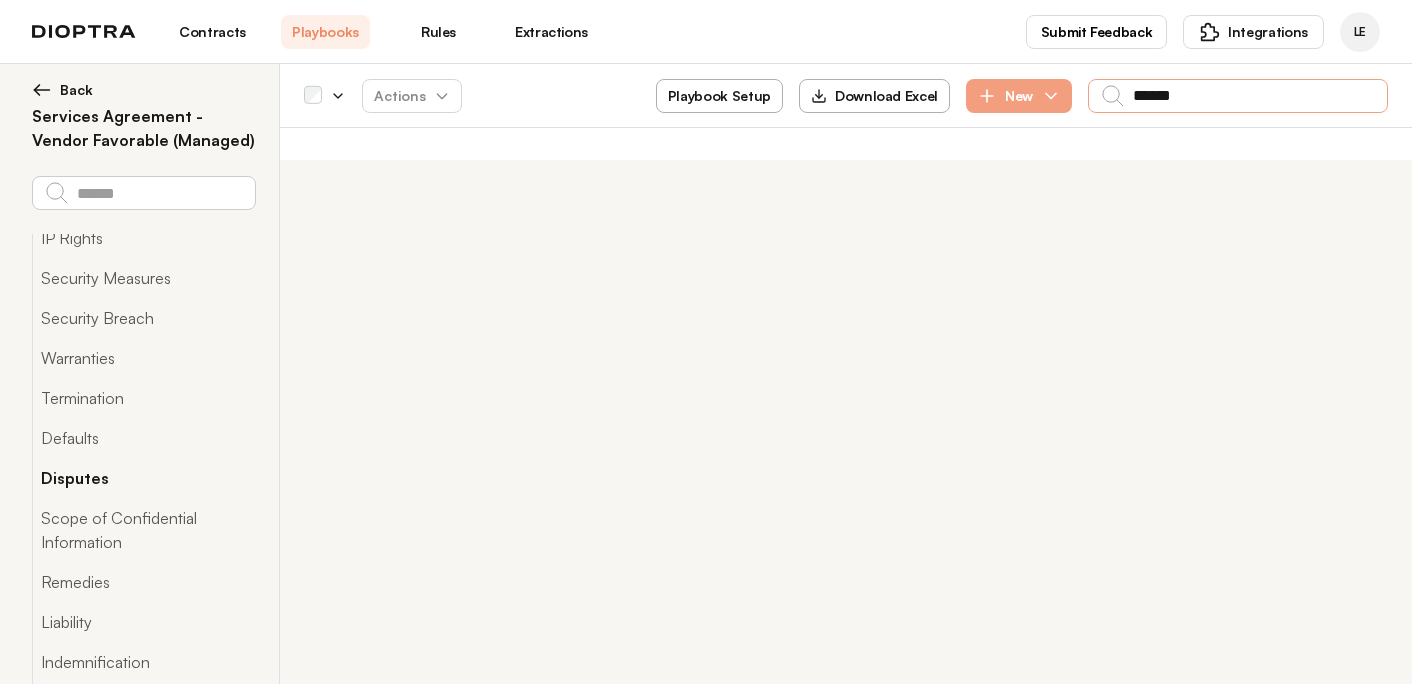 type on "******" 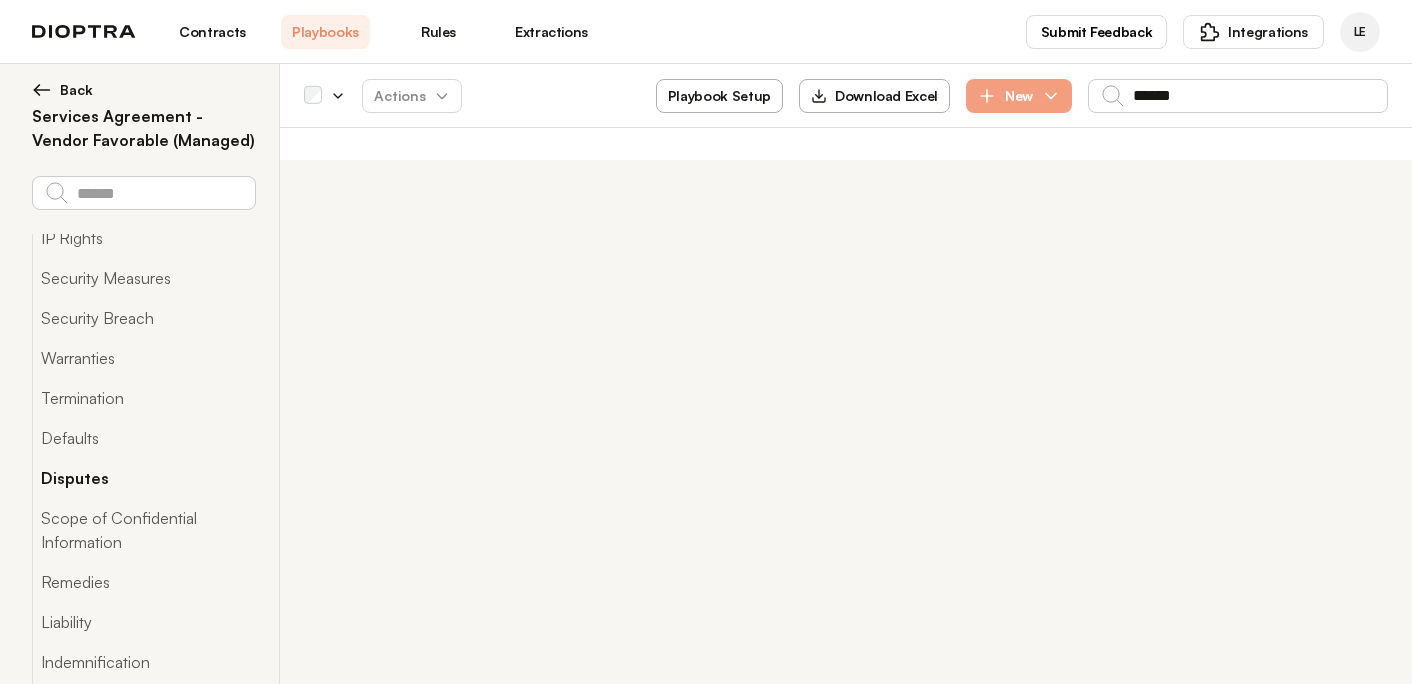 click on "Disputes" at bounding box center (143, 478) 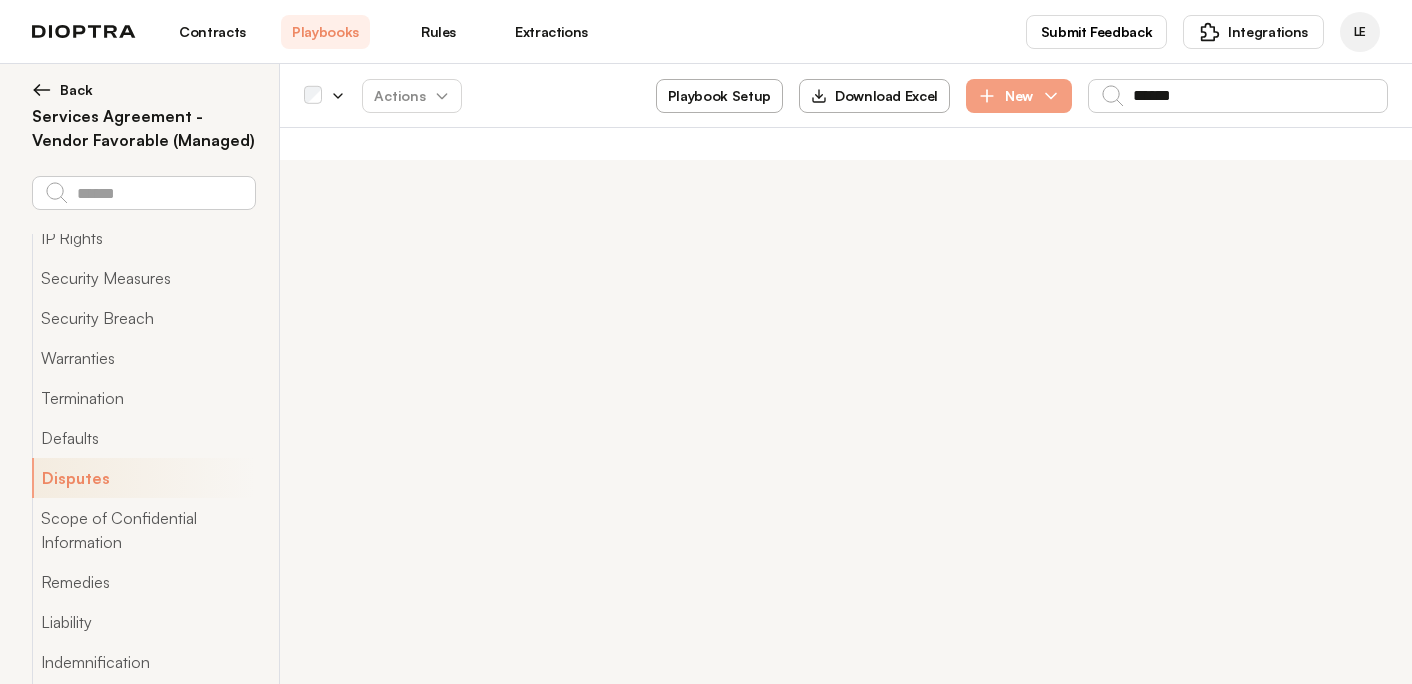 click on "Disputes" at bounding box center [143, 478] 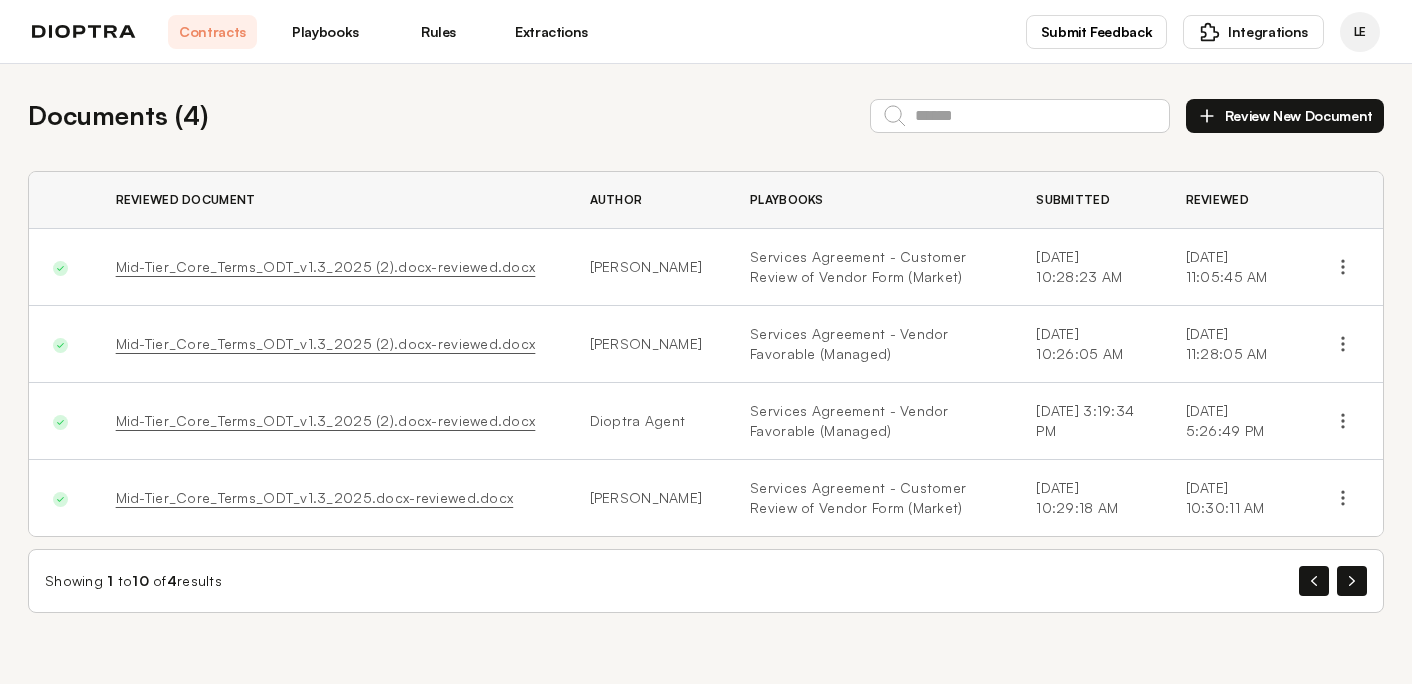 click on "Playbooks" at bounding box center (325, 32) 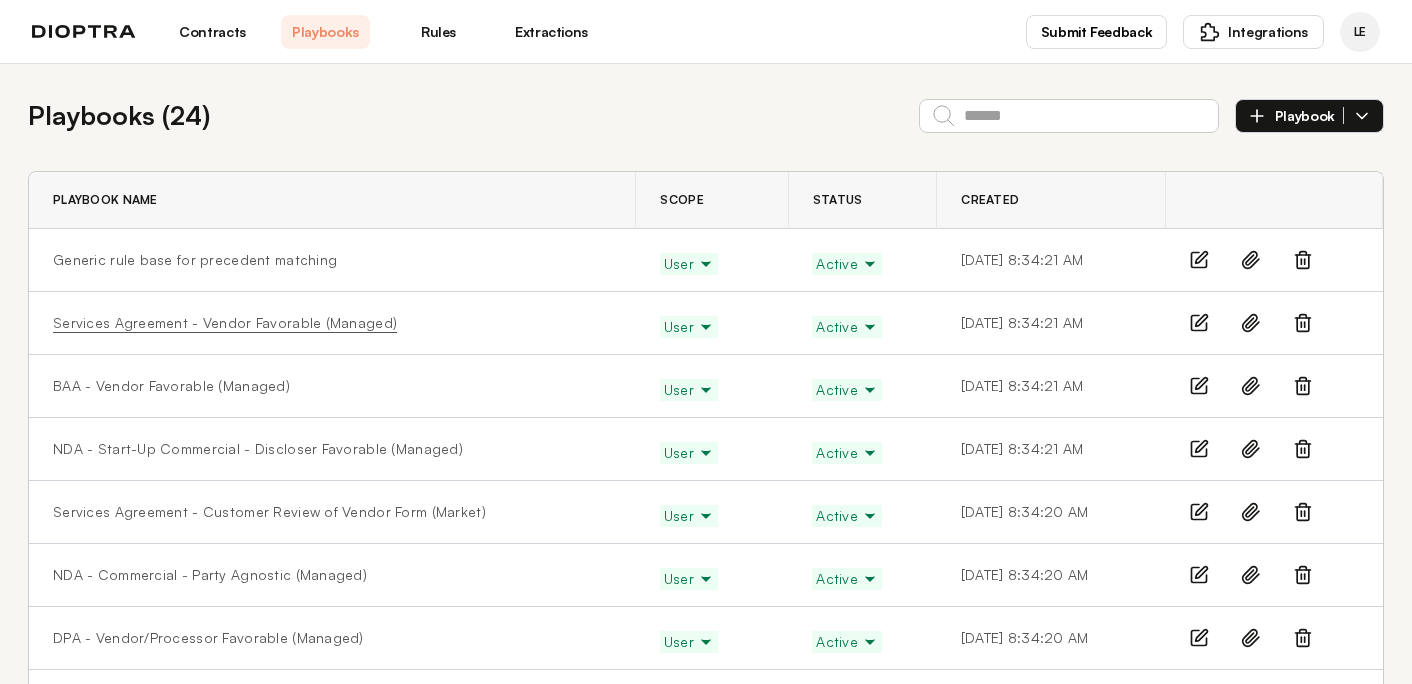 click on "Services Agreement - Vendor Favorable (Managed)" at bounding box center (225, 323) 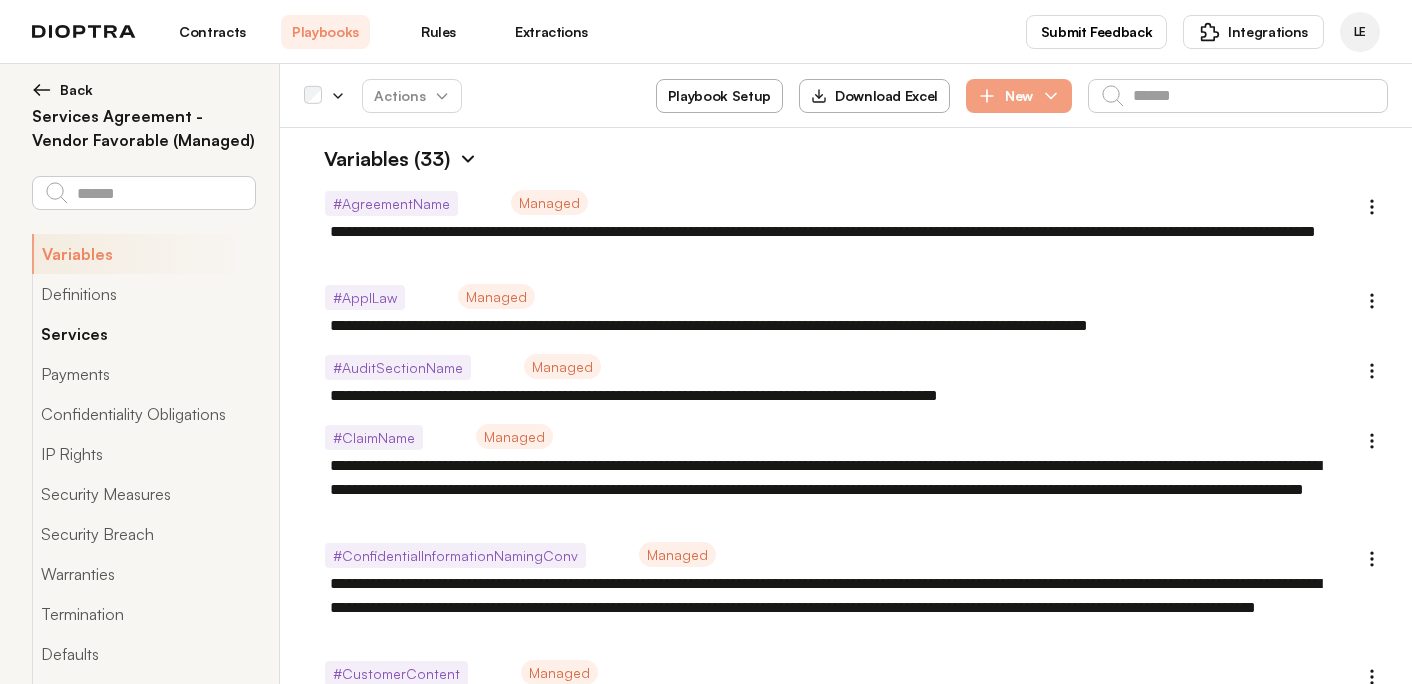 click on "Services" at bounding box center [143, 334] 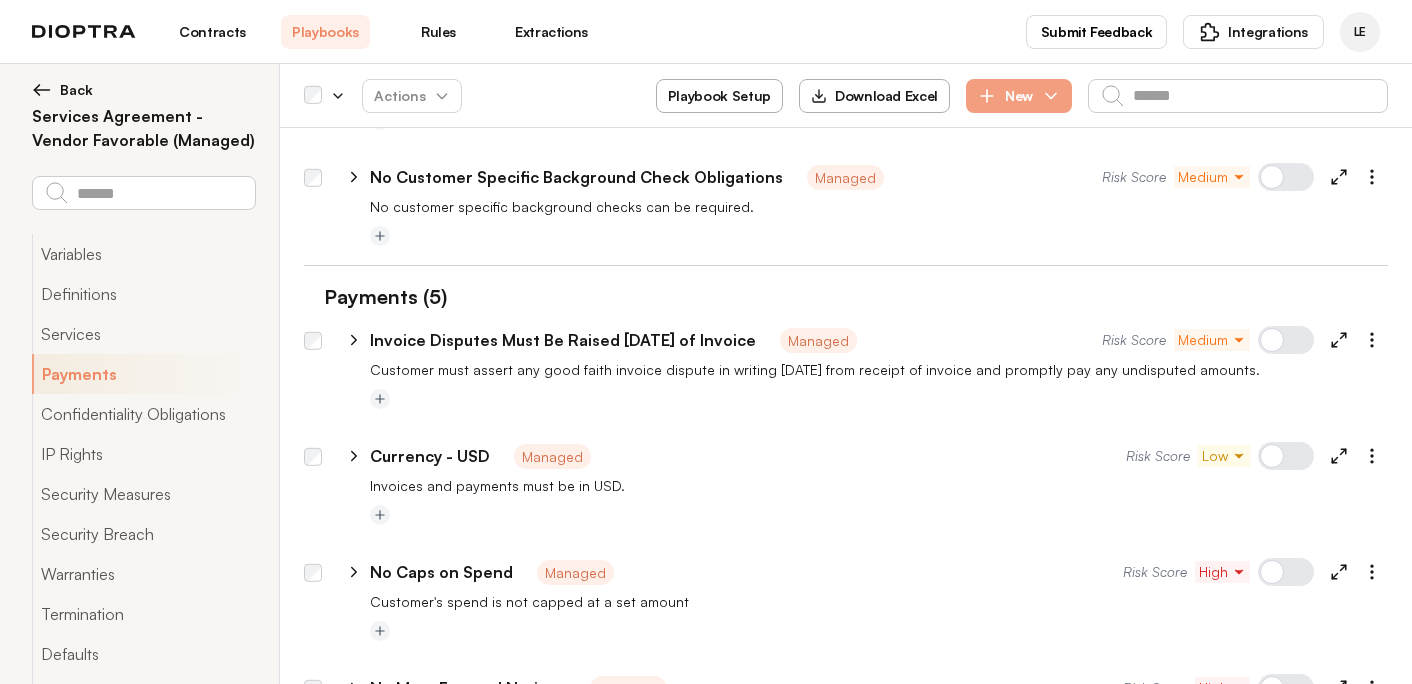 scroll, scrollTop: 4926, scrollLeft: 0, axis: vertical 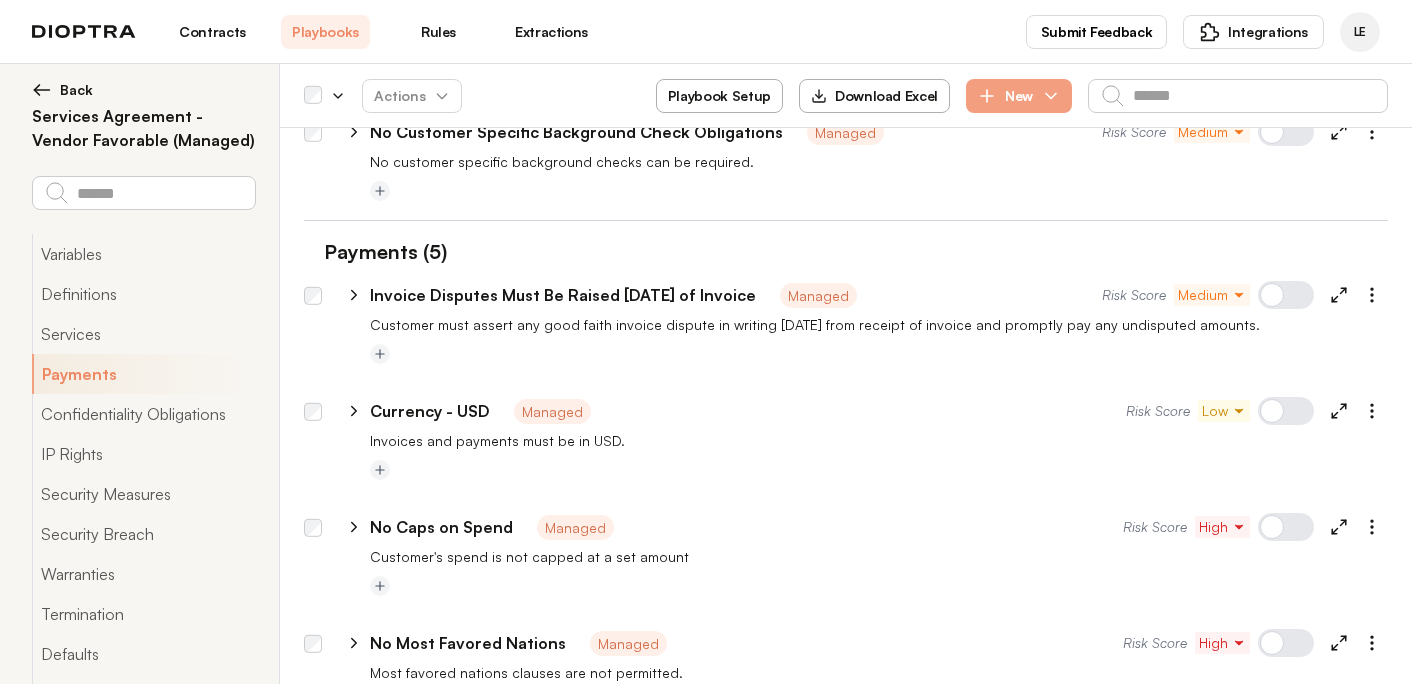 click 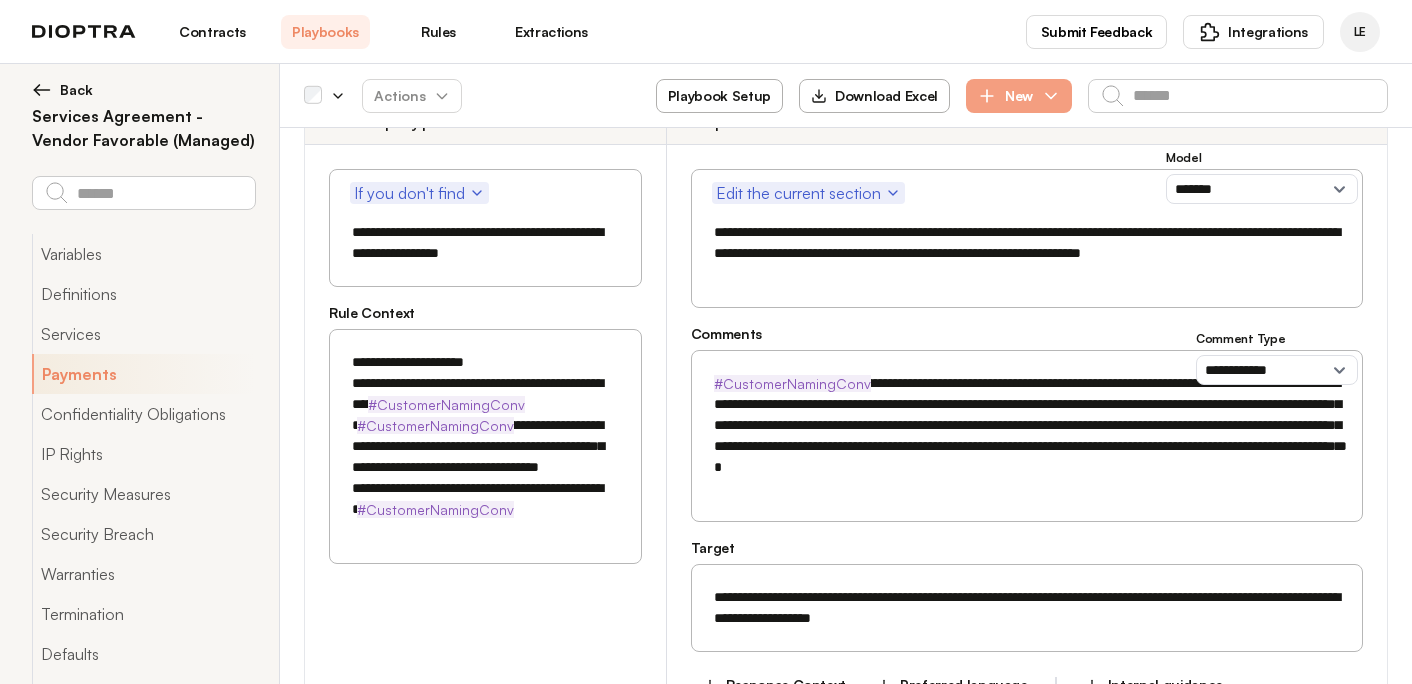 scroll, scrollTop: 5219, scrollLeft: 0, axis: vertical 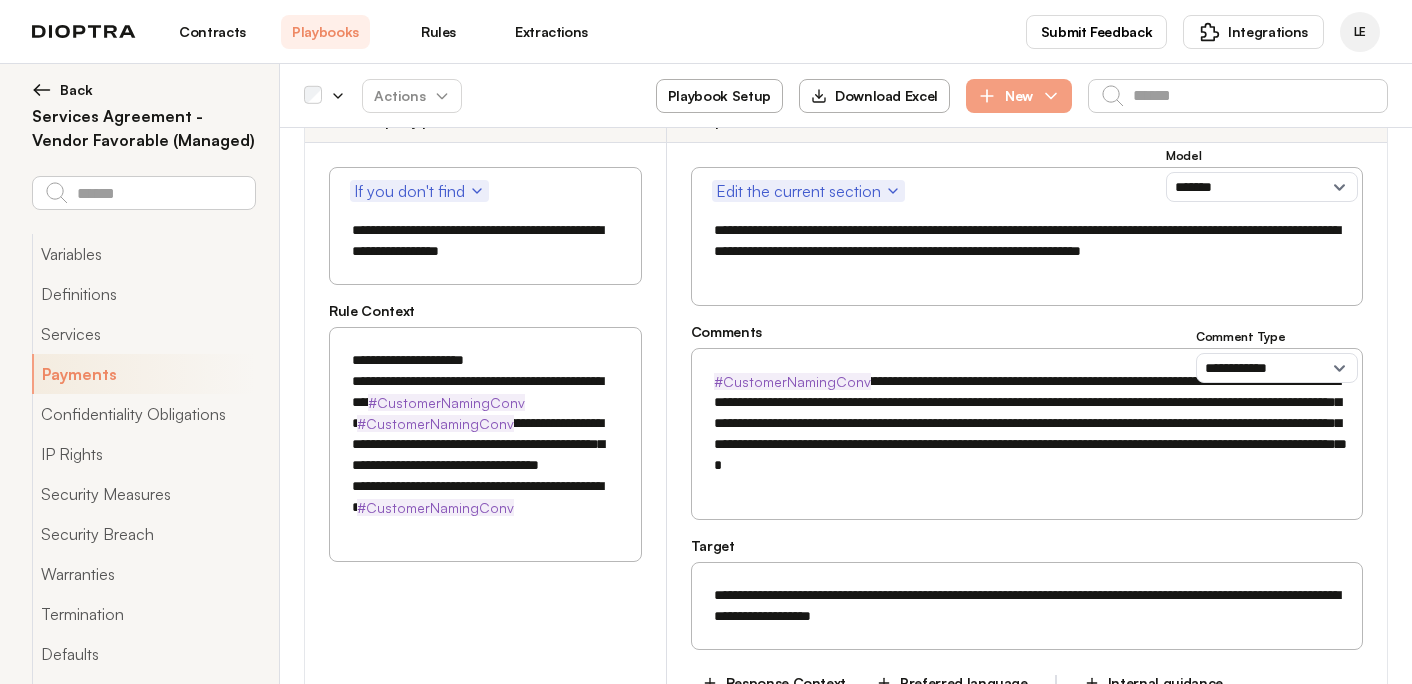 click on "**********" at bounding box center [1027, 423] 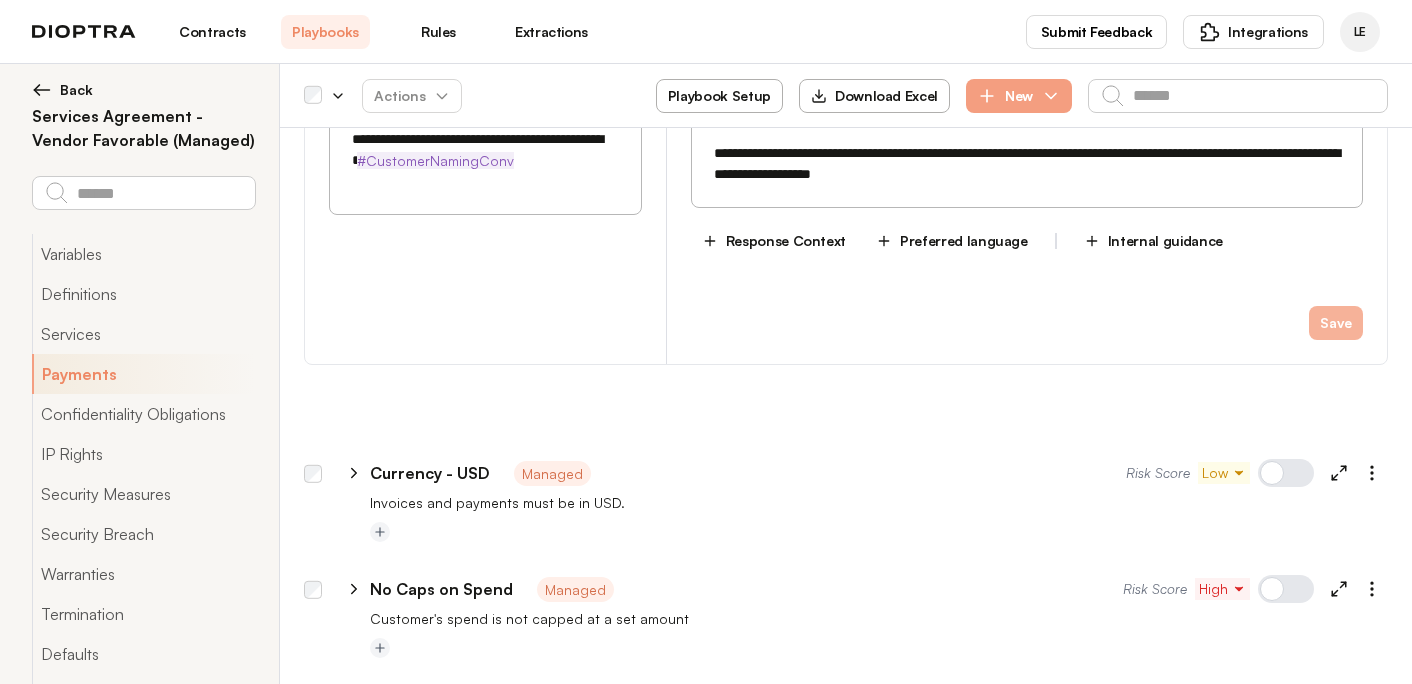 type 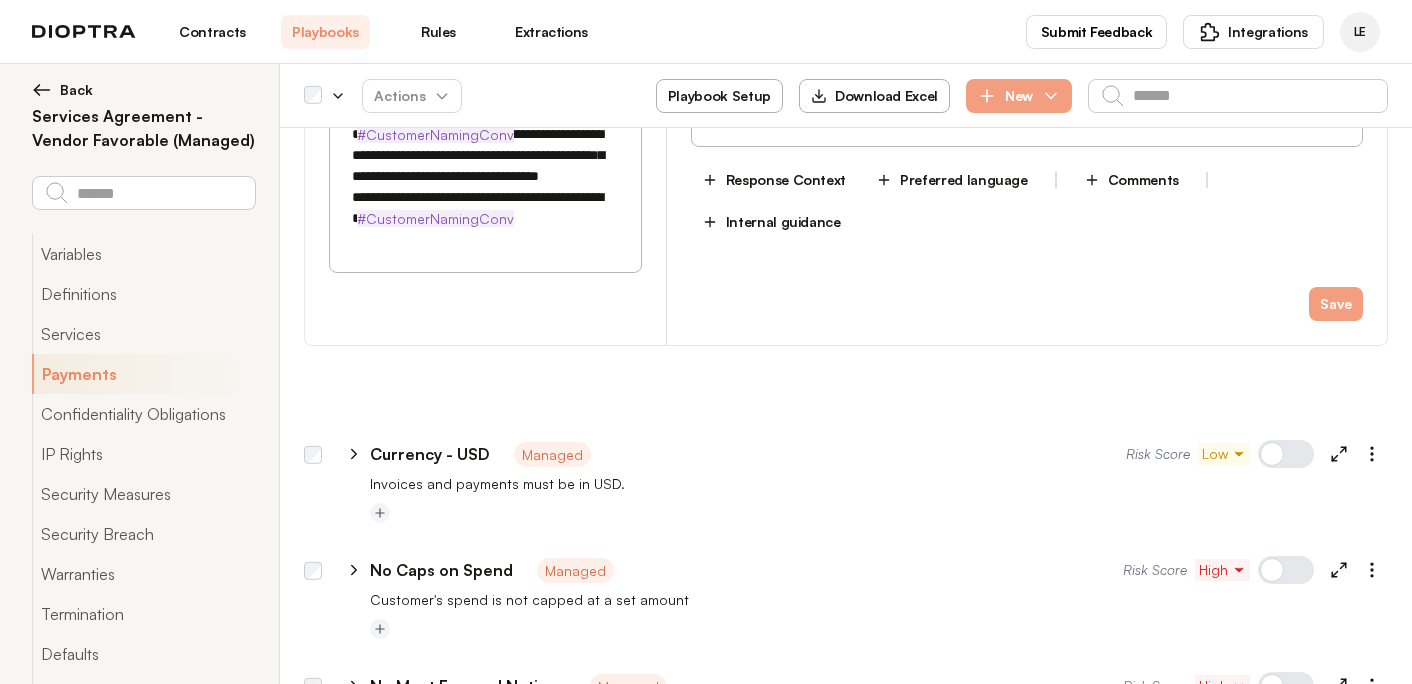 scroll, scrollTop: 5486, scrollLeft: 0, axis: vertical 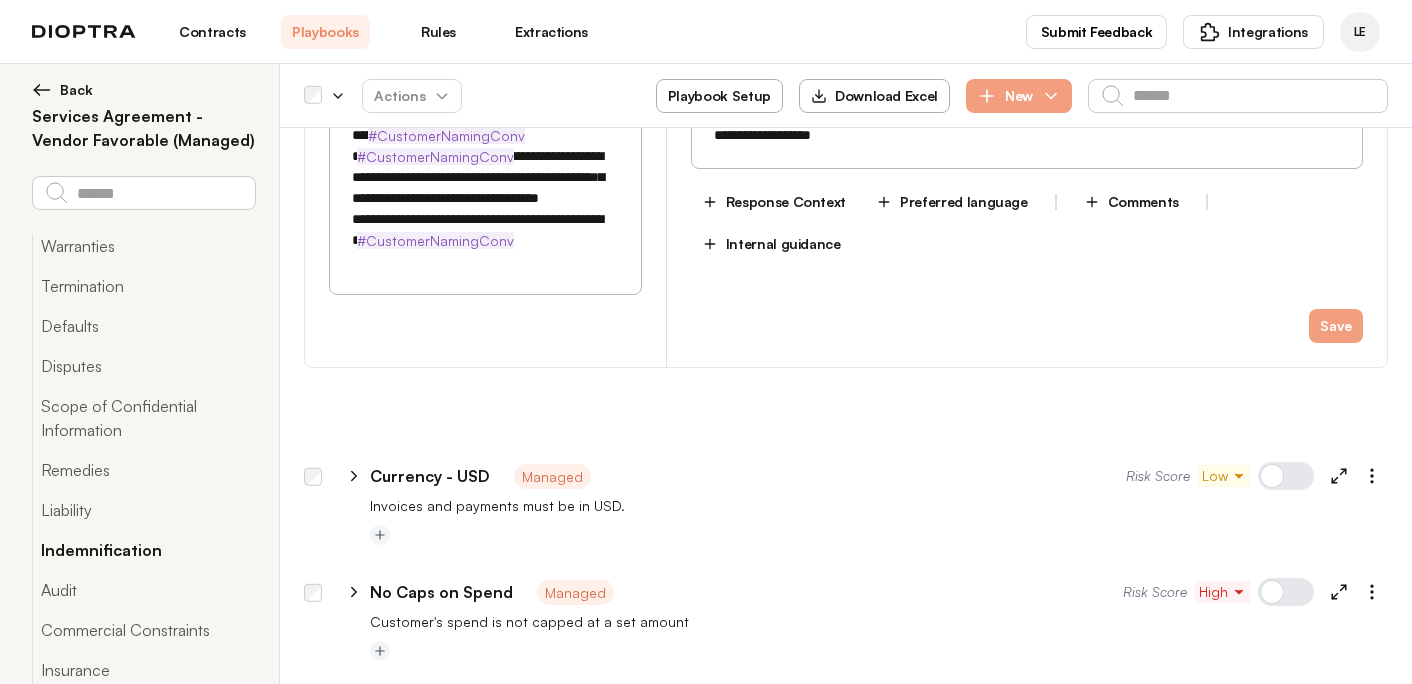 click on "Indemnification" at bounding box center (143, 550) 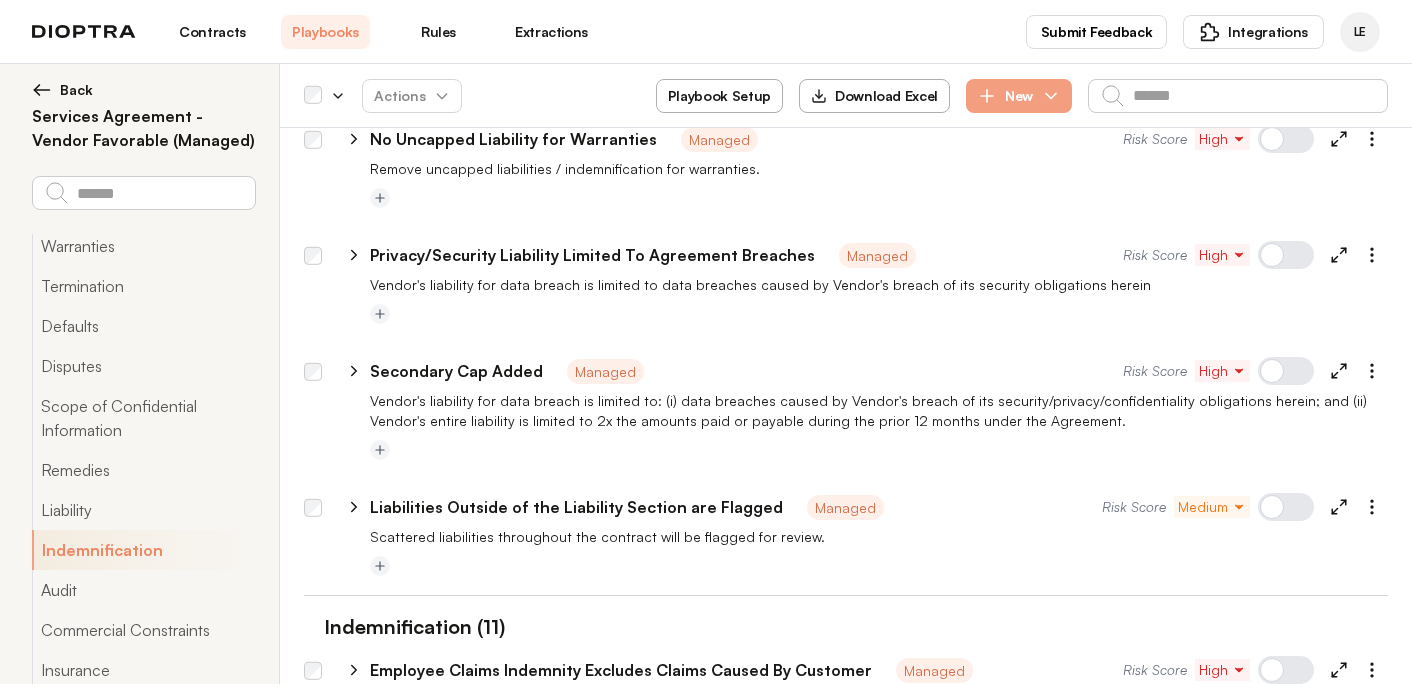 scroll, scrollTop: 11962, scrollLeft: 0, axis: vertical 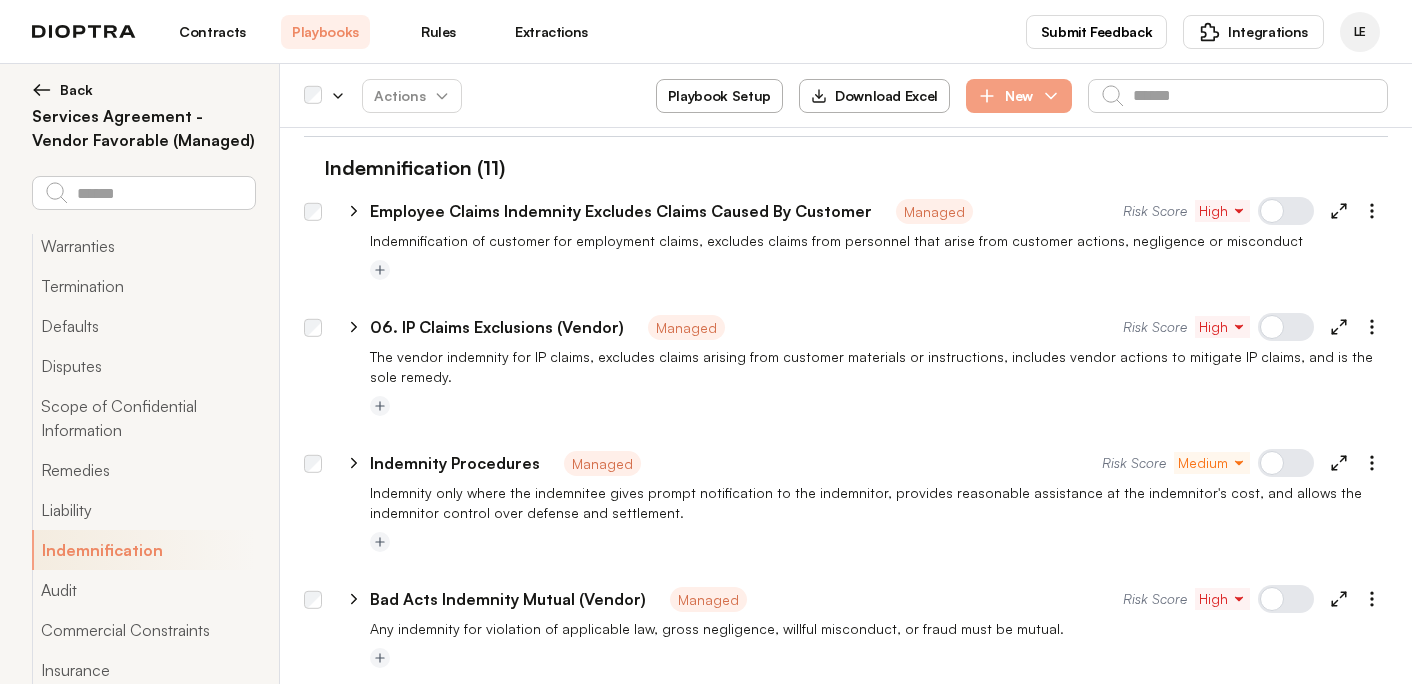 click 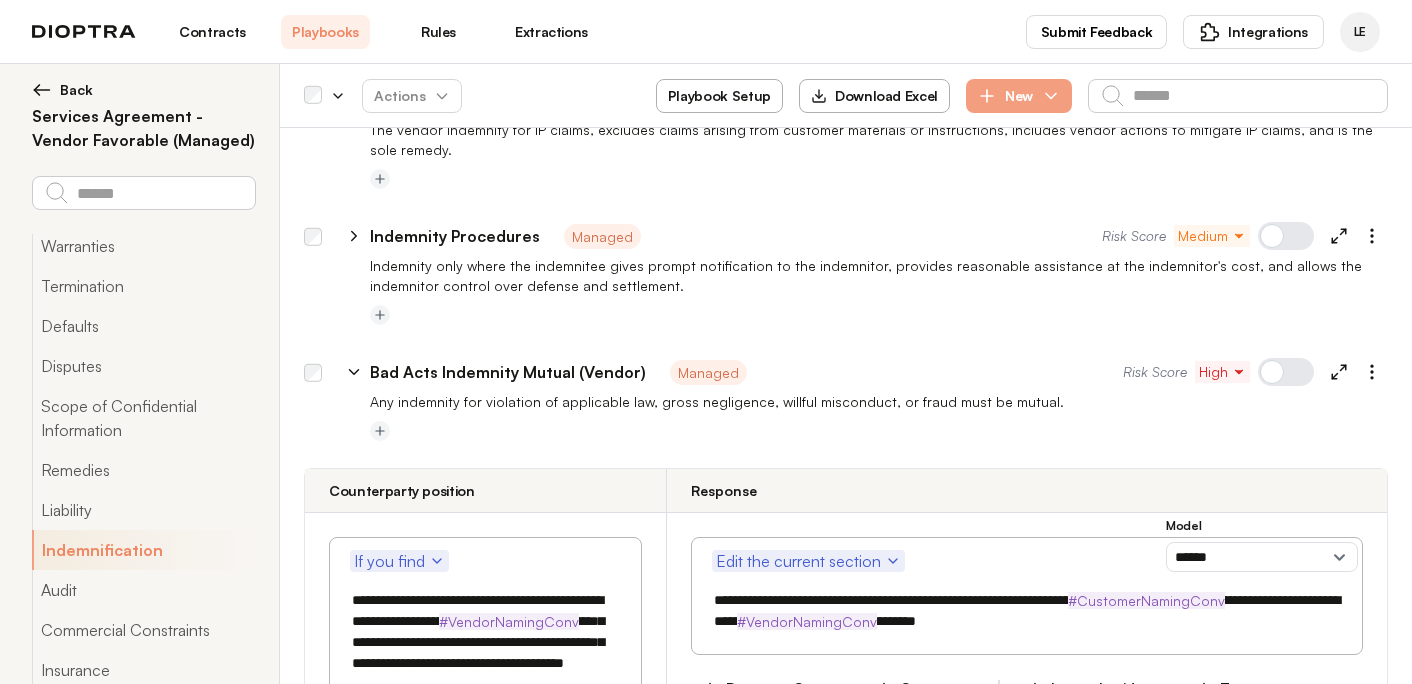 scroll, scrollTop: 12665, scrollLeft: 0, axis: vertical 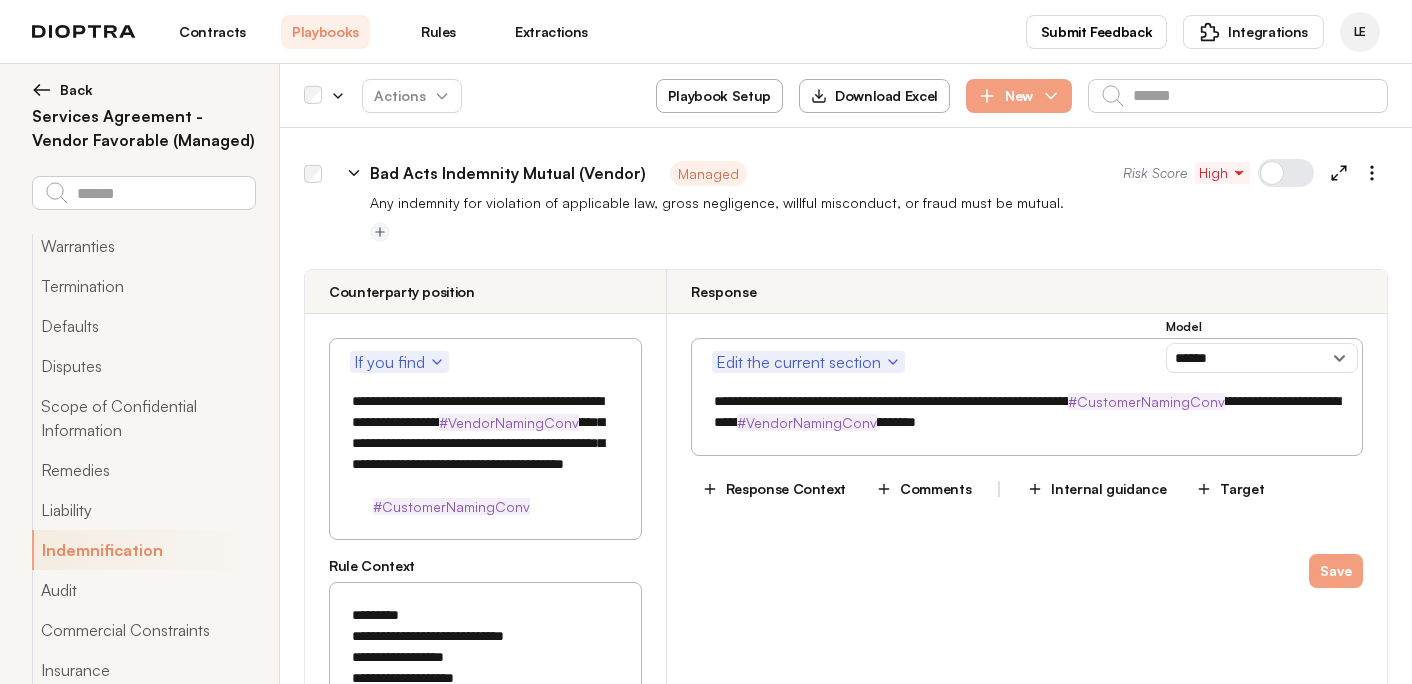 click on "**********" at bounding box center [1027, 412] 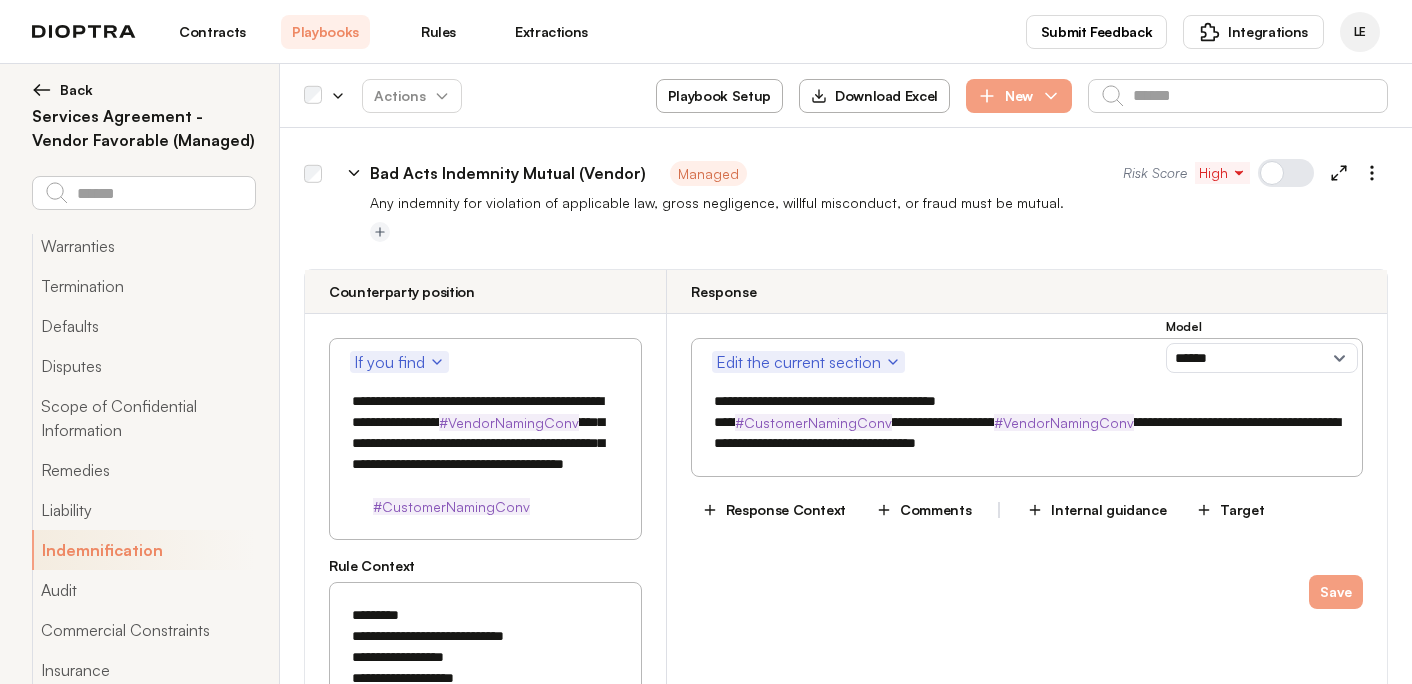 click on "**********" at bounding box center (1027, 422) 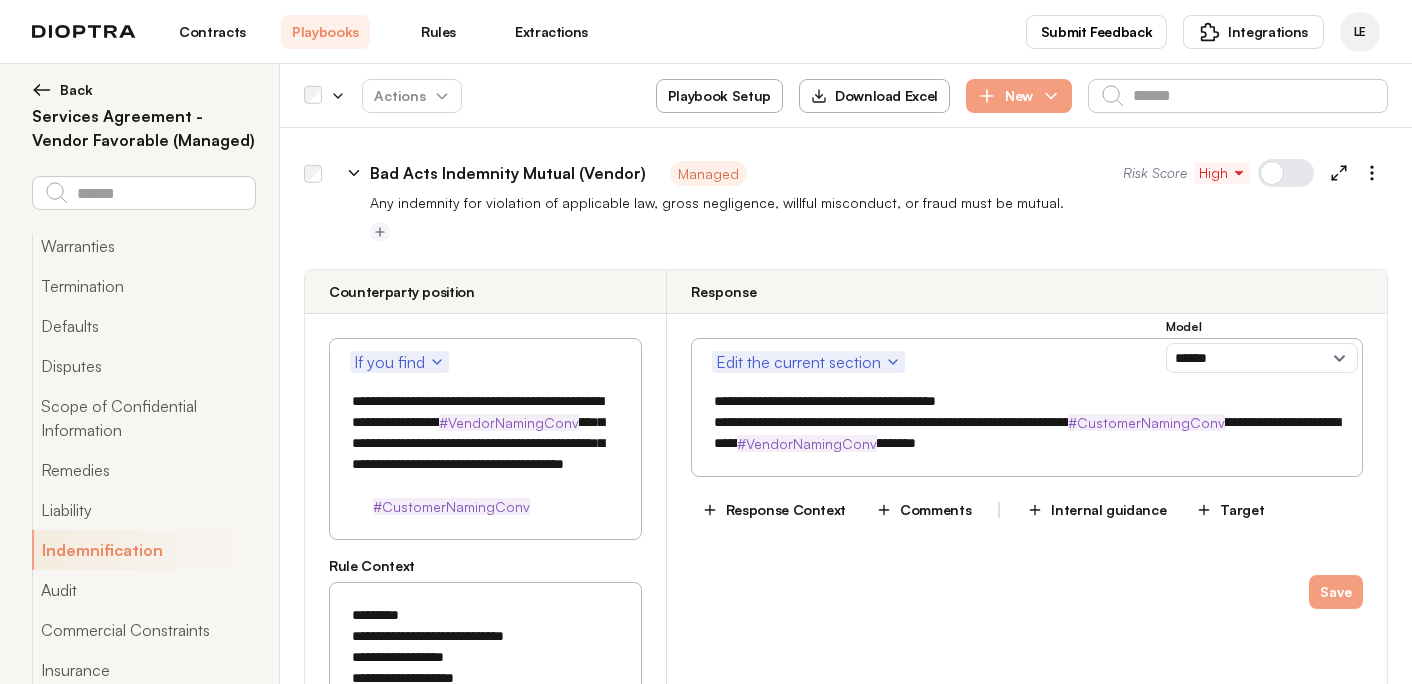 click on "**********" at bounding box center (1027, 422) 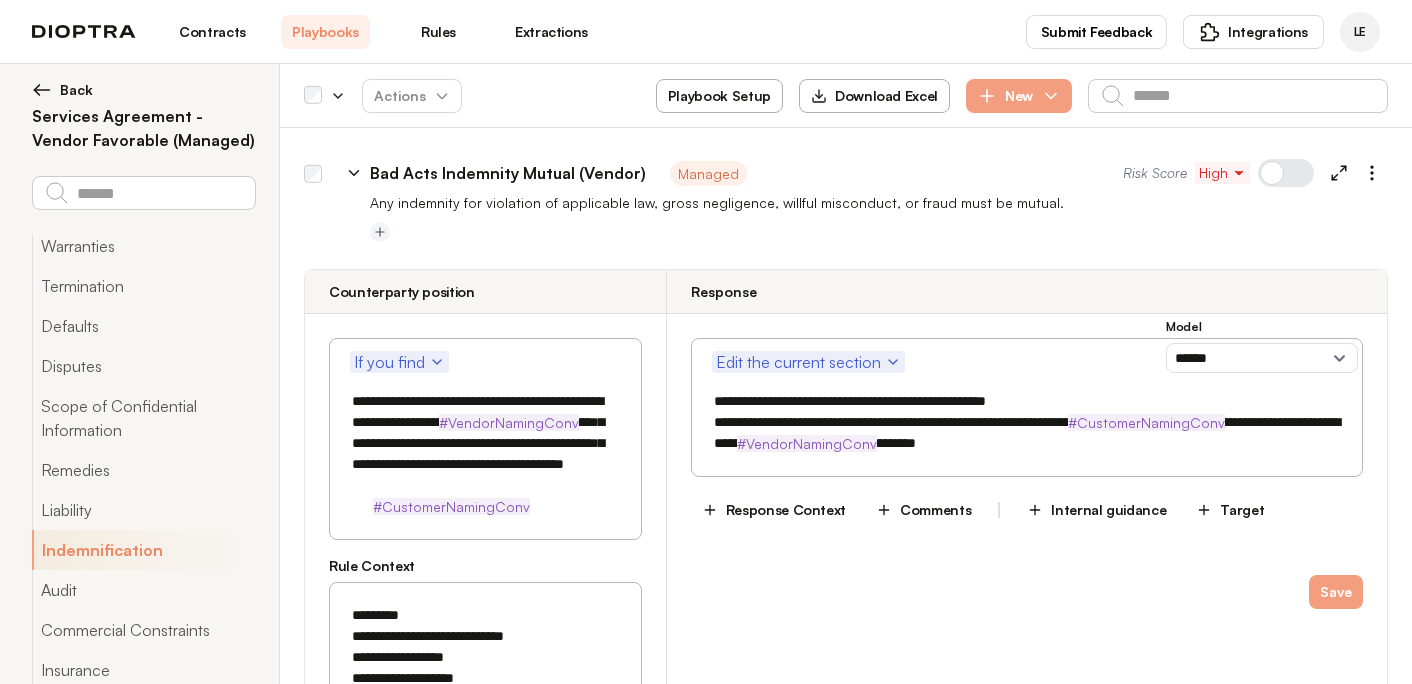 click on "**********" at bounding box center [1027, 422] 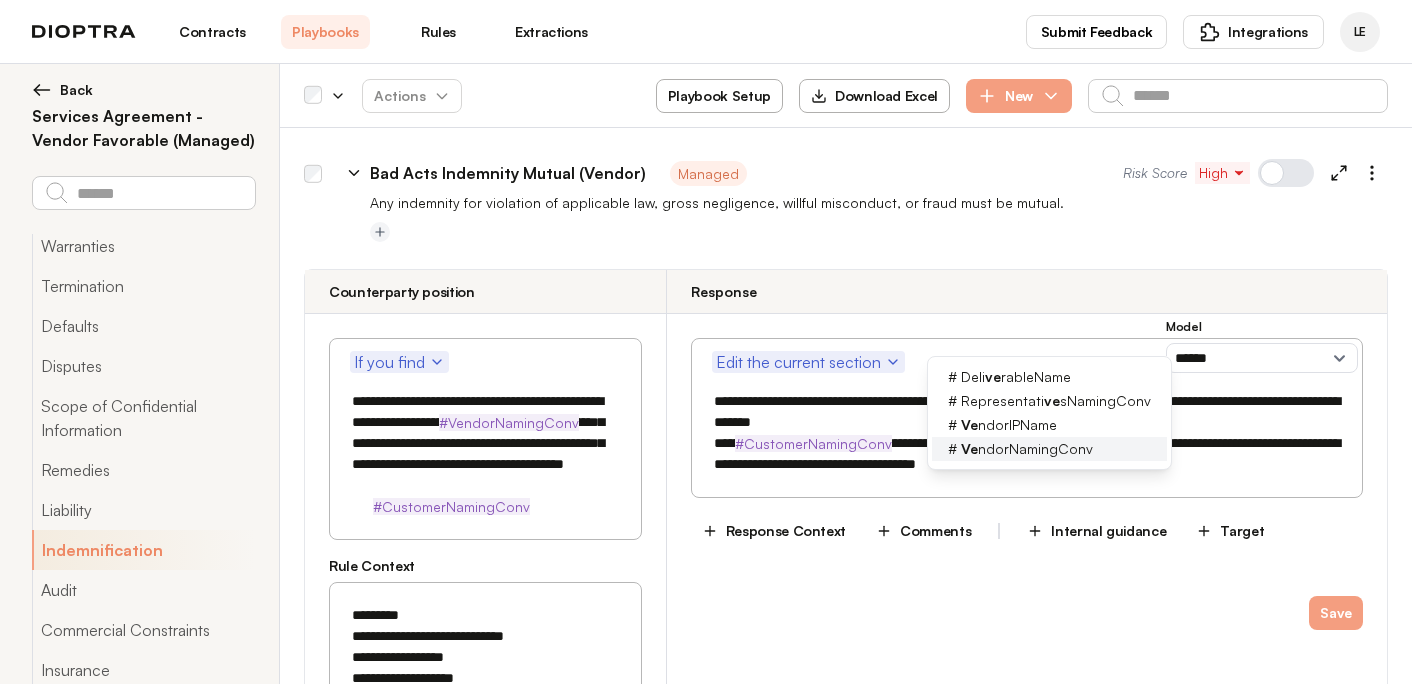 click on "Ve ndorNamingConv" at bounding box center [1027, 449] 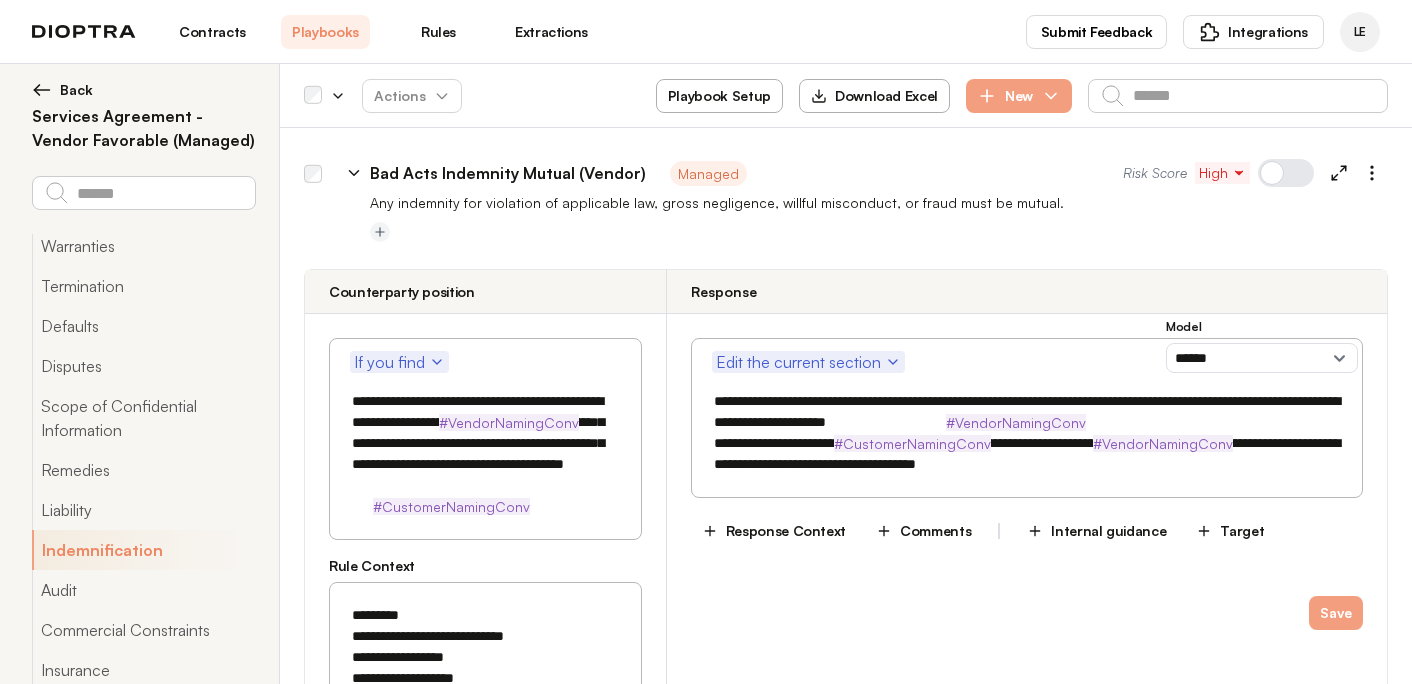 click on "**********" at bounding box center [1027, 433] 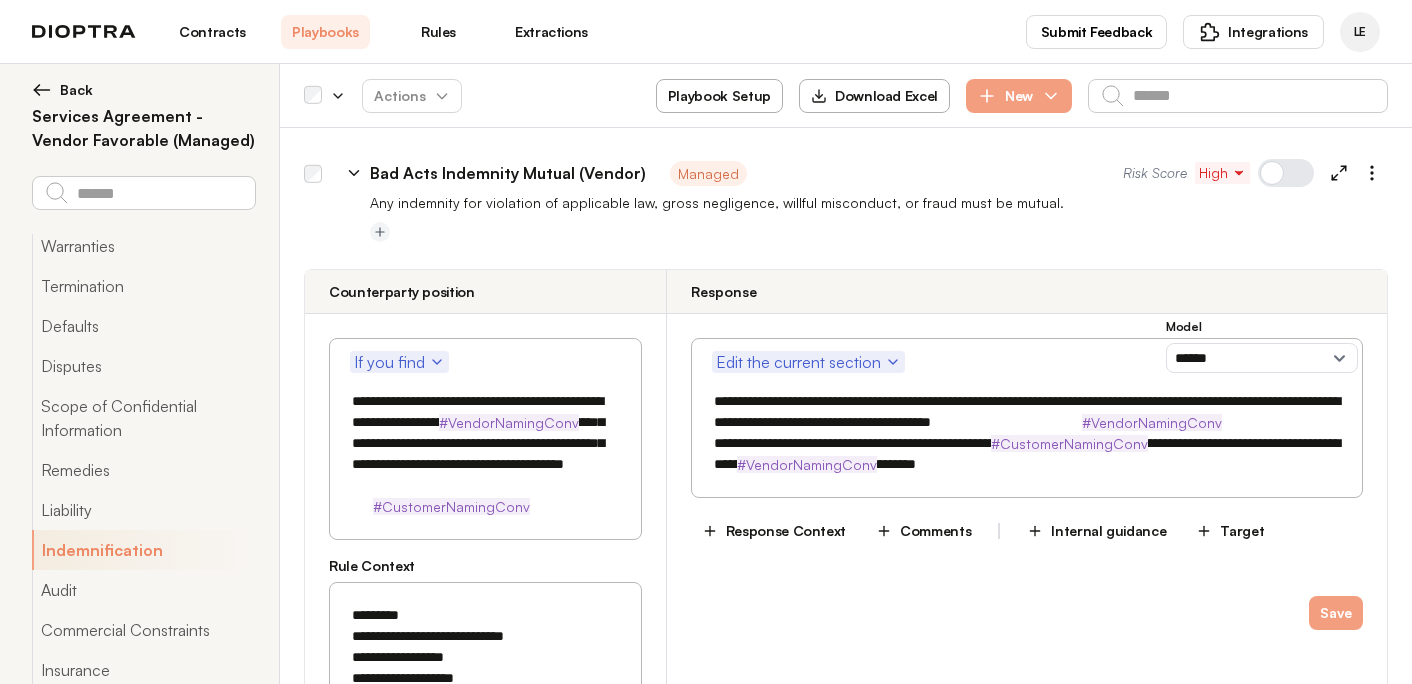 click on "**********" at bounding box center (1027, 433) 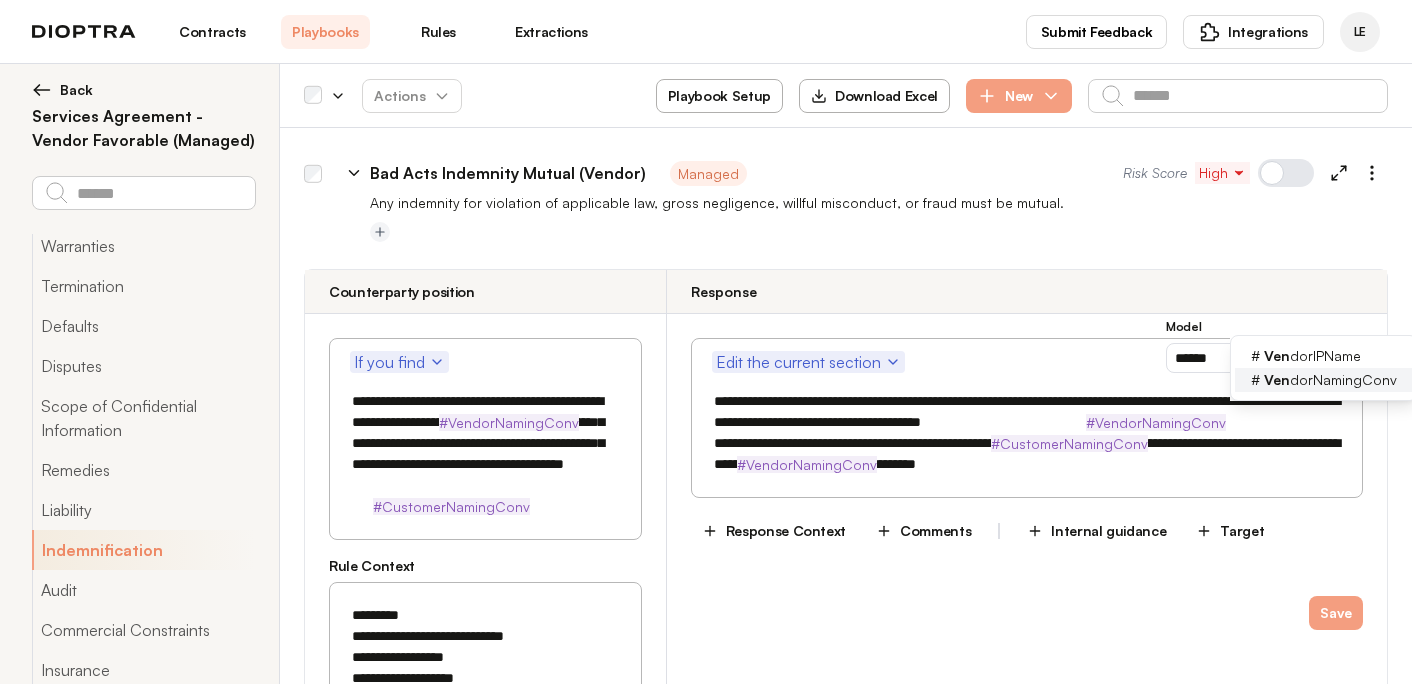 click on "Ven dorNamingConv" at bounding box center (1330, 380) 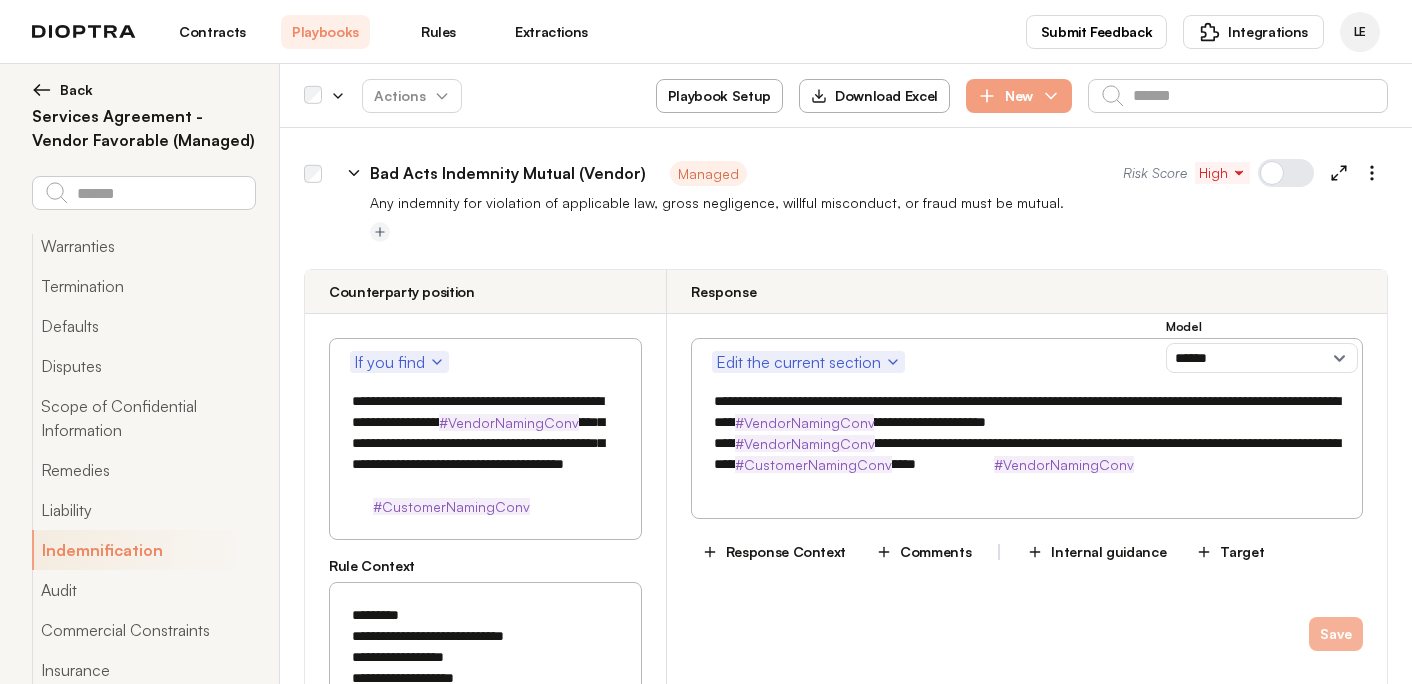 type on "**********" 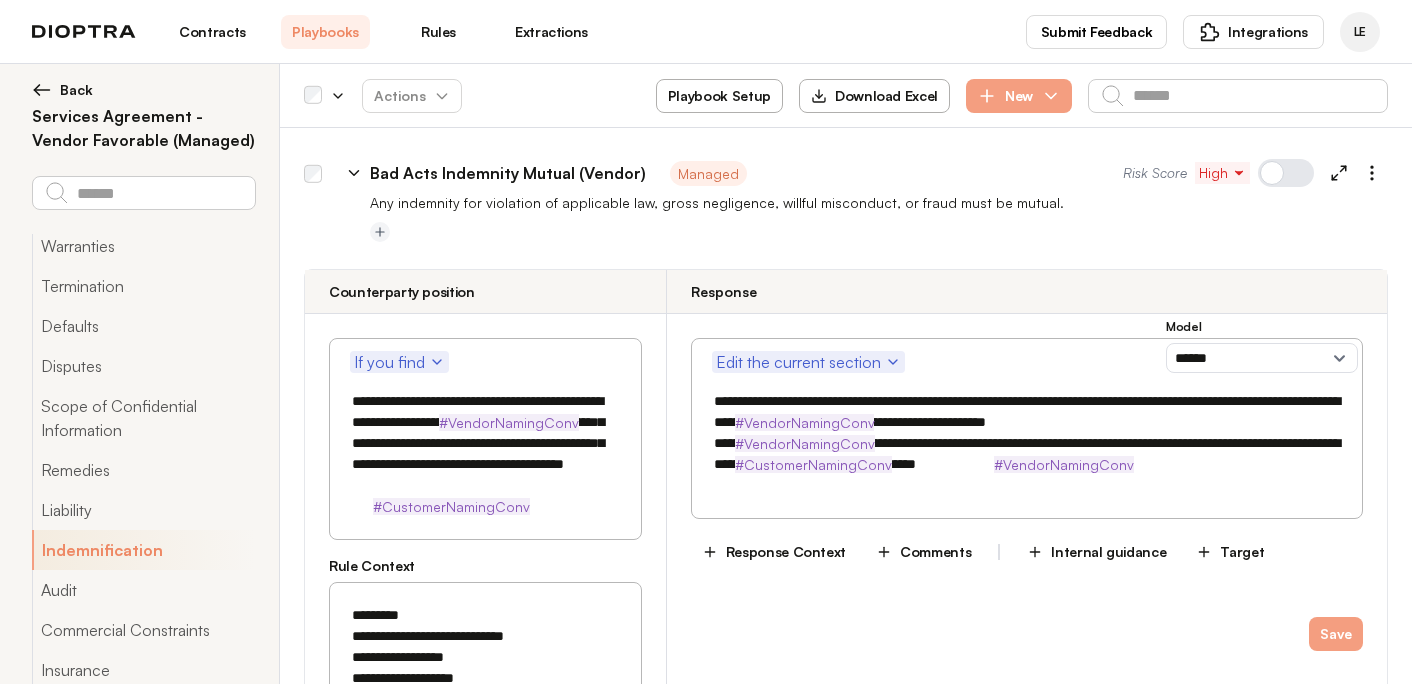 drag, startPoint x: 880, startPoint y: 370, endPoint x: 694, endPoint y: 327, distance: 190.90573 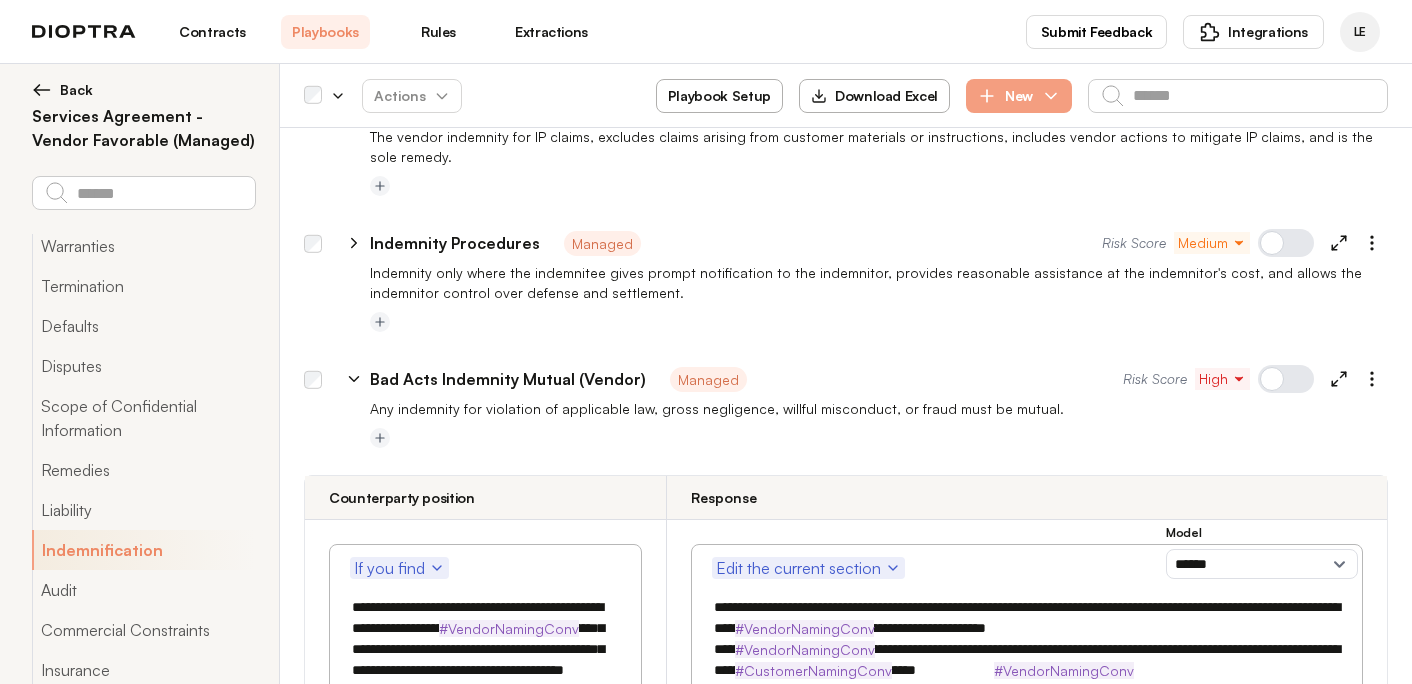 scroll, scrollTop: 12452, scrollLeft: 0, axis: vertical 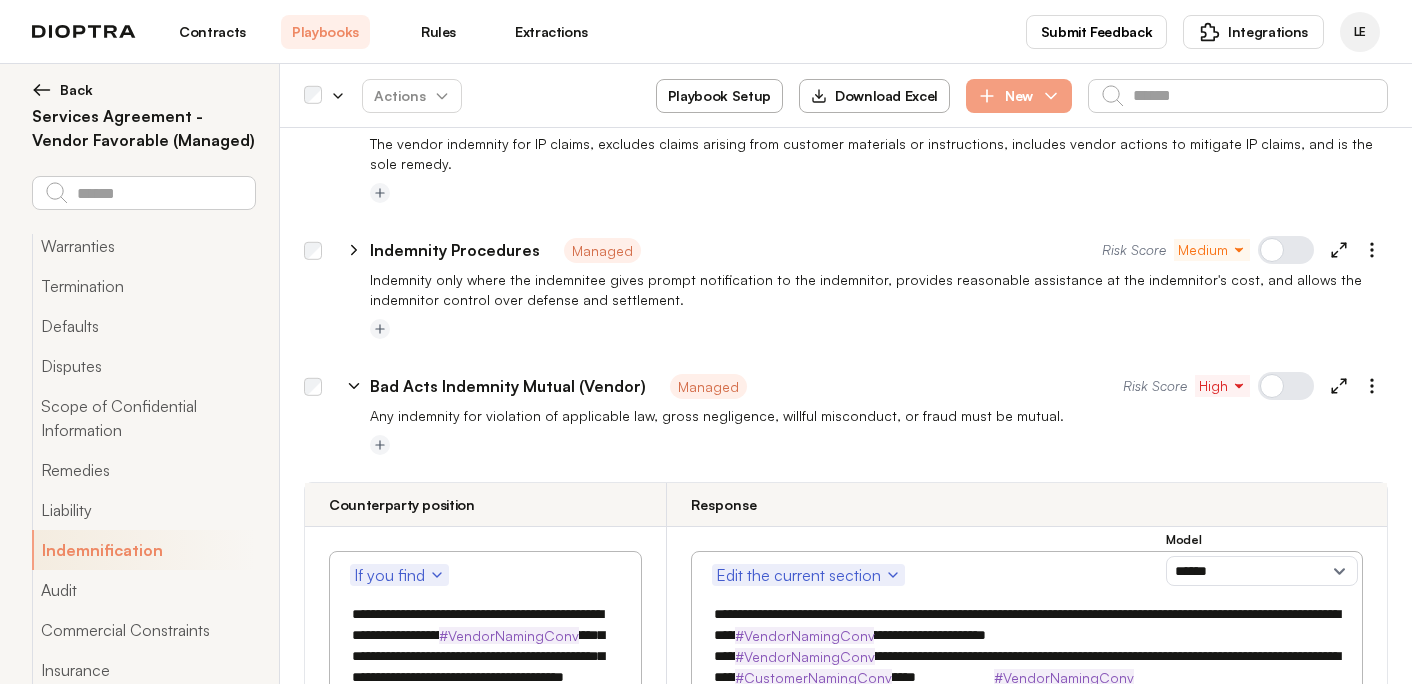click 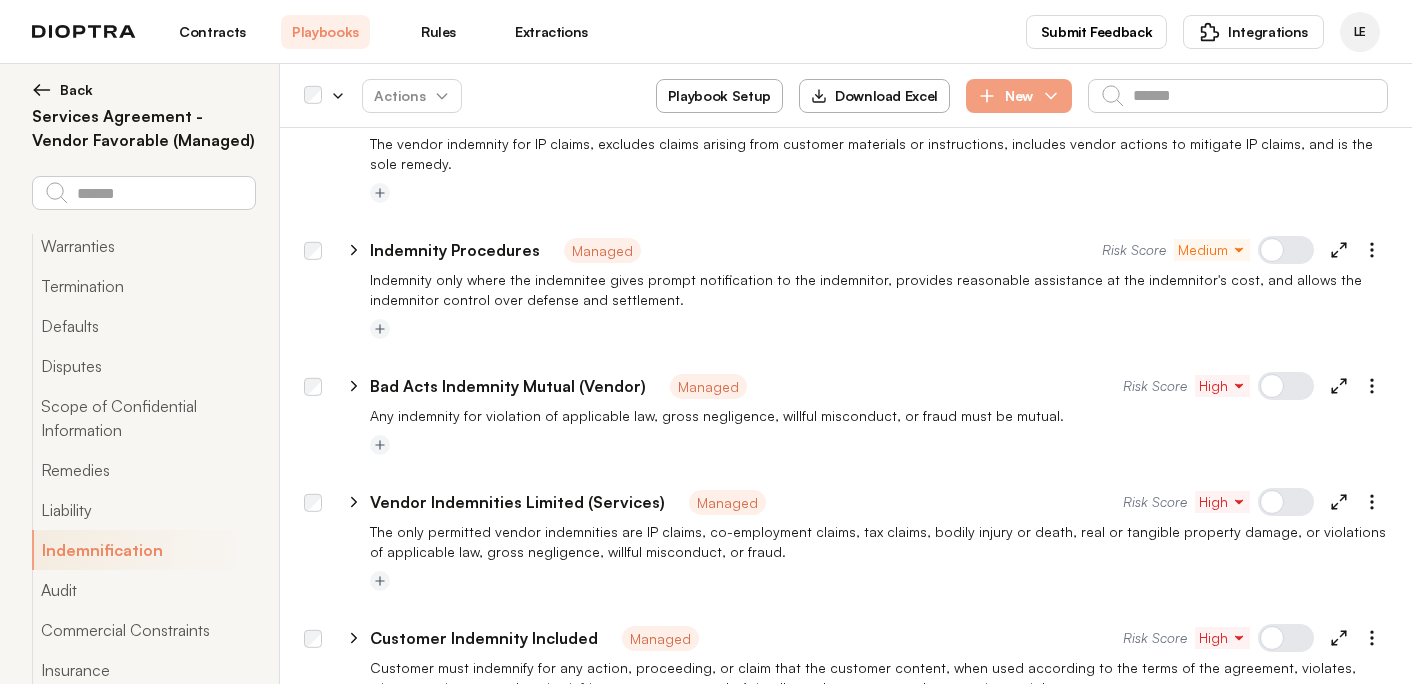 click 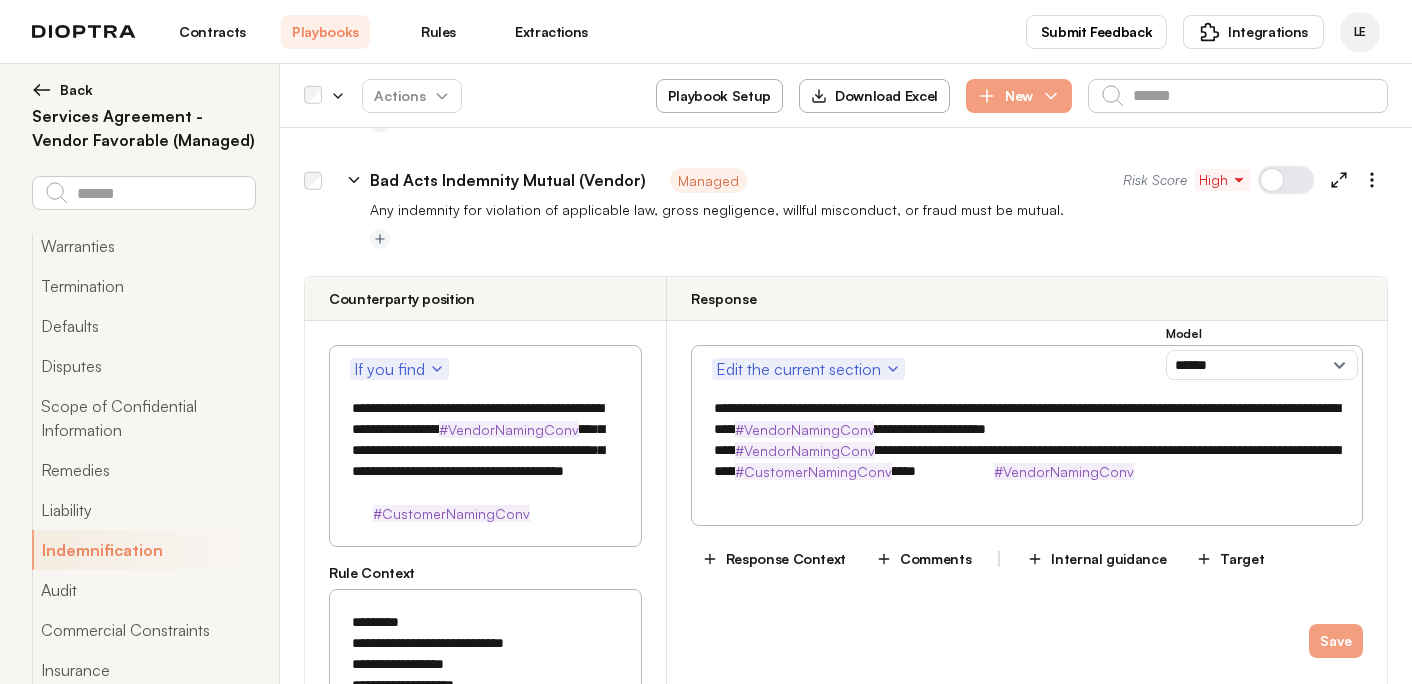 scroll, scrollTop: 12659, scrollLeft: 0, axis: vertical 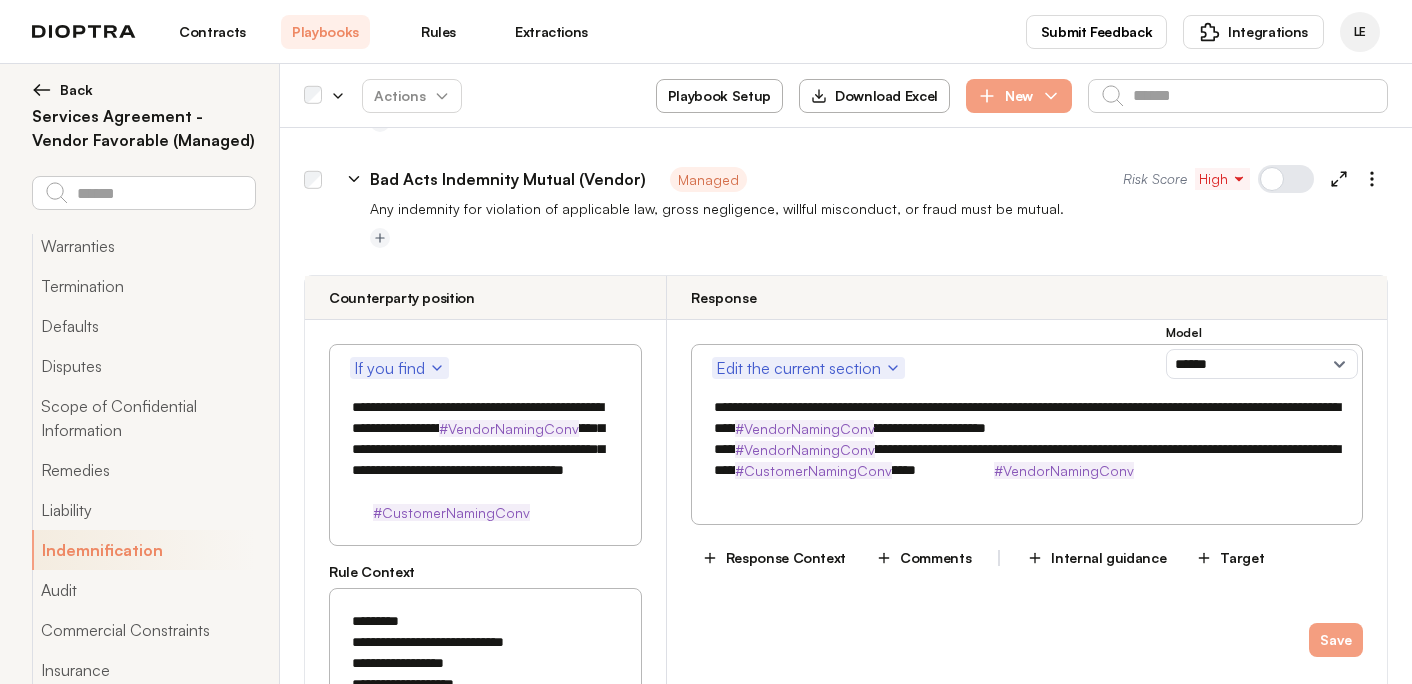 click on "**********" at bounding box center [1027, 449] 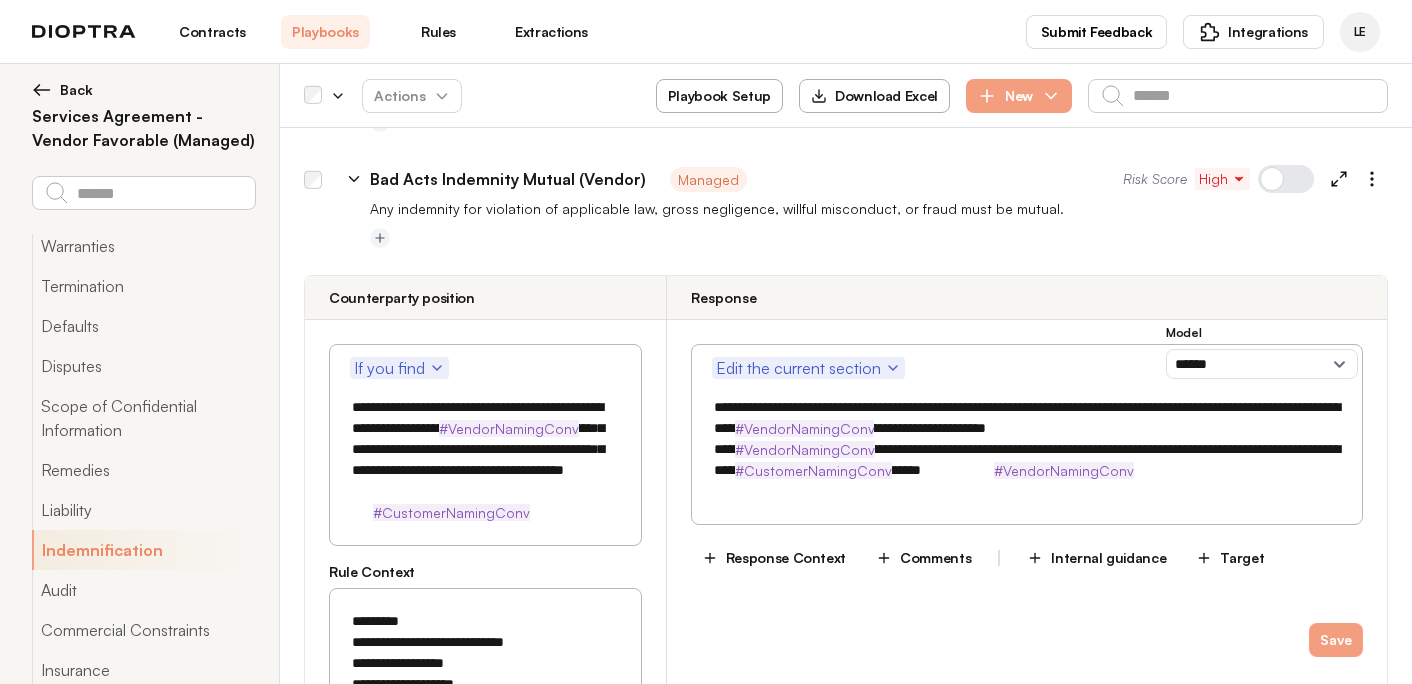 click on "**********" at bounding box center [1027, 449] 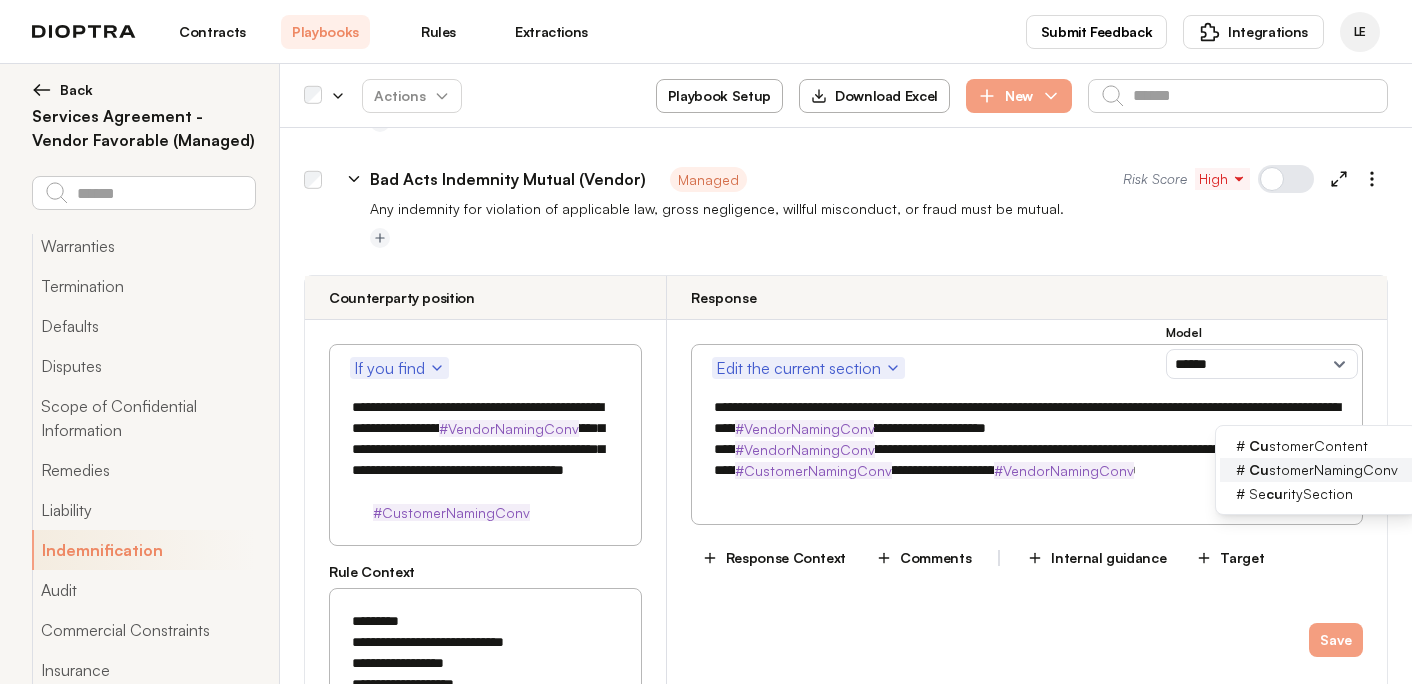 click on "Cu stomerNamingConv" at bounding box center [1323, 470] 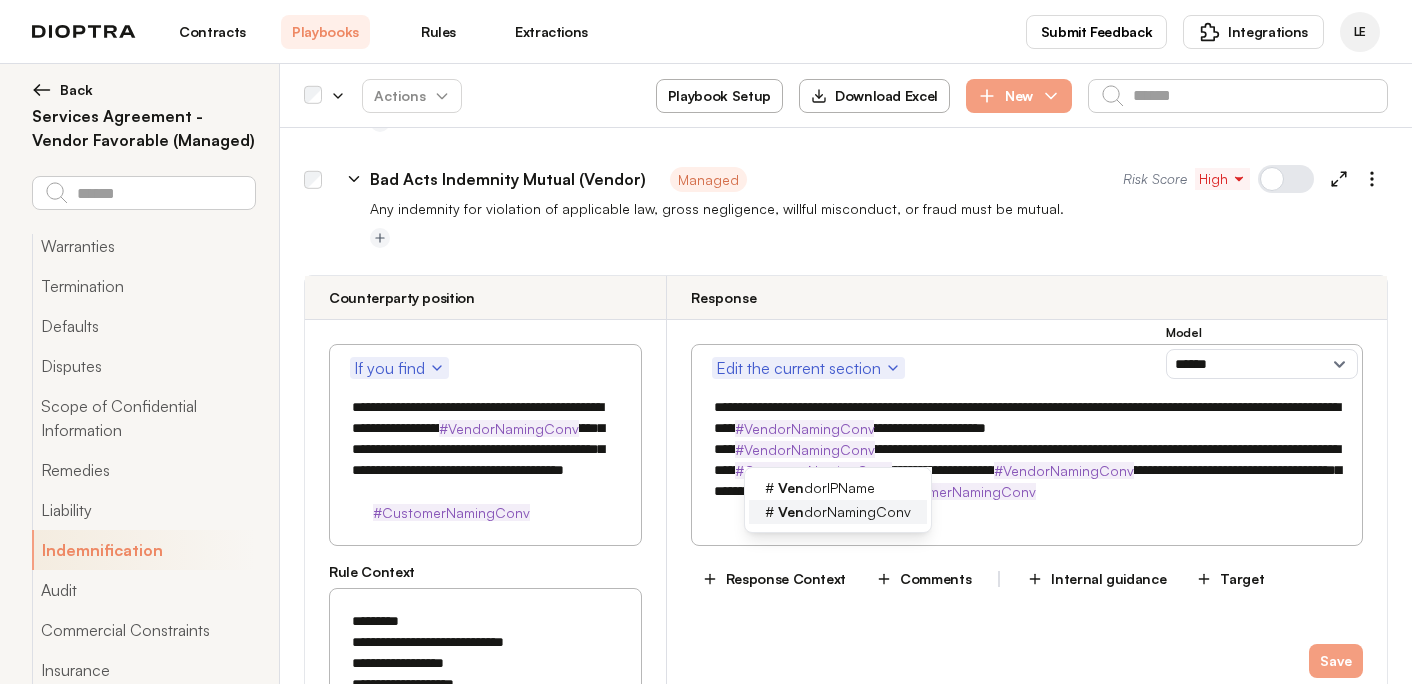 click on "Ven dorNamingConv" at bounding box center (844, 512) 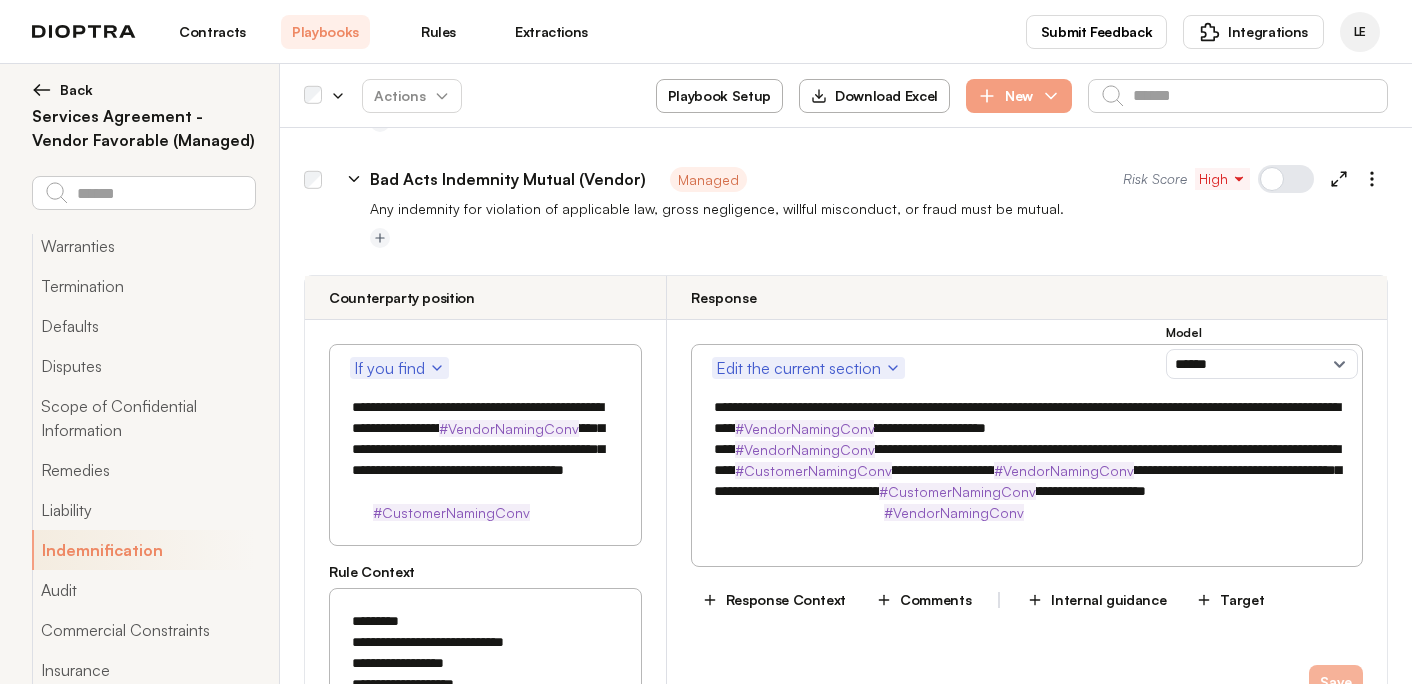 type on "**********" 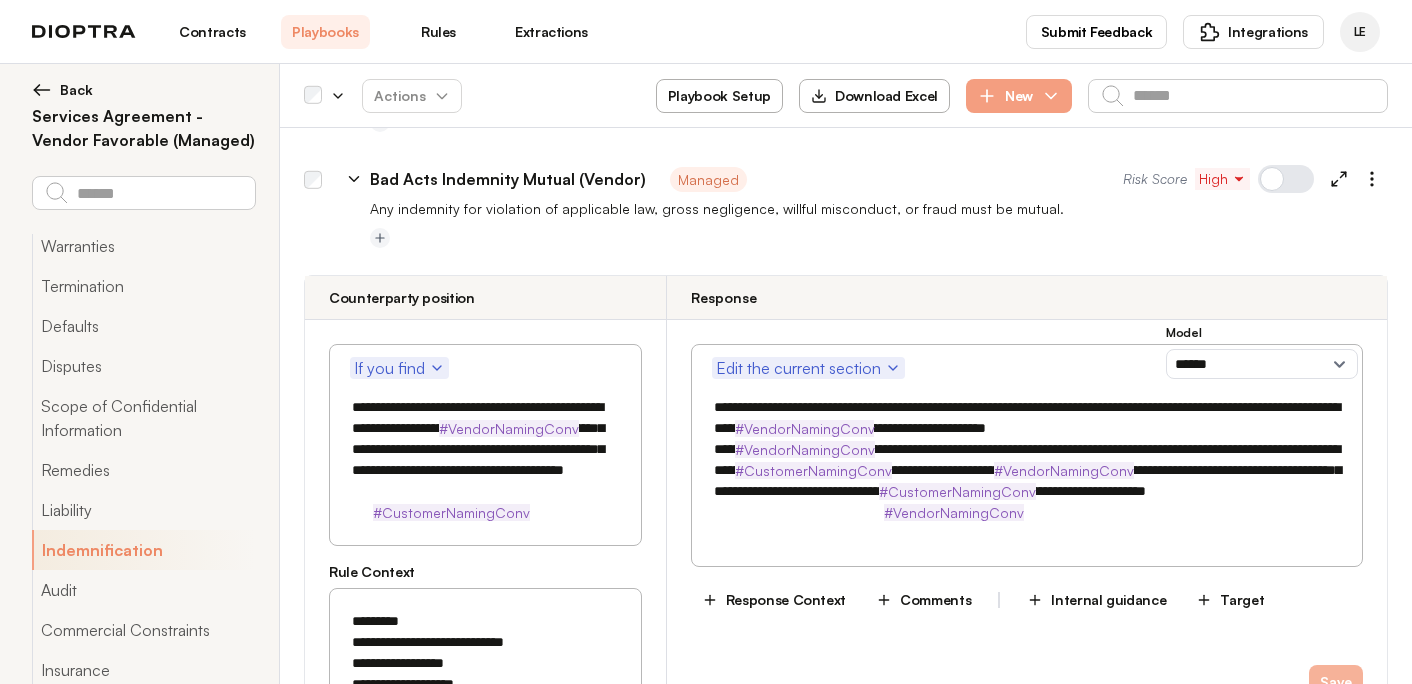 click on "Save" at bounding box center (1336, 682) 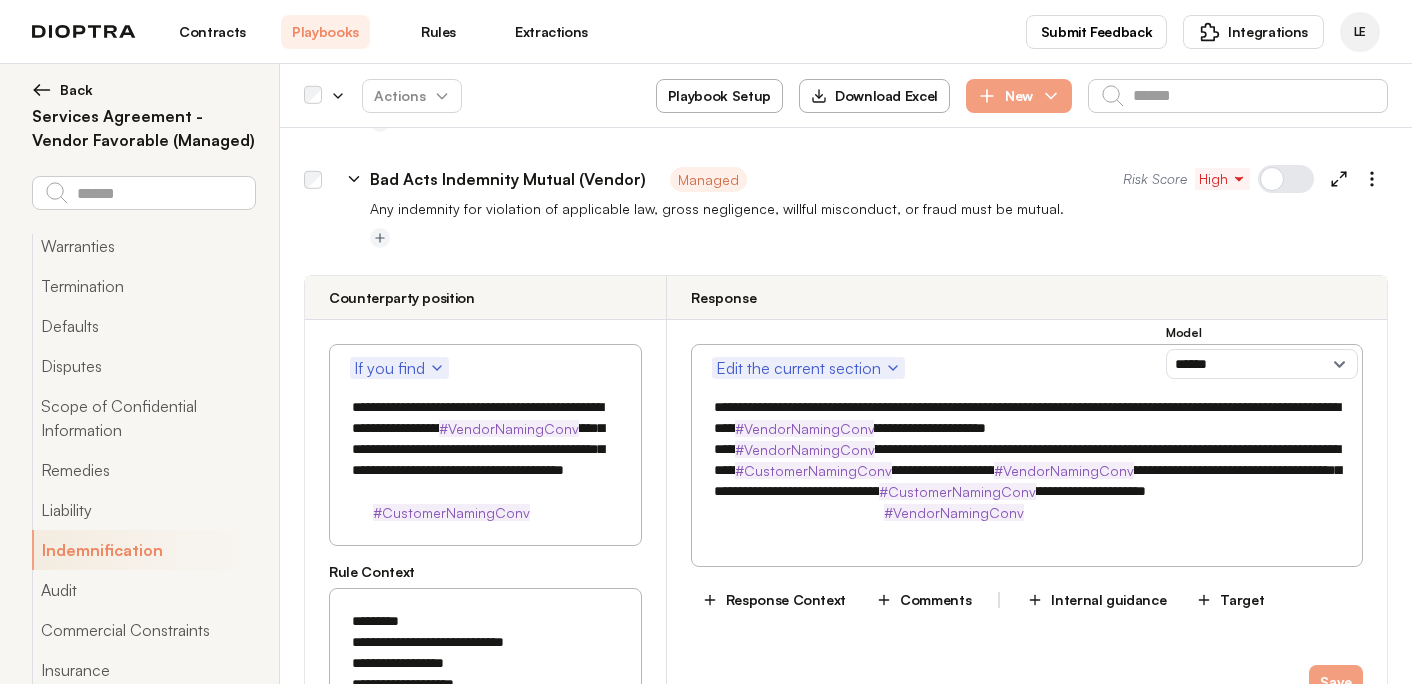 drag, startPoint x: 859, startPoint y: 379, endPoint x: 690, endPoint y: 339, distance: 173.66922 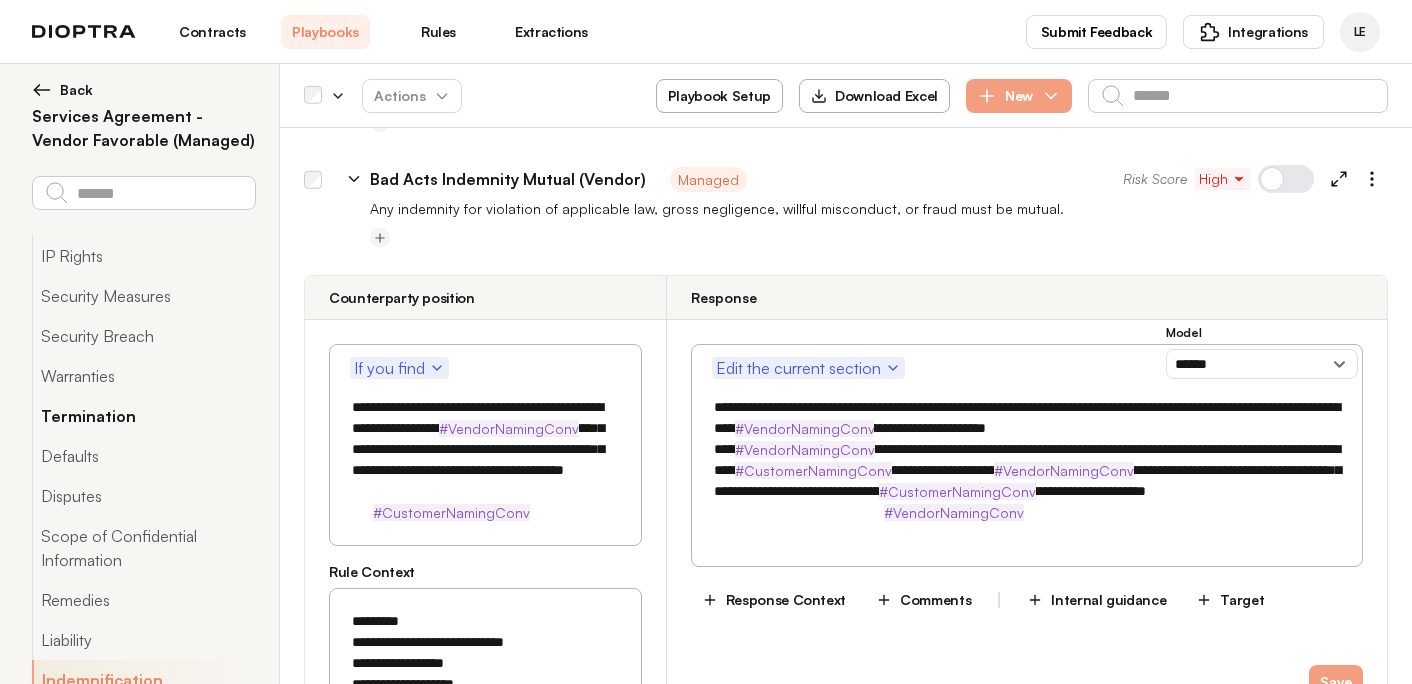 scroll, scrollTop: 178, scrollLeft: 0, axis: vertical 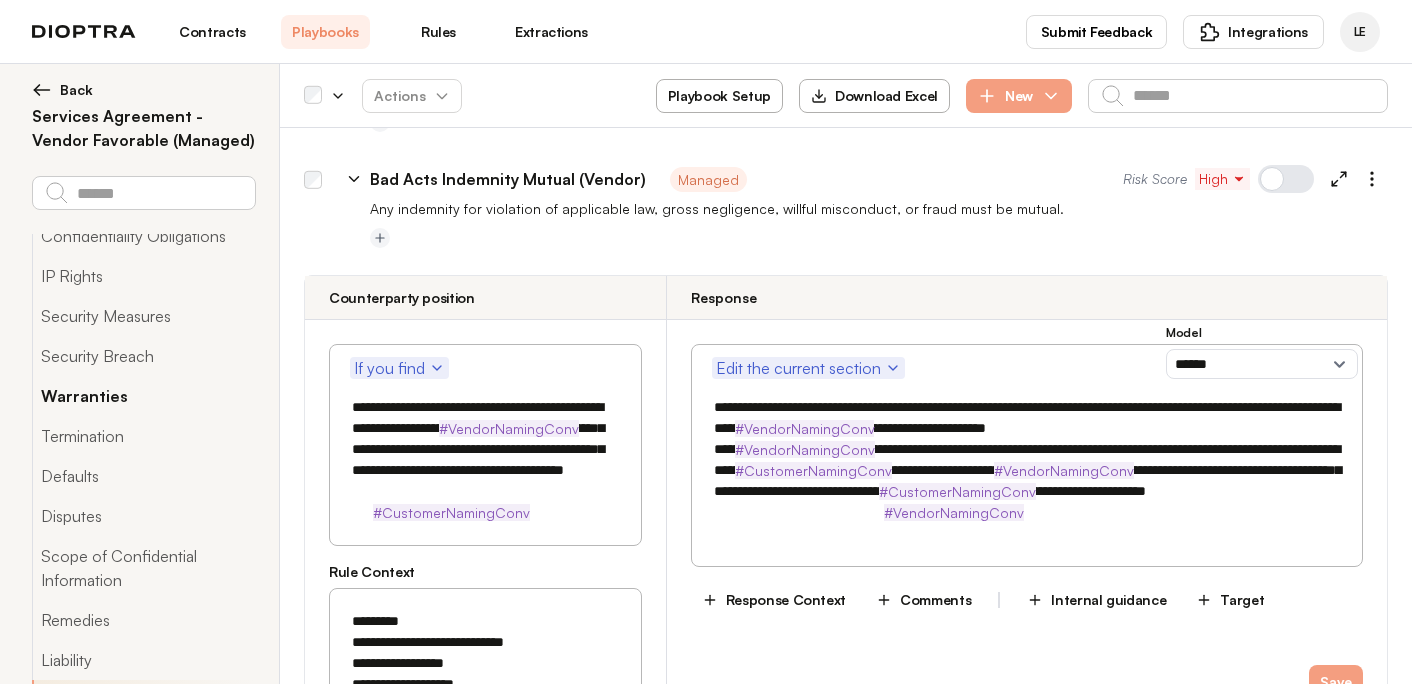 click on "Warranties" at bounding box center (143, 396) 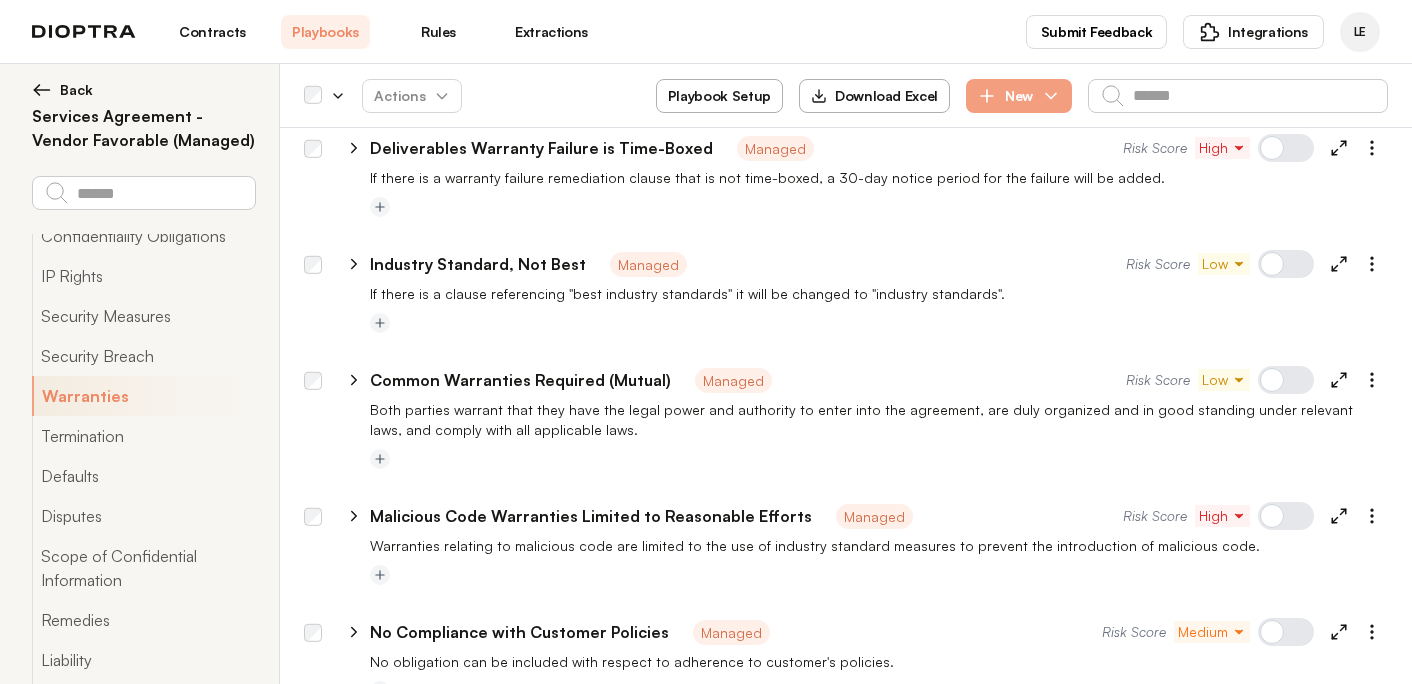 scroll, scrollTop: 7955, scrollLeft: 0, axis: vertical 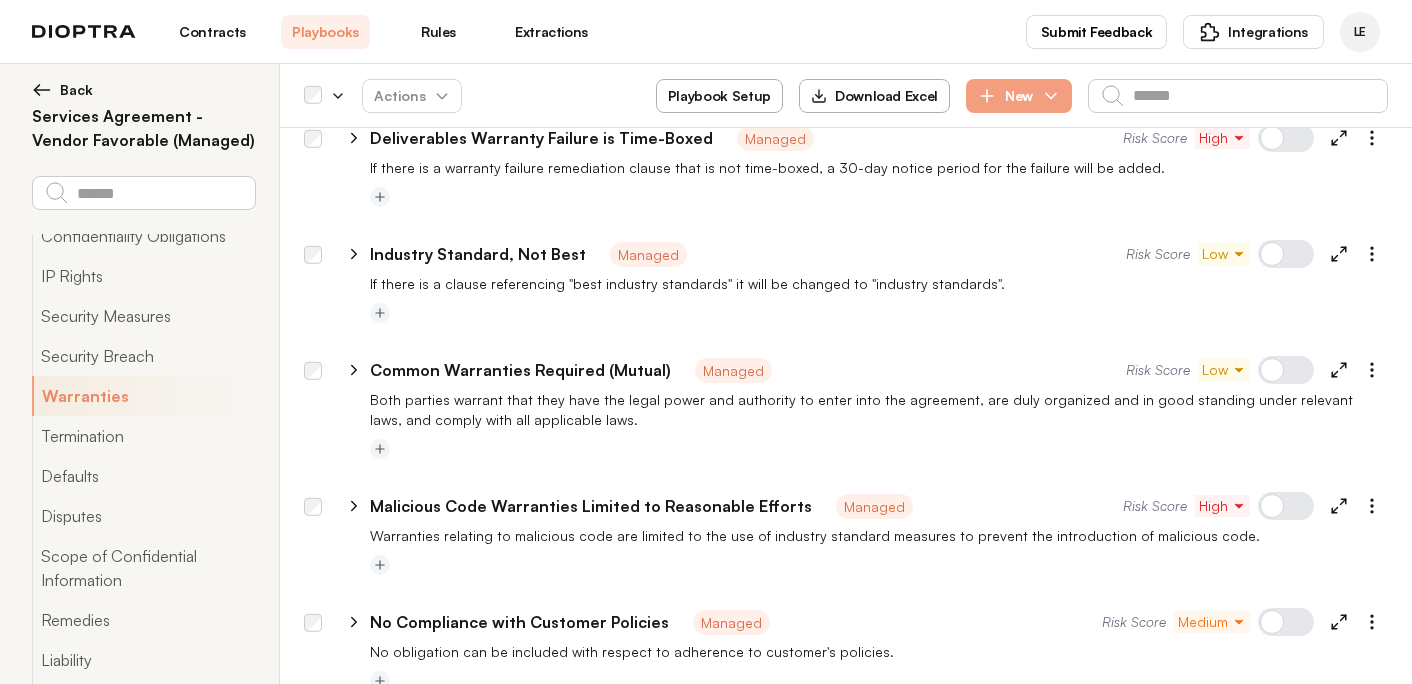 click 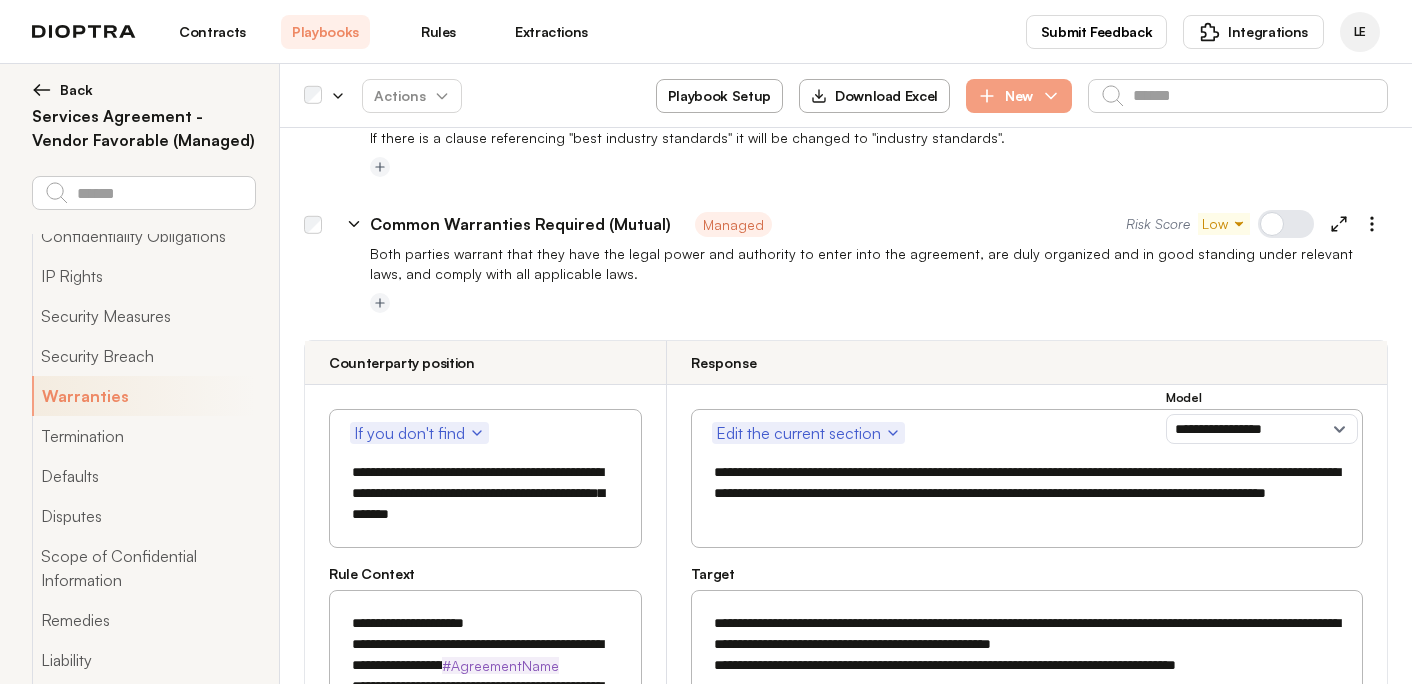 scroll, scrollTop: 8045, scrollLeft: 0, axis: vertical 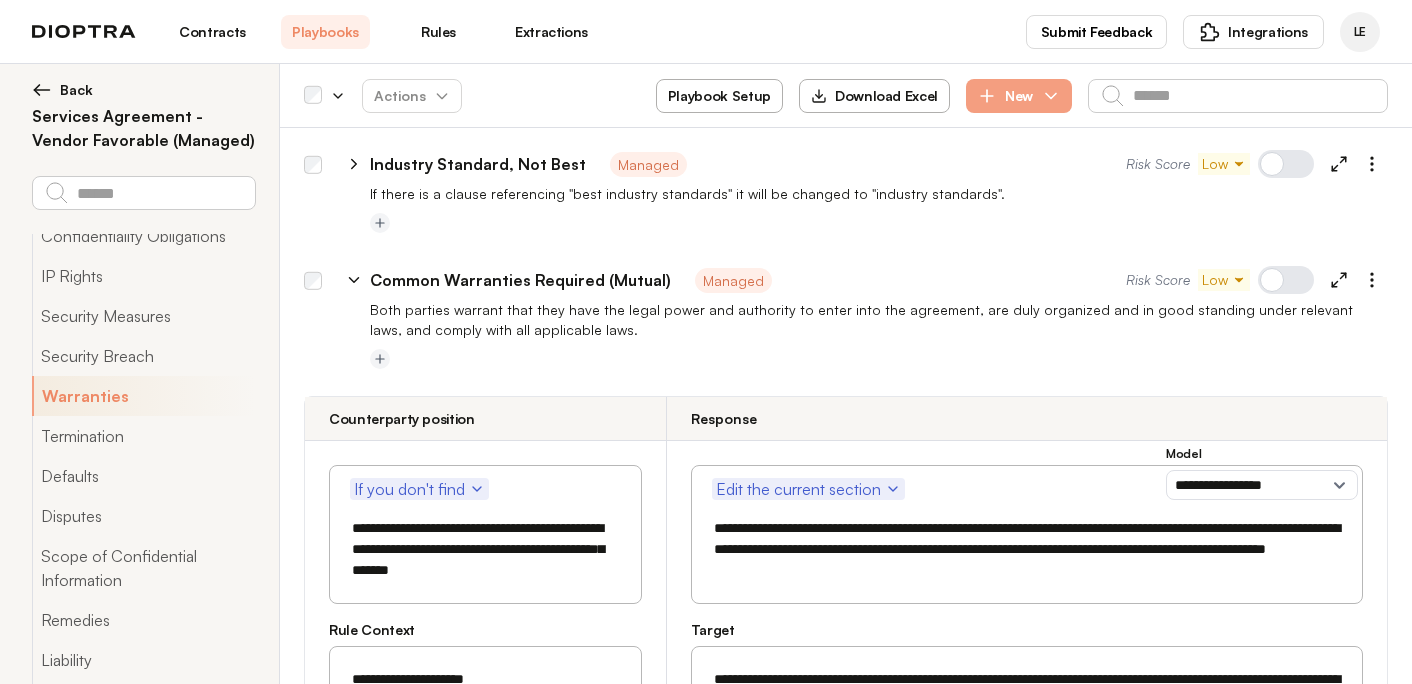 click 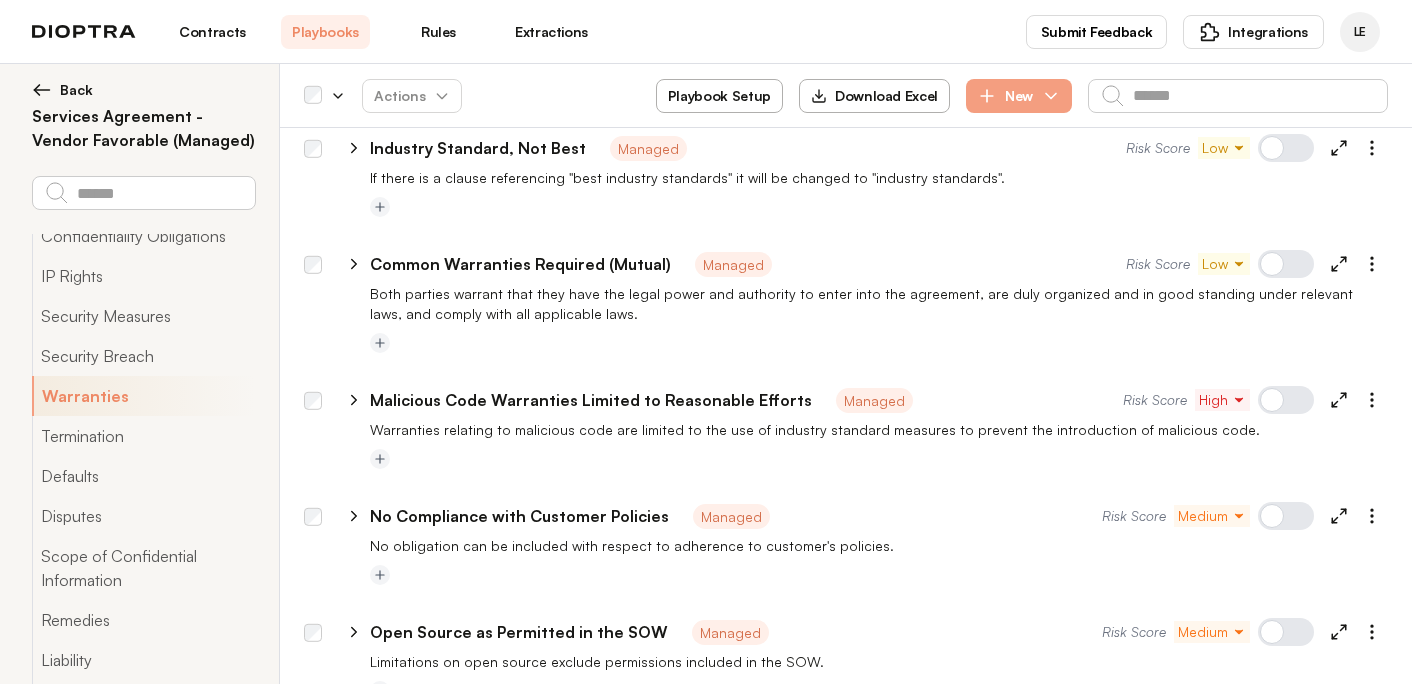 scroll, scrollTop: 8067, scrollLeft: 0, axis: vertical 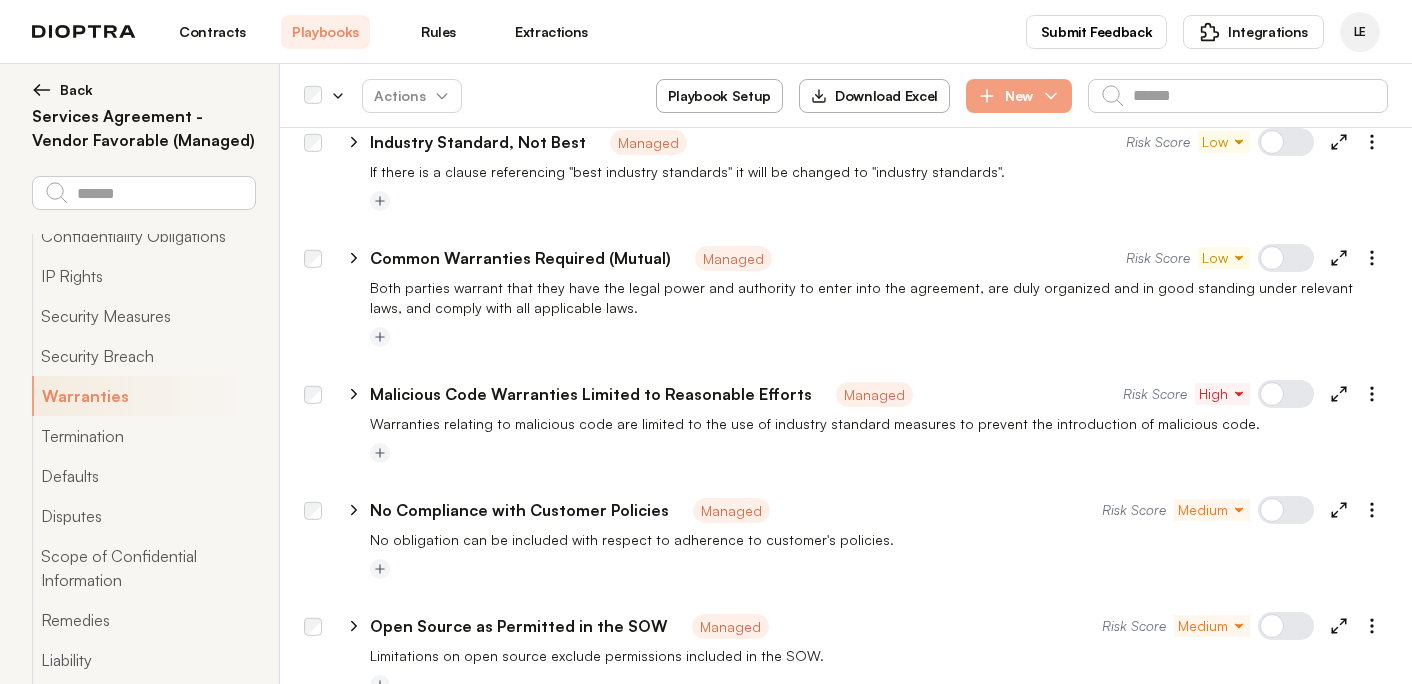 click 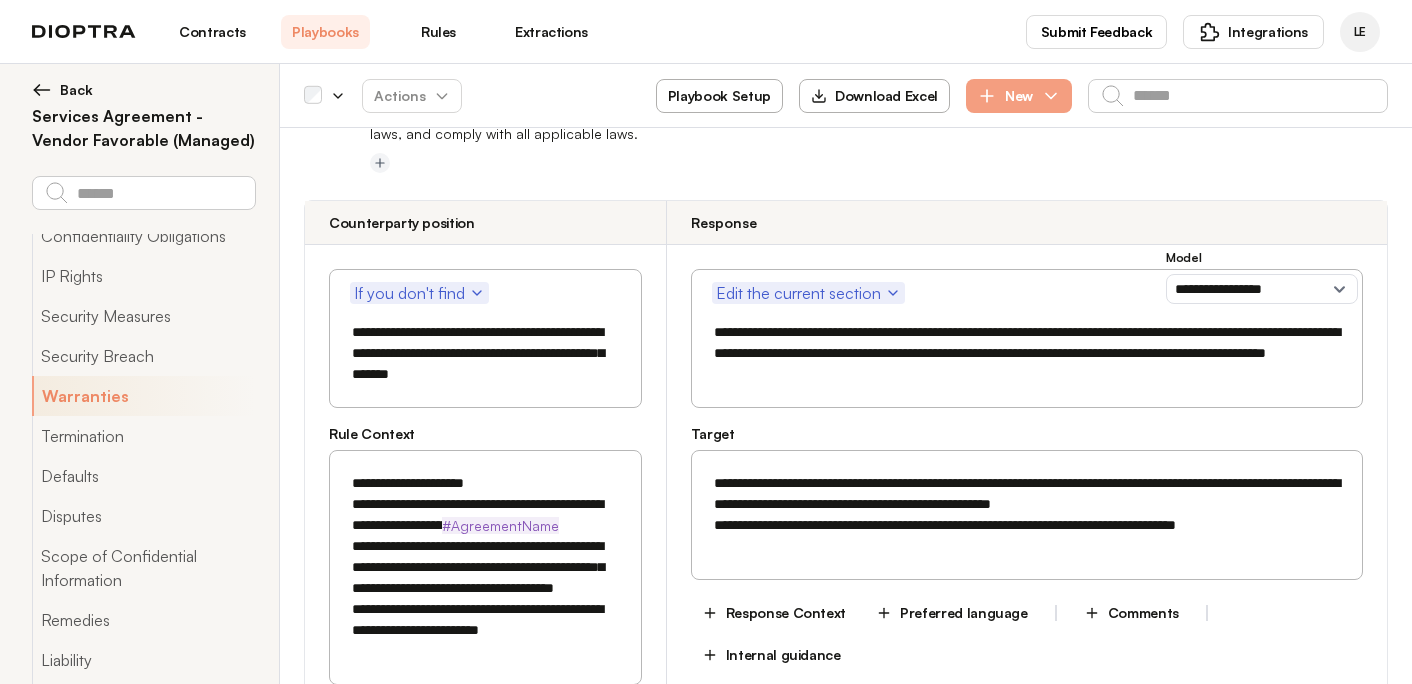 scroll, scrollTop: 8260, scrollLeft: 0, axis: vertical 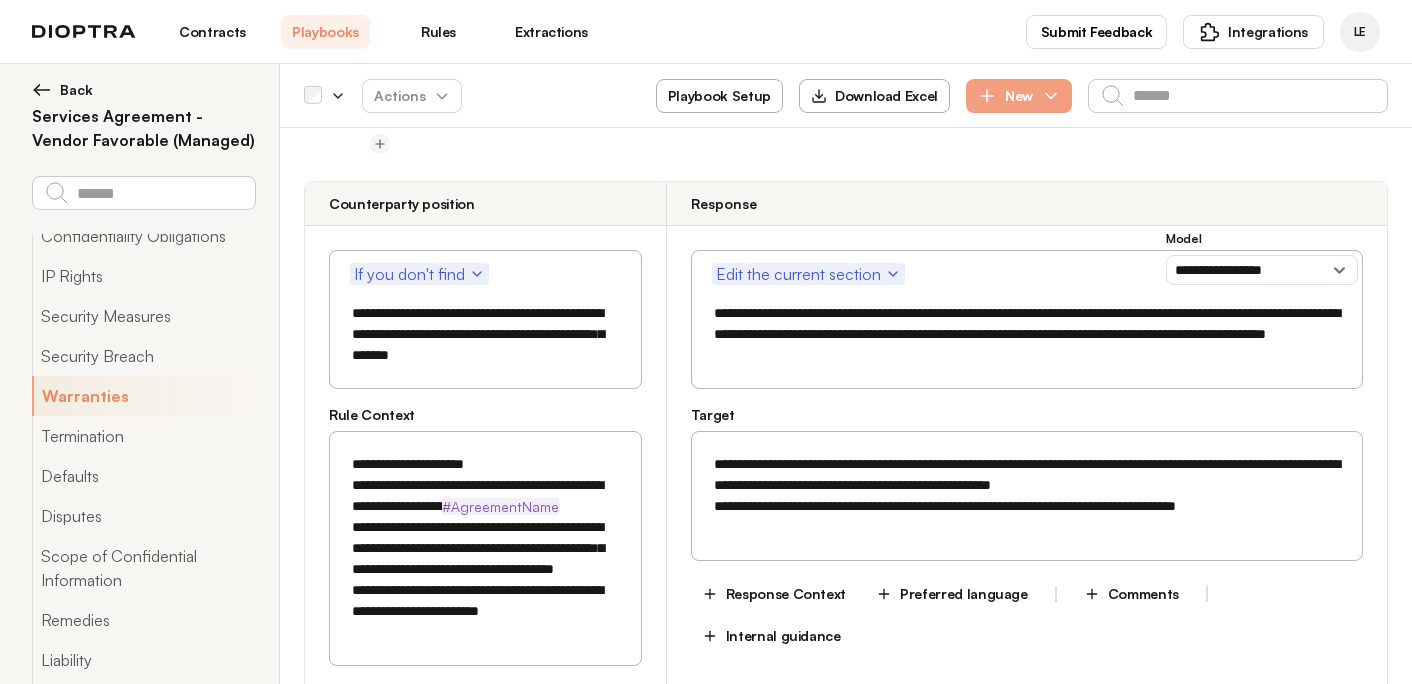 click on "**********" at bounding box center [1027, 334] 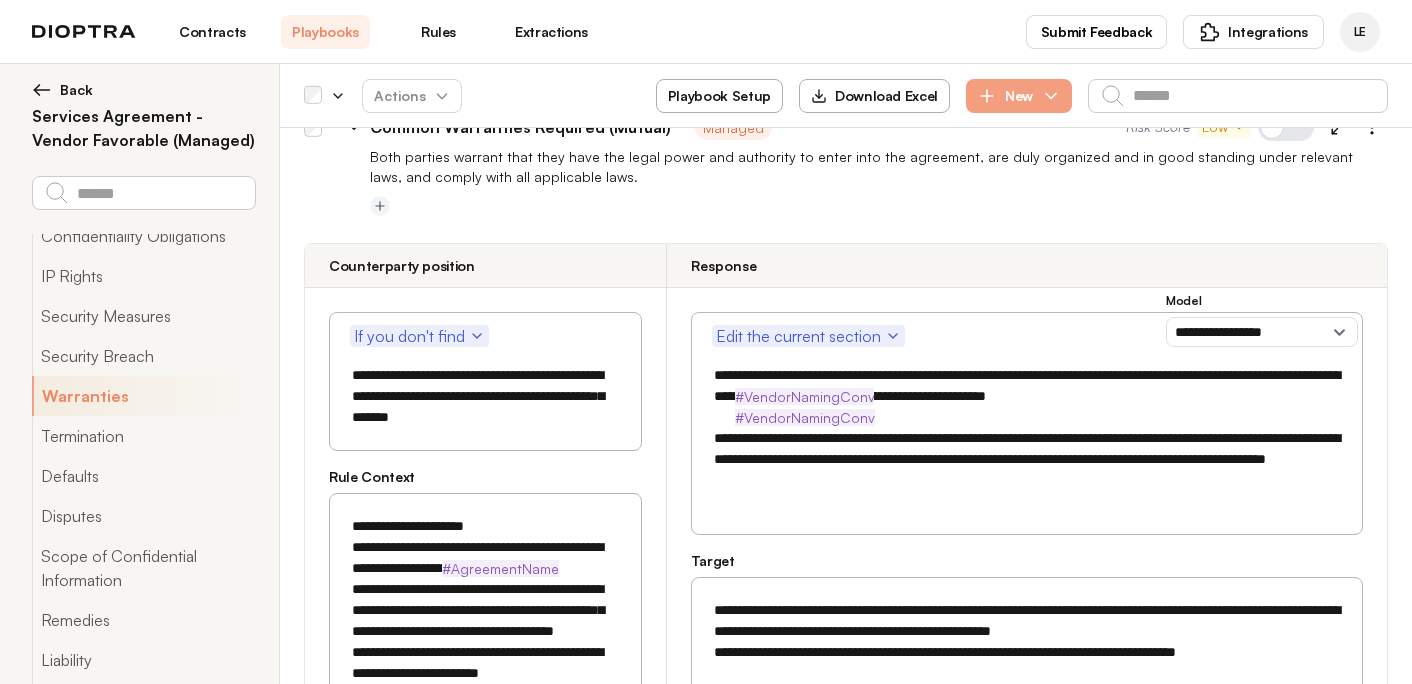 scroll, scrollTop: 8232, scrollLeft: 0, axis: vertical 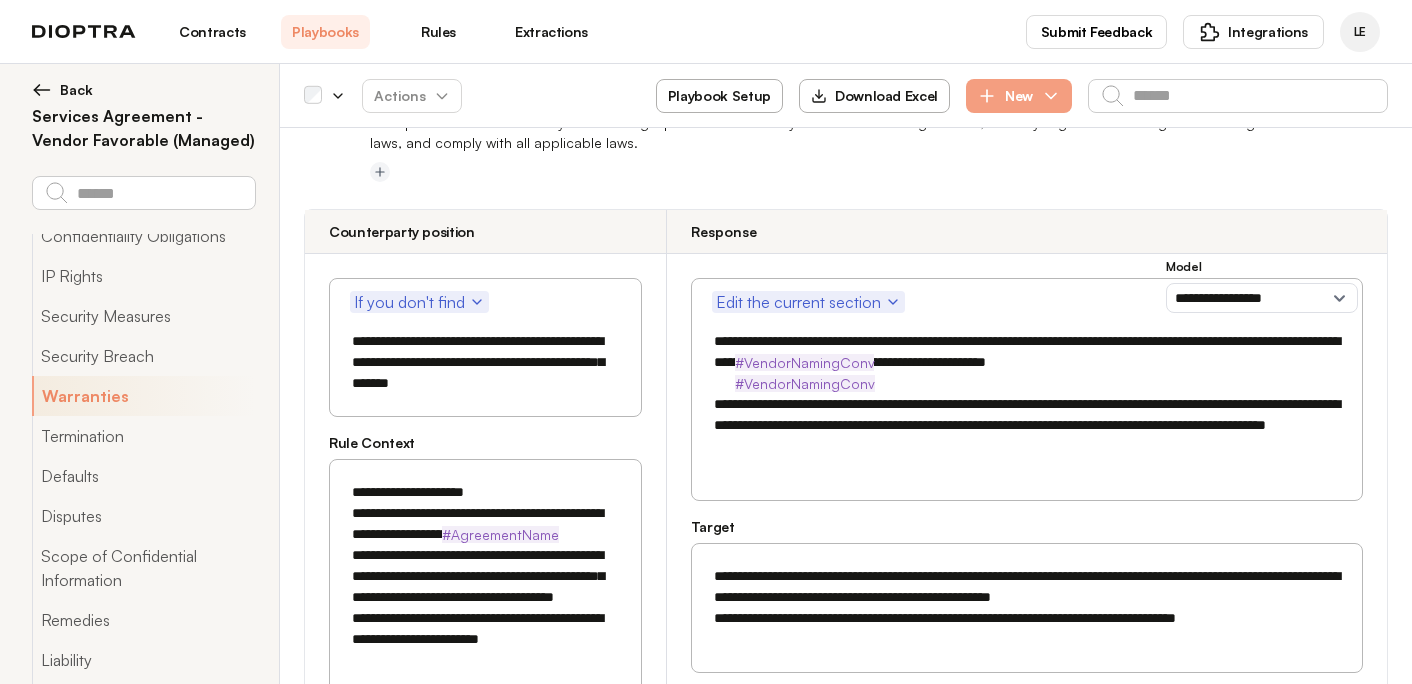 drag, startPoint x: 873, startPoint y: 360, endPoint x: 698, endPoint y: 310, distance: 182.00275 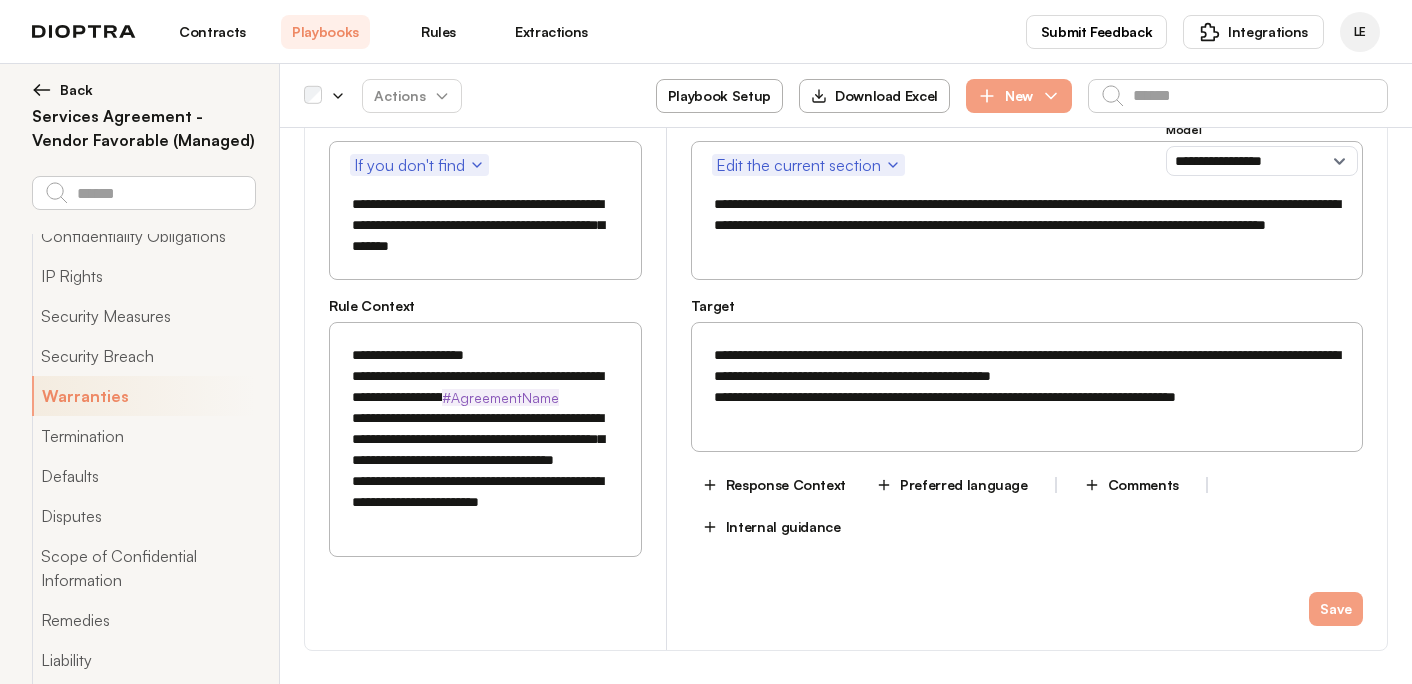 scroll, scrollTop: 8384, scrollLeft: 0, axis: vertical 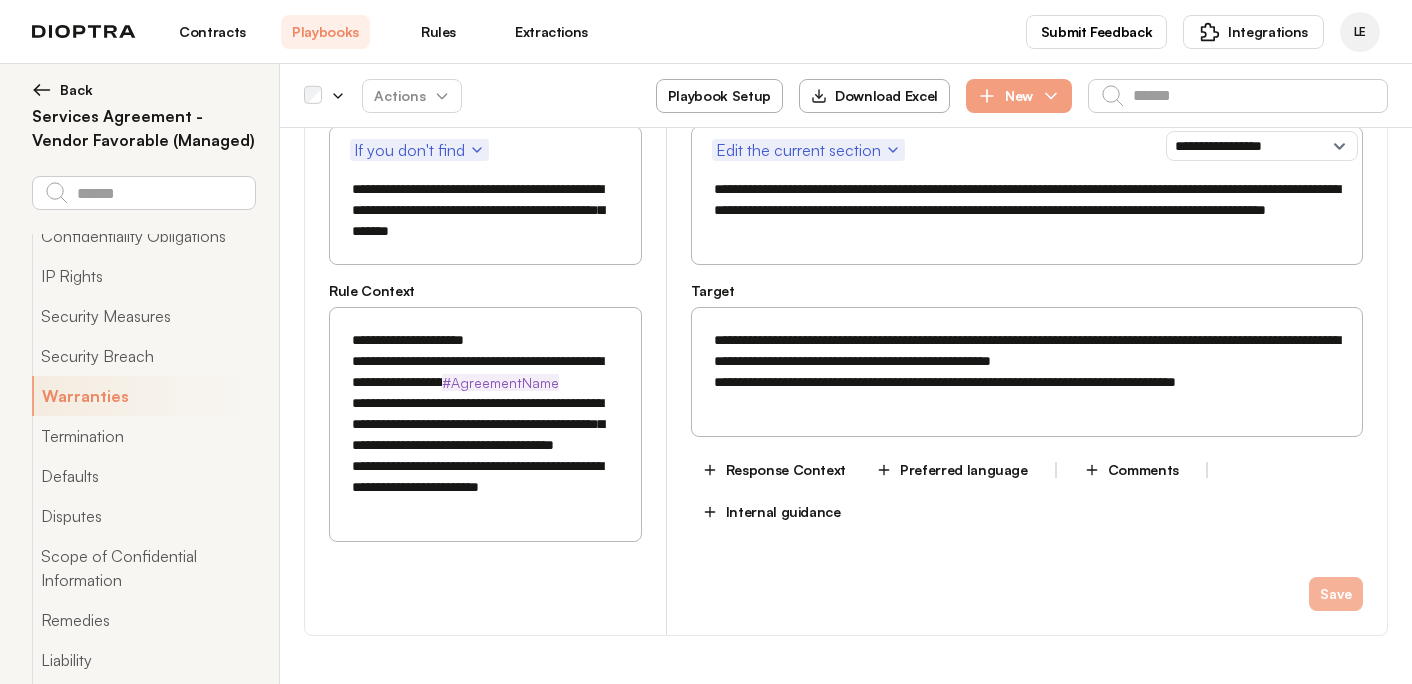 type on "**********" 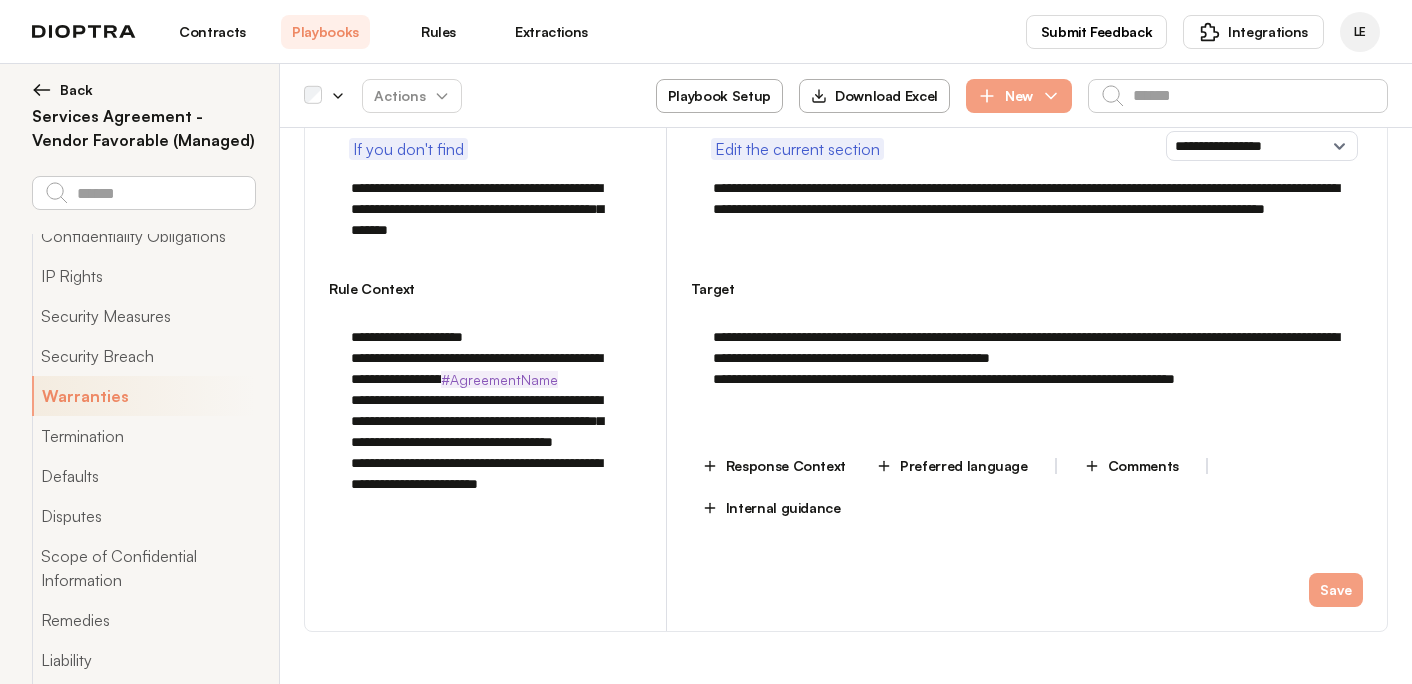 type on "*" 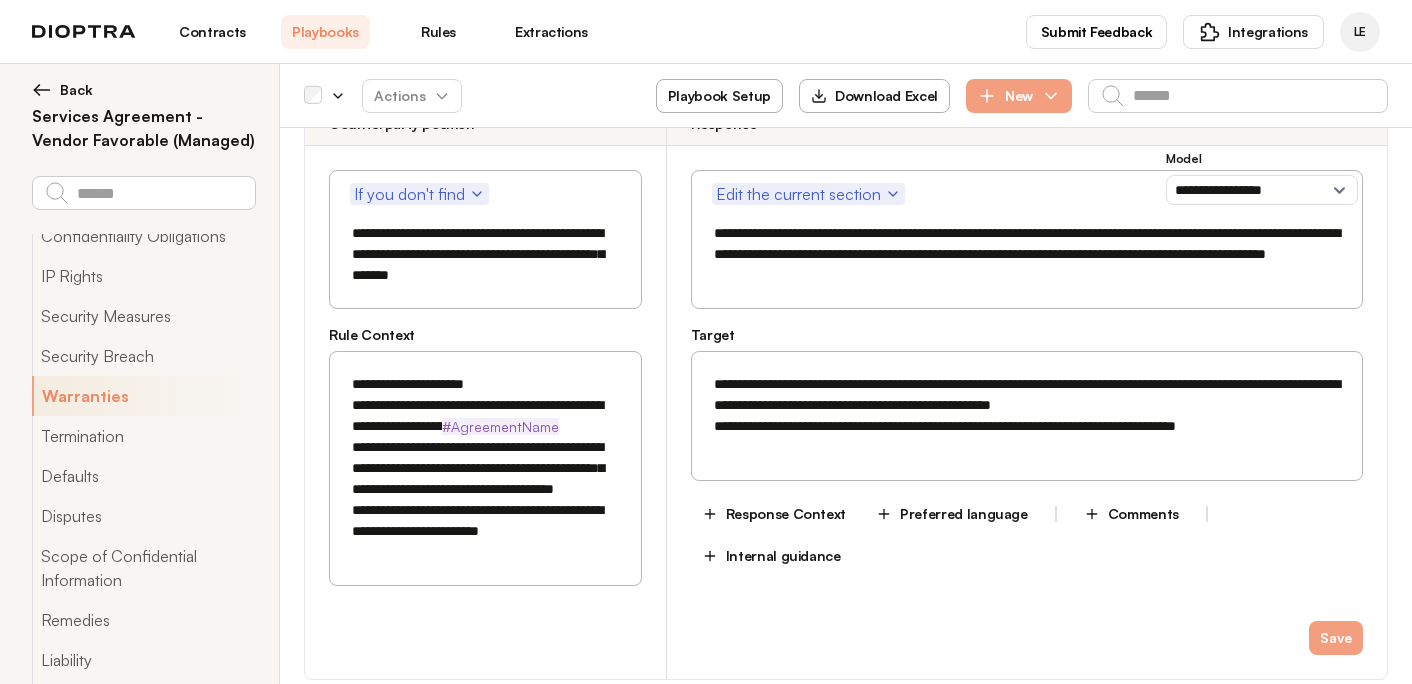 scroll, scrollTop: 8319, scrollLeft: 0, axis: vertical 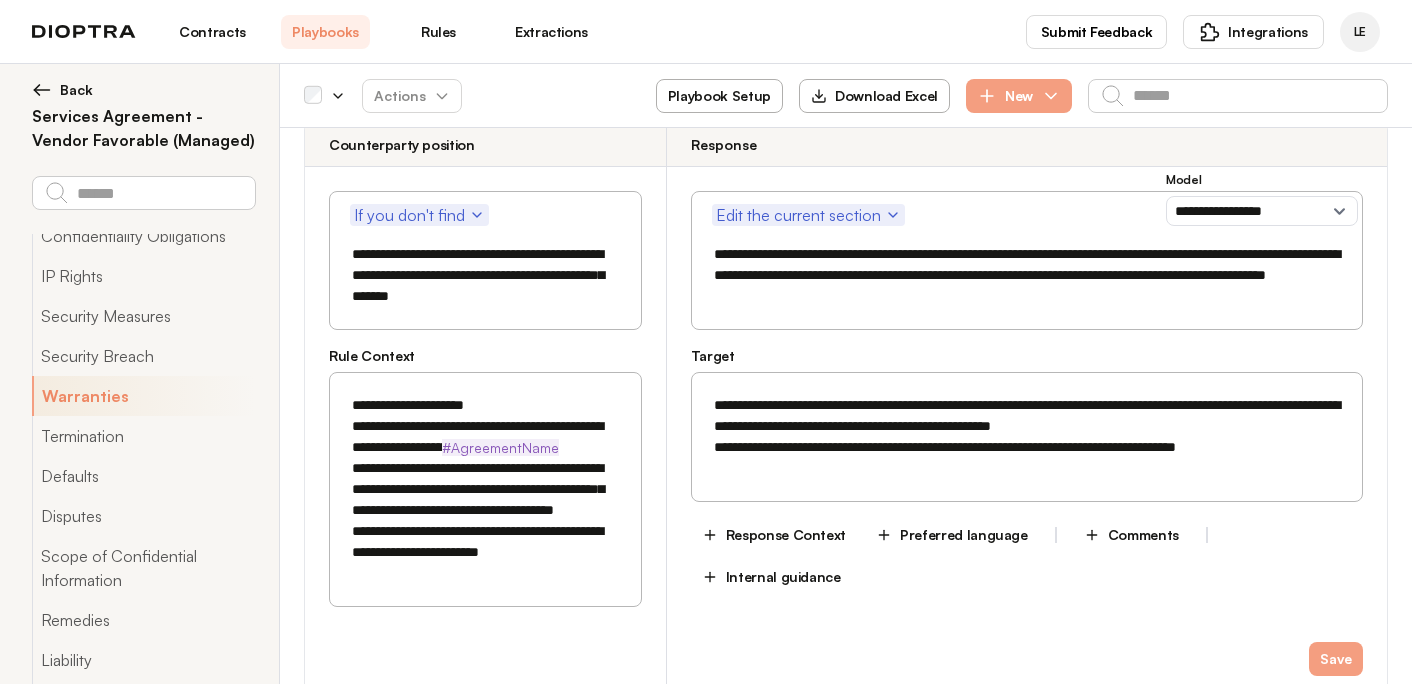 drag, startPoint x: 558, startPoint y: 543, endPoint x: 273, endPoint y: 521, distance: 285.84787 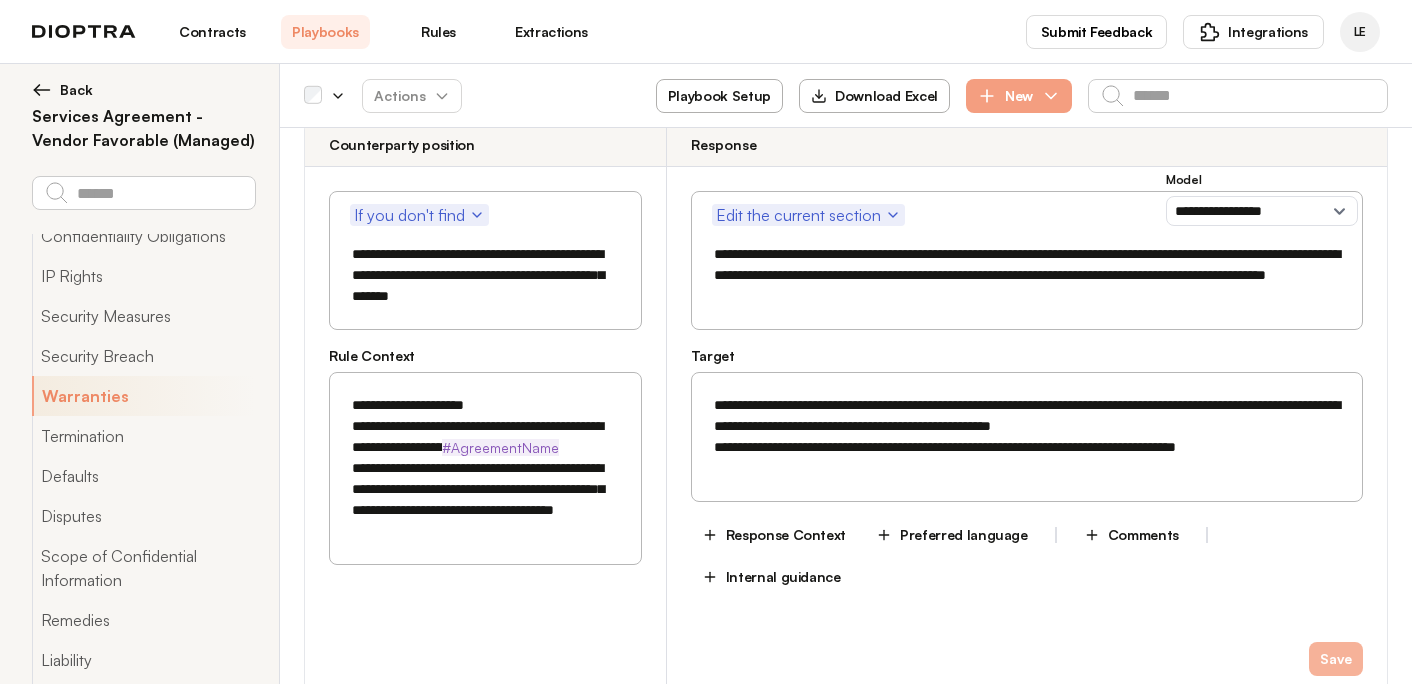 type on "**********" 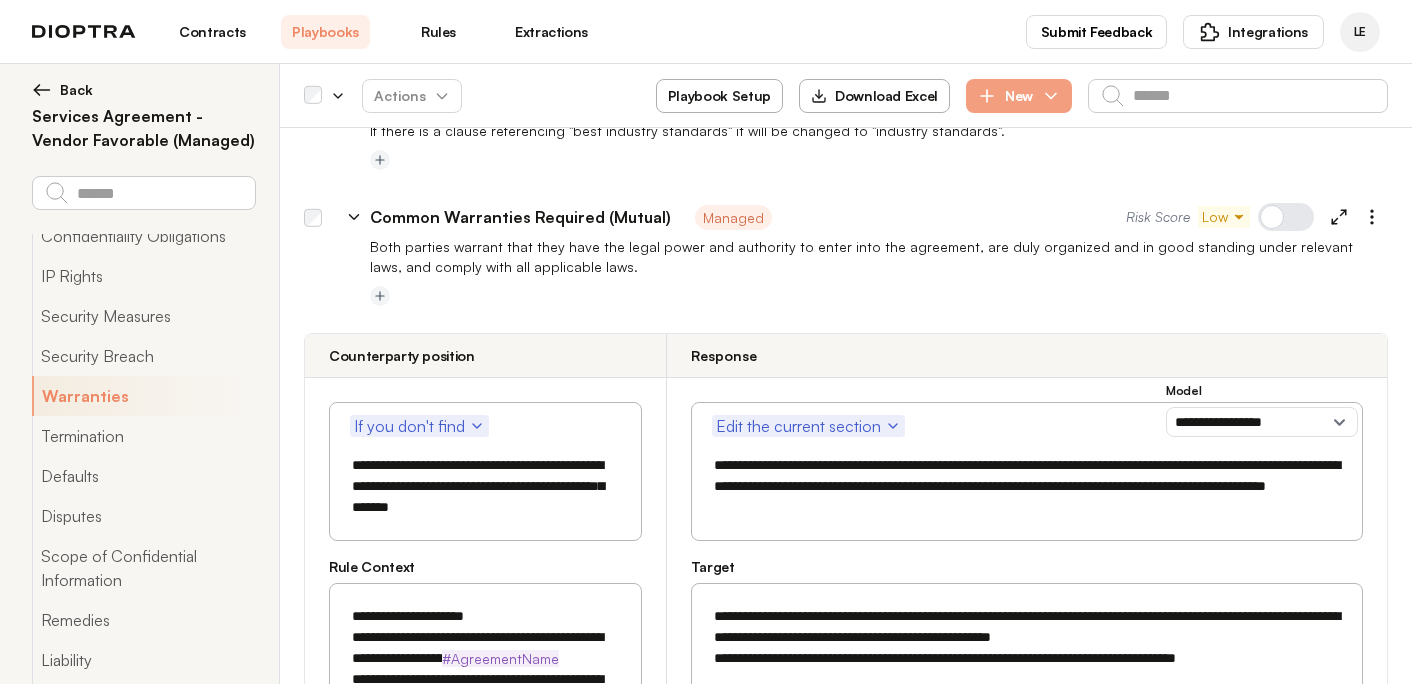scroll, scrollTop: 8069, scrollLeft: 0, axis: vertical 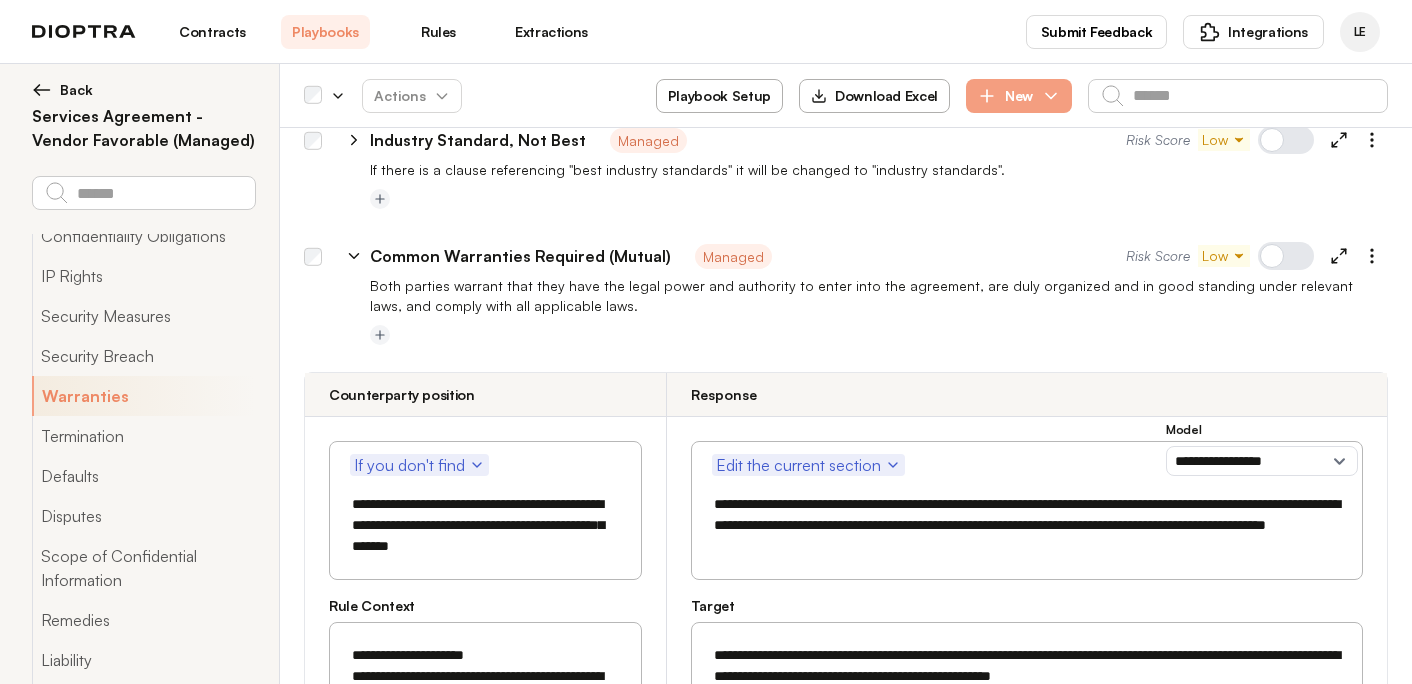 click 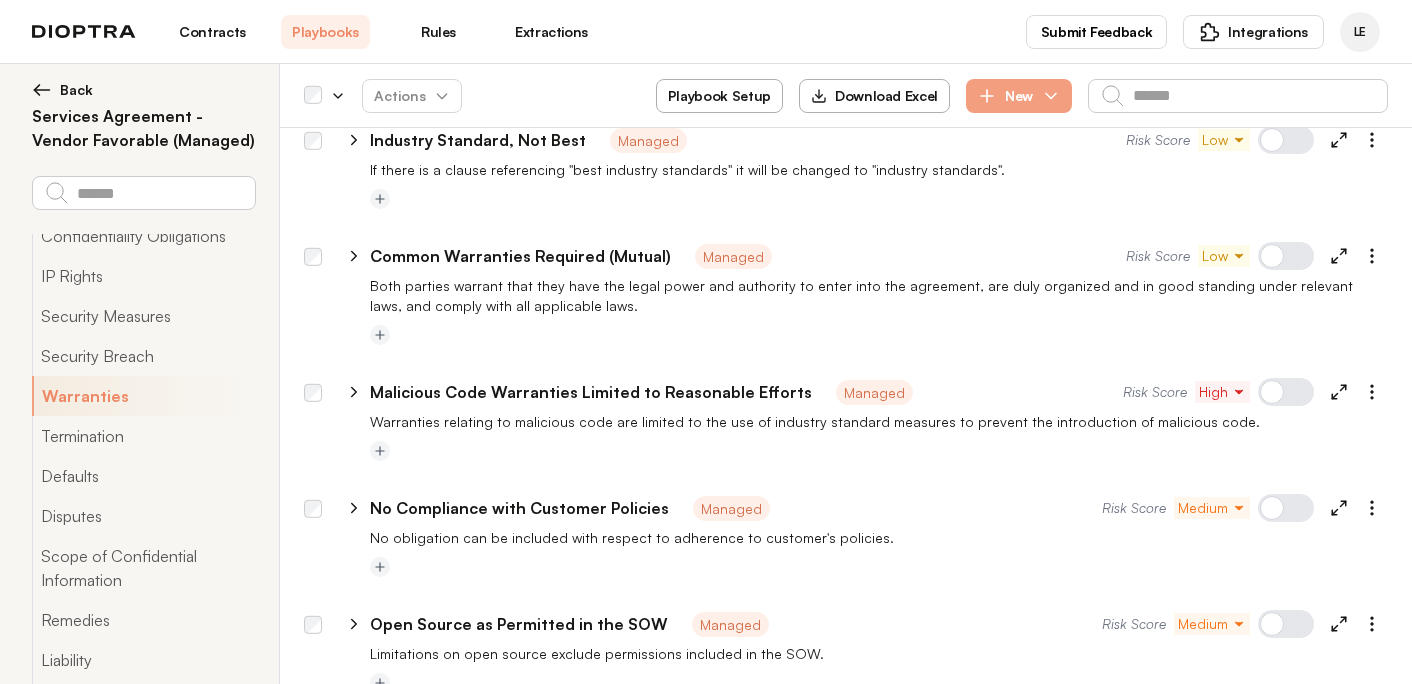 click on "Both parties warrant that they have the legal power and authority to enter into the agreement, are duly organized and in good standing under relevant laws, and comply with all applicable laws." at bounding box center (879, 296) 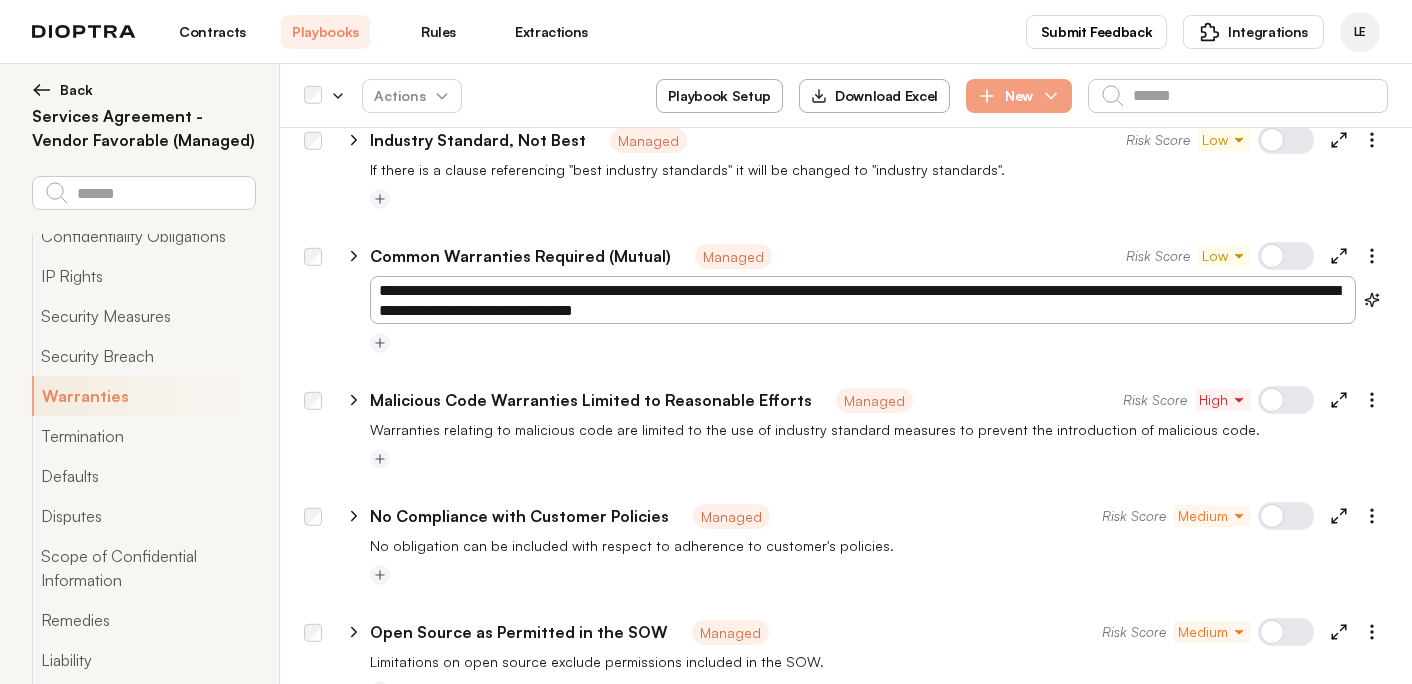 drag, startPoint x: 769, startPoint y: 282, endPoint x: 516, endPoint y: 289, distance: 253.09682 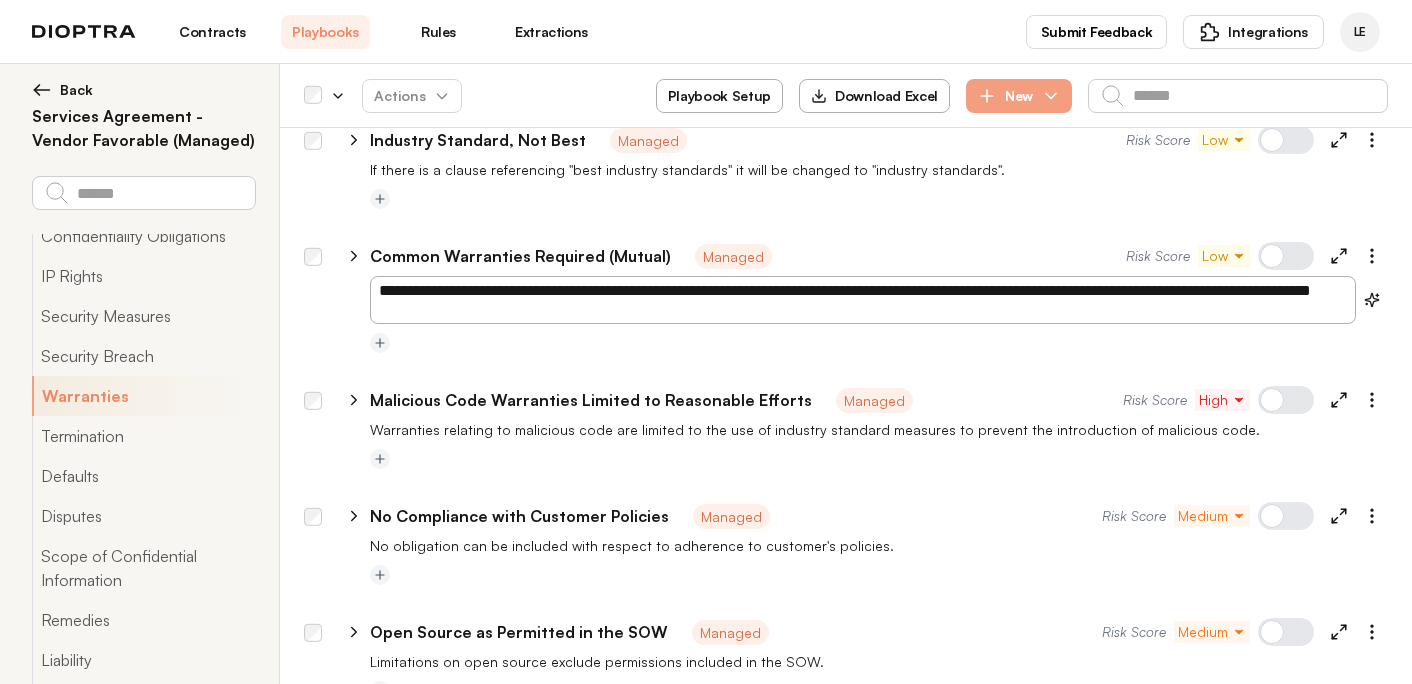 click on "**********" at bounding box center [863, 300] 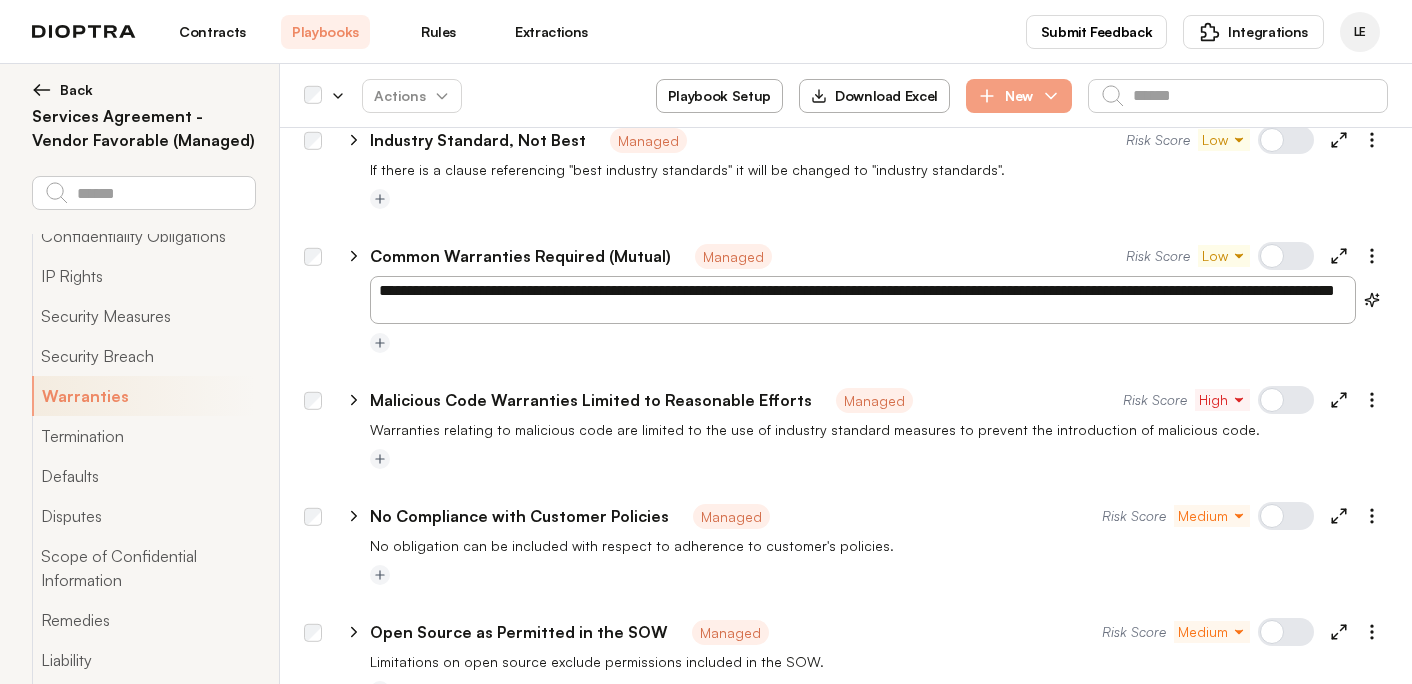 type on "**********" 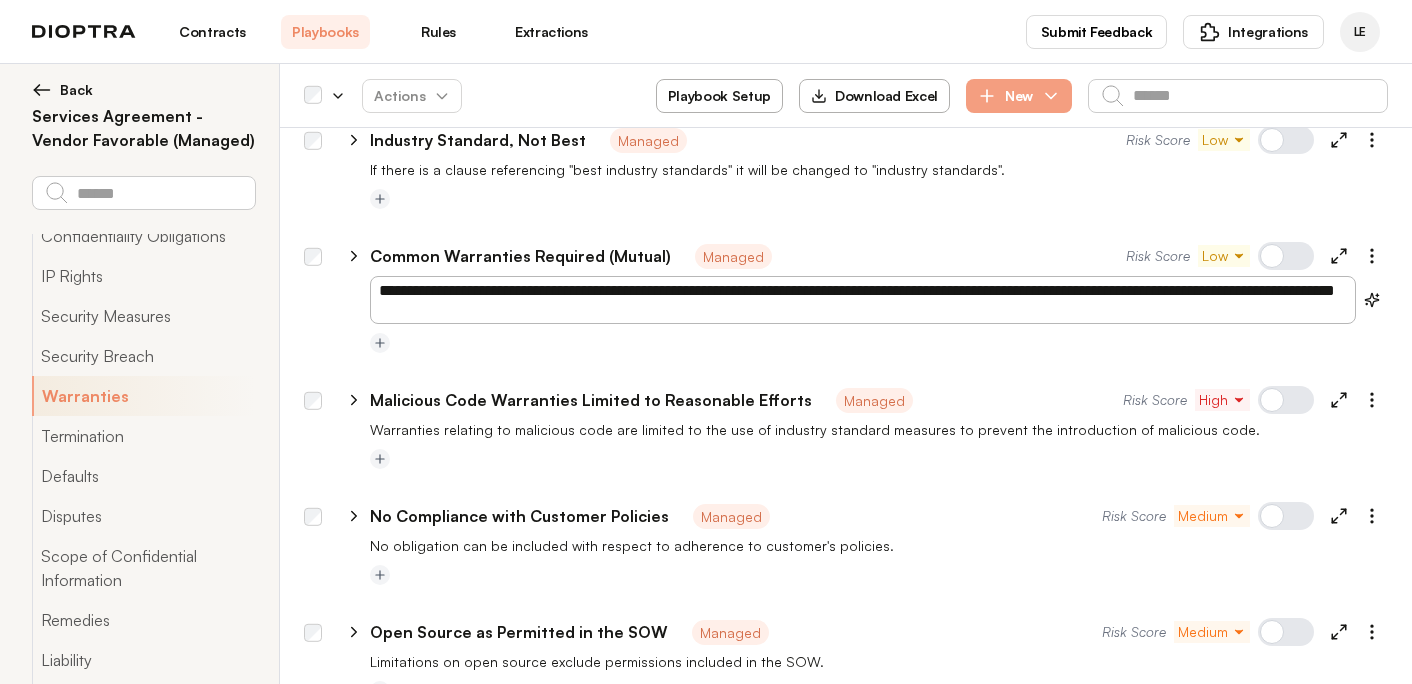 click on "**********" at bounding box center [846, 358] 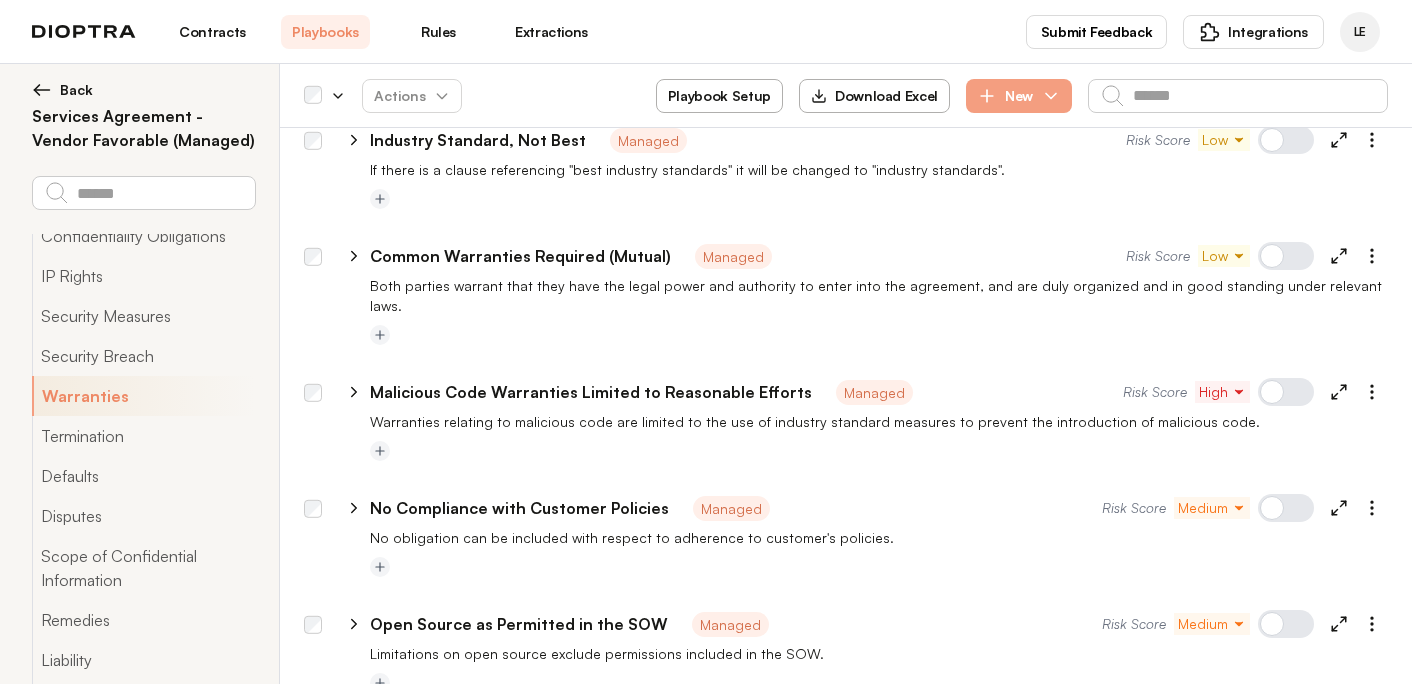 click 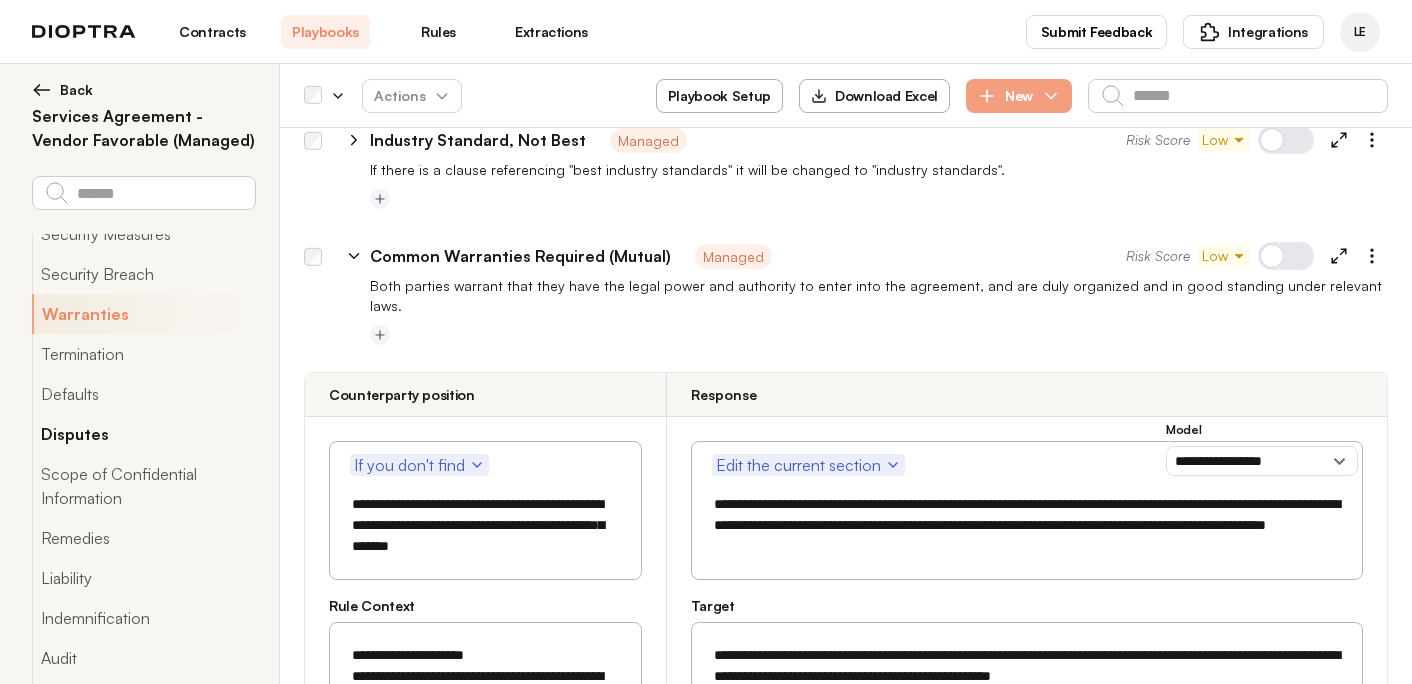 scroll, scrollTop: 362, scrollLeft: 0, axis: vertical 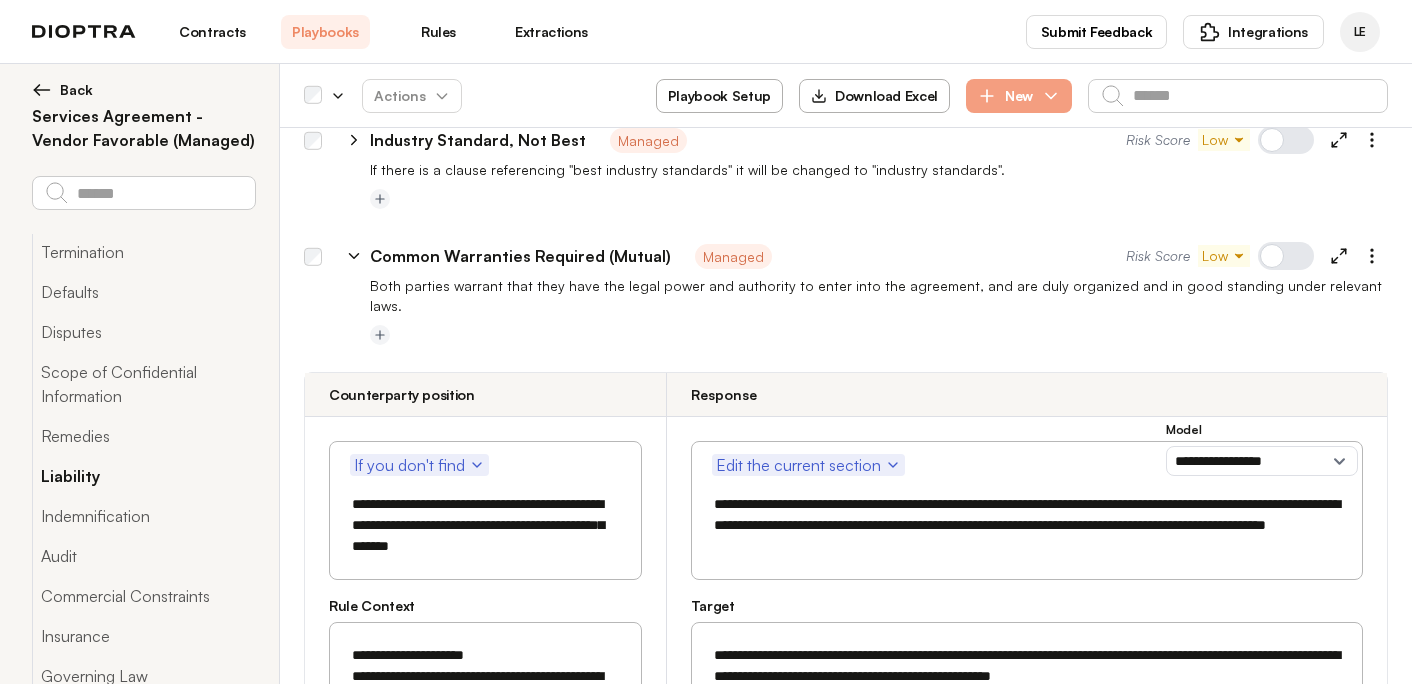 click on "Liability" at bounding box center (143, 476) 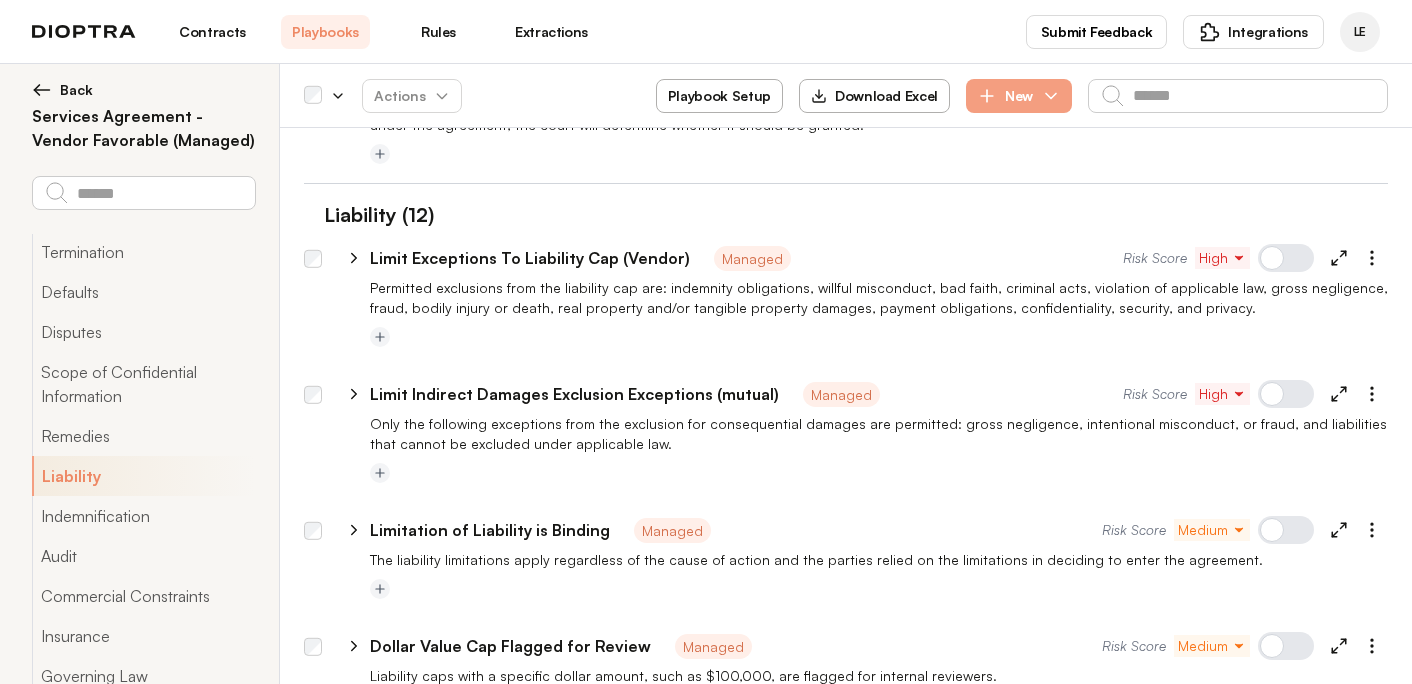 scroll, scrollTop: 11324, scrollLeft: 0, axis: vertical 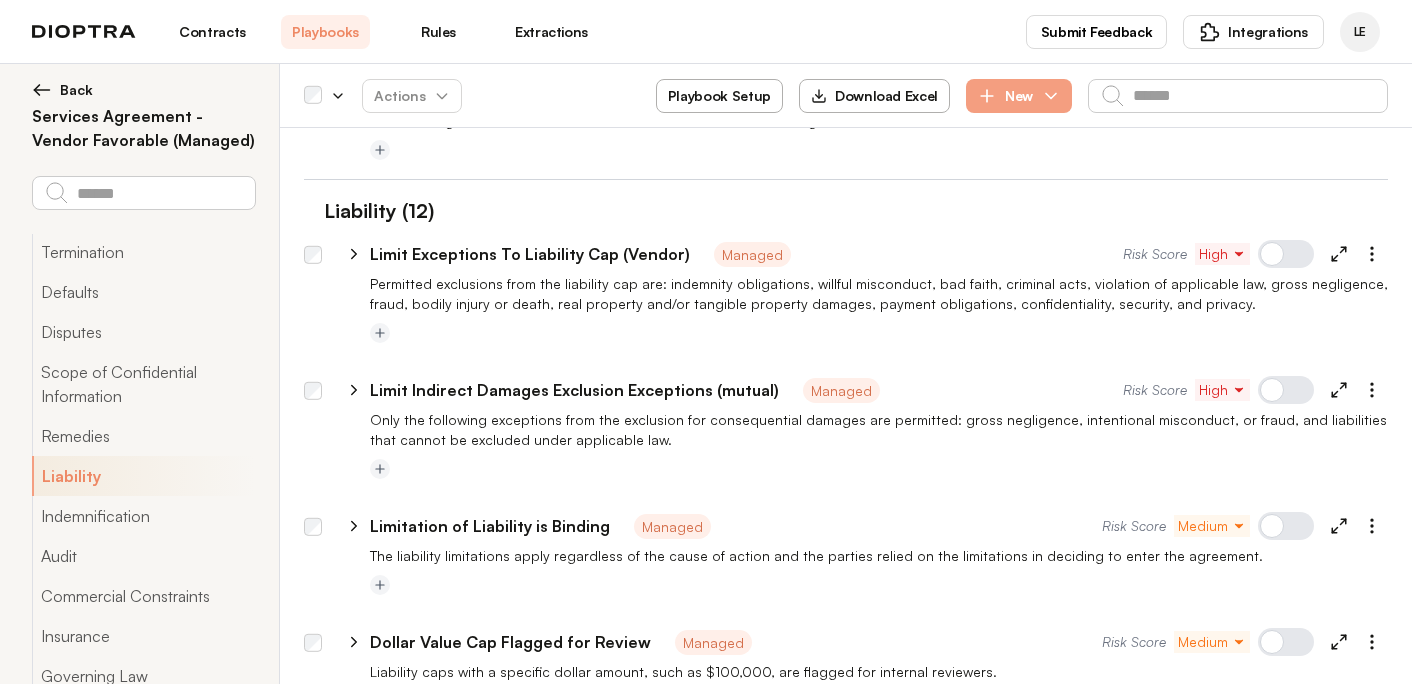 click 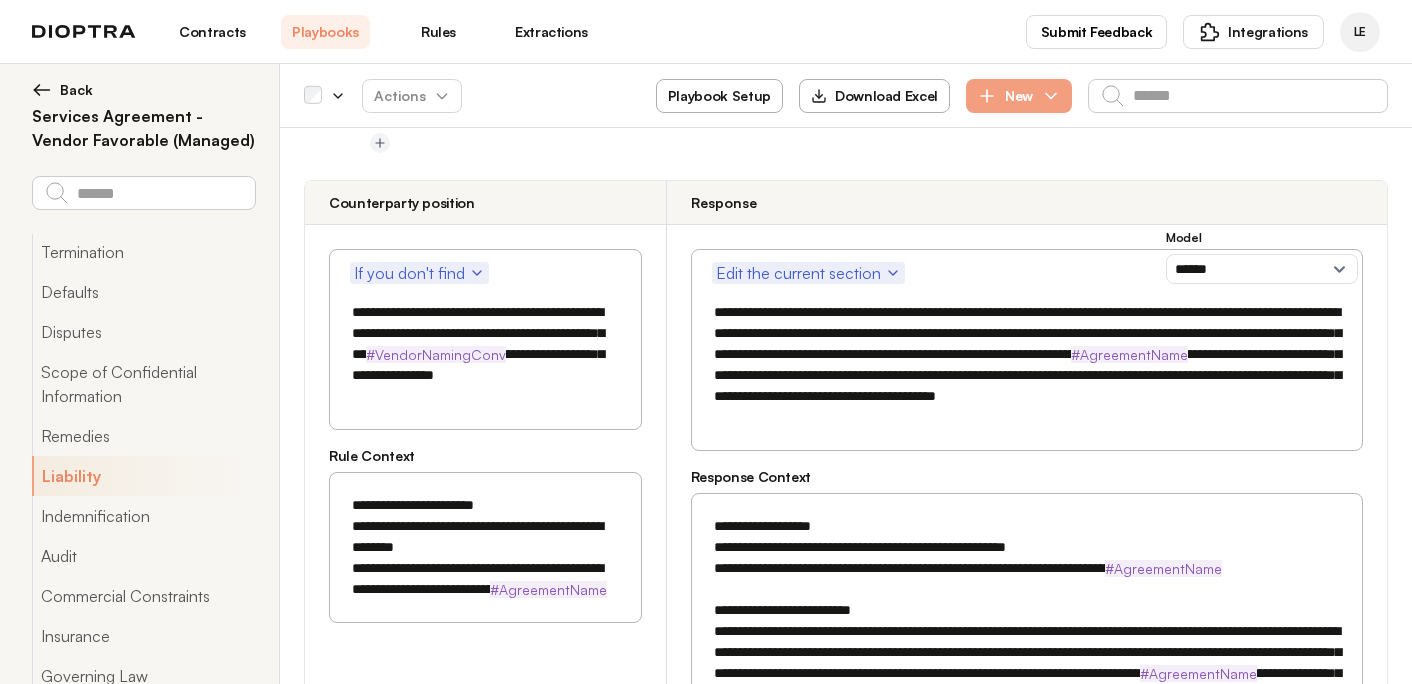 scroll, scrollTop: 11719, scrollLeft: 0, axis: vertical 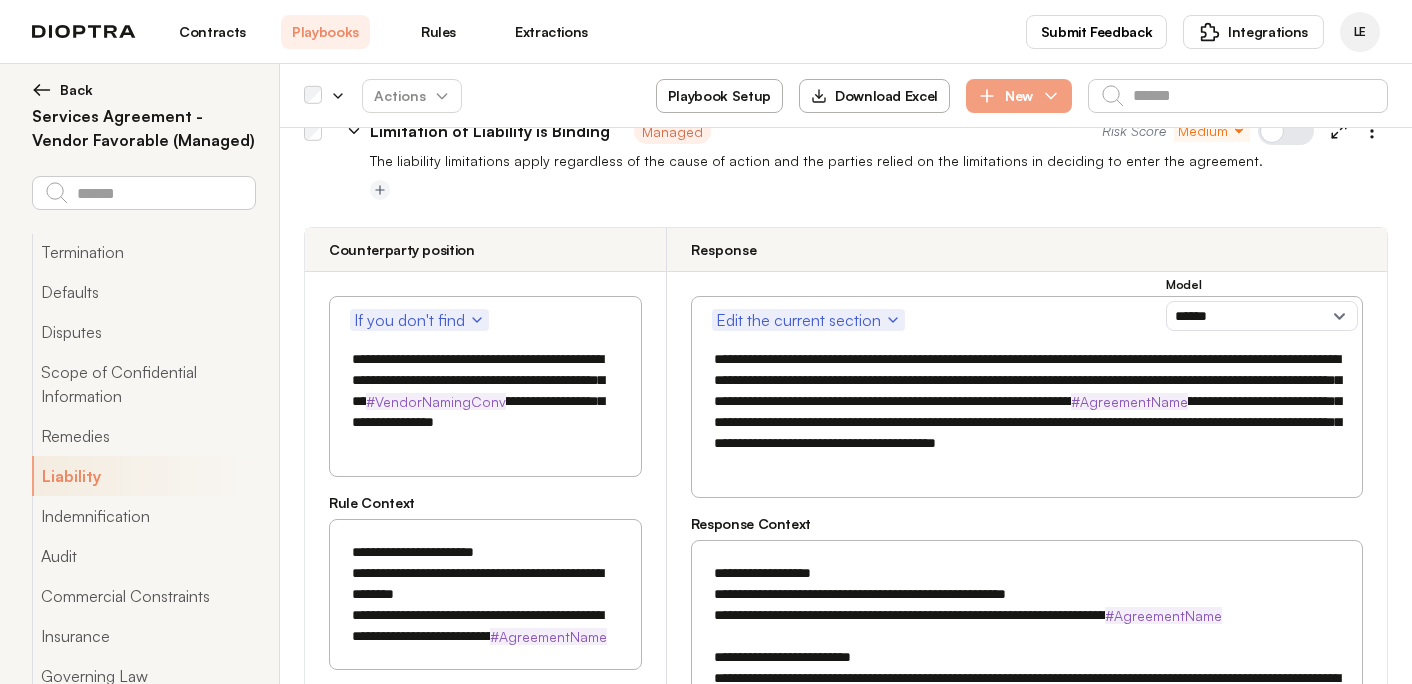 drag, startPoint x: 551, startPoint y: 289, endPoint x: 337, endPoint y: 230, distance: 221.98424 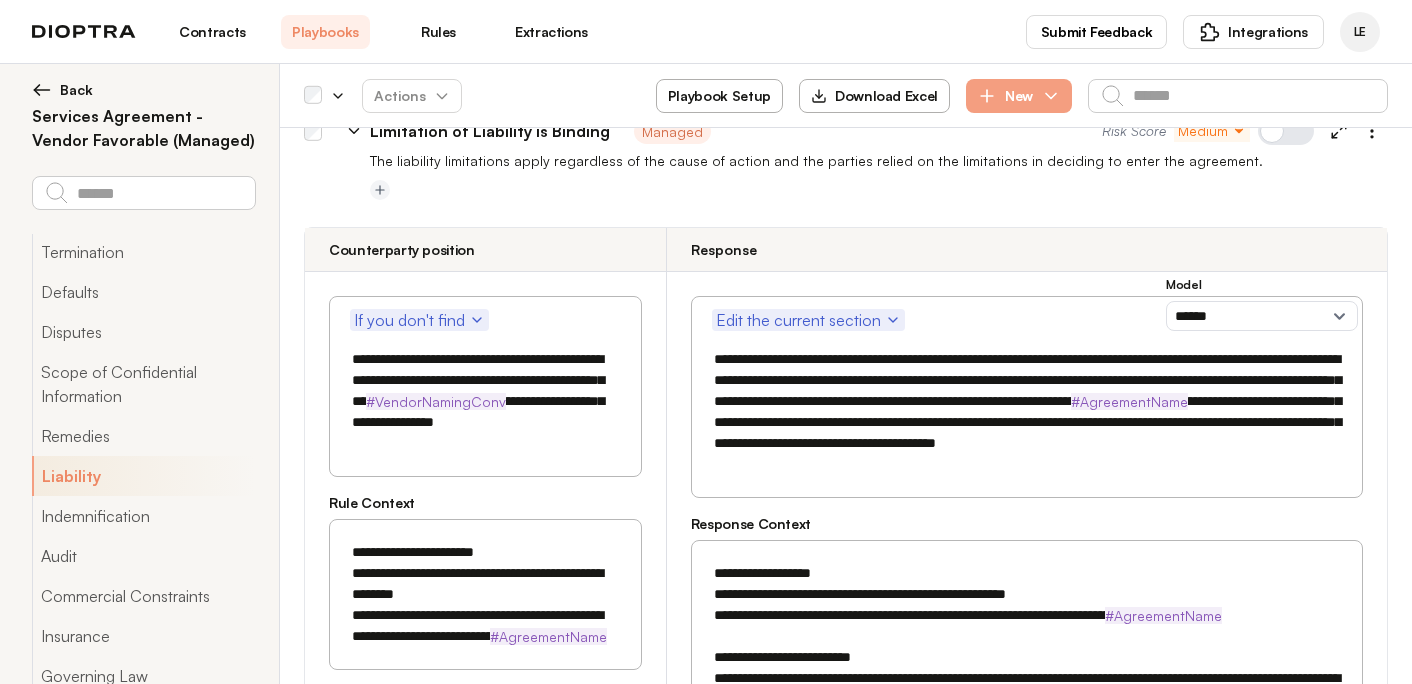 click on "**********" at bounding box center (485, 386) 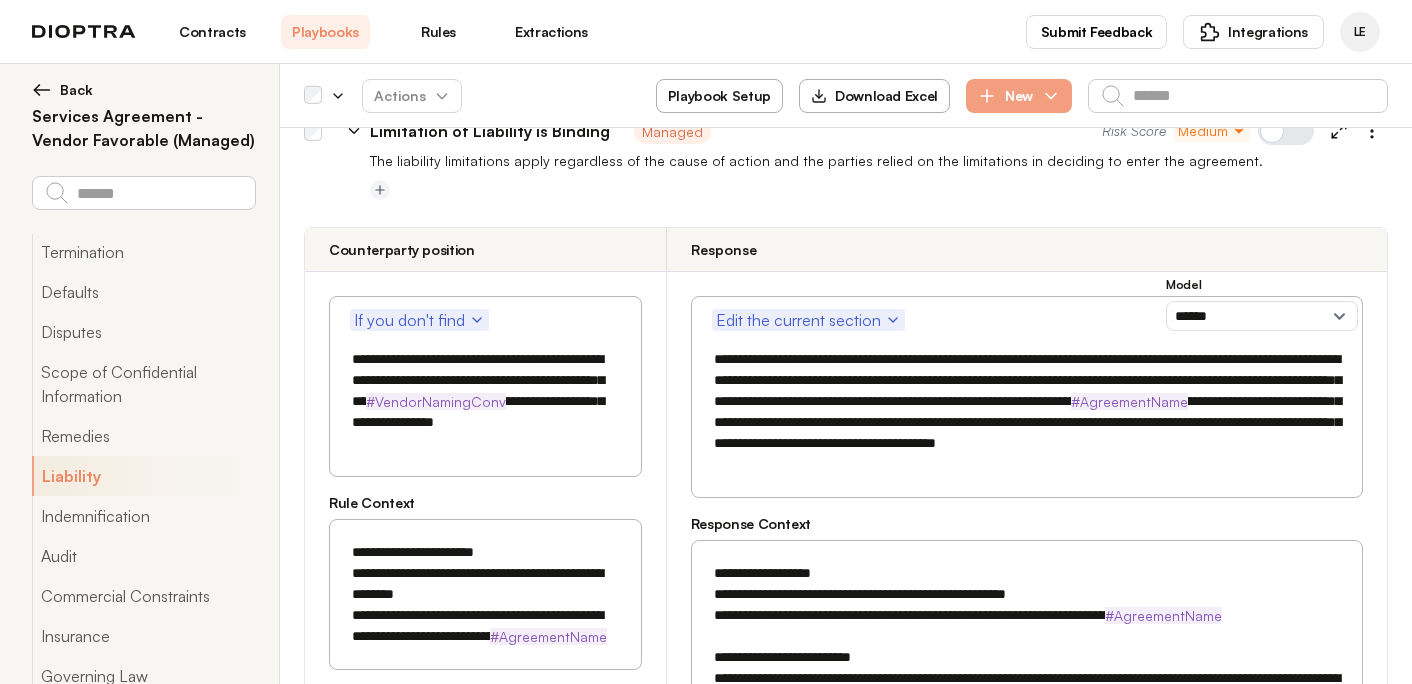drag, startPoint x: 349, startPoint y: 228, endPoint x: 666, endPoint y: 248, distance: 317.63028 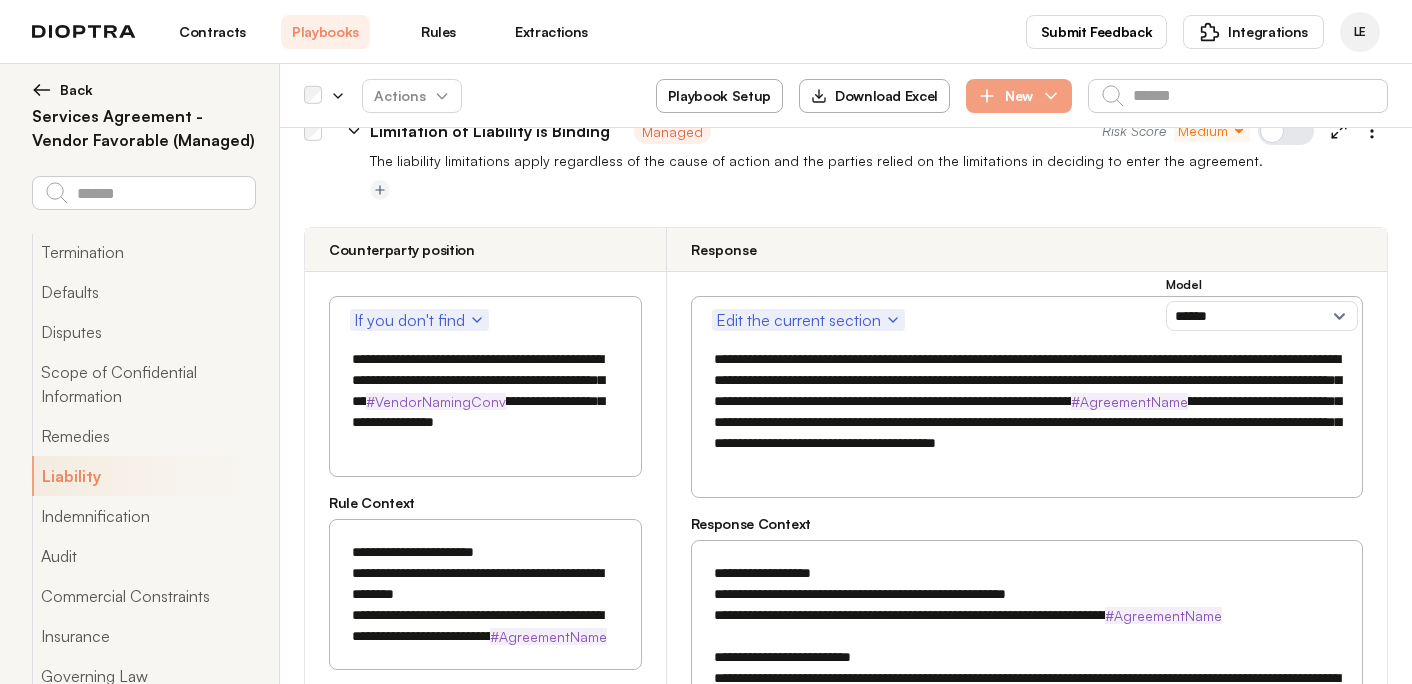 click on "**********" at bounding box center [846, 665] 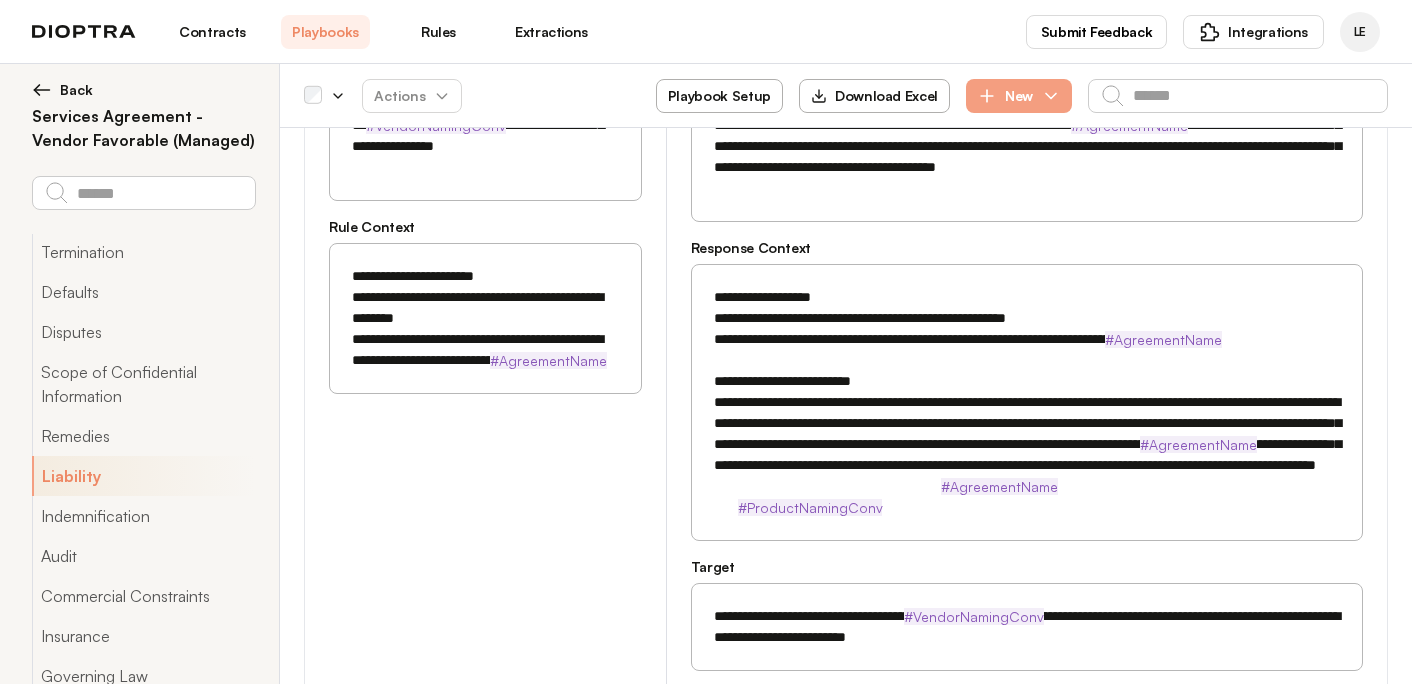 scroll, scrollTop: 12000, scrollLeft: 0, axis: vertical 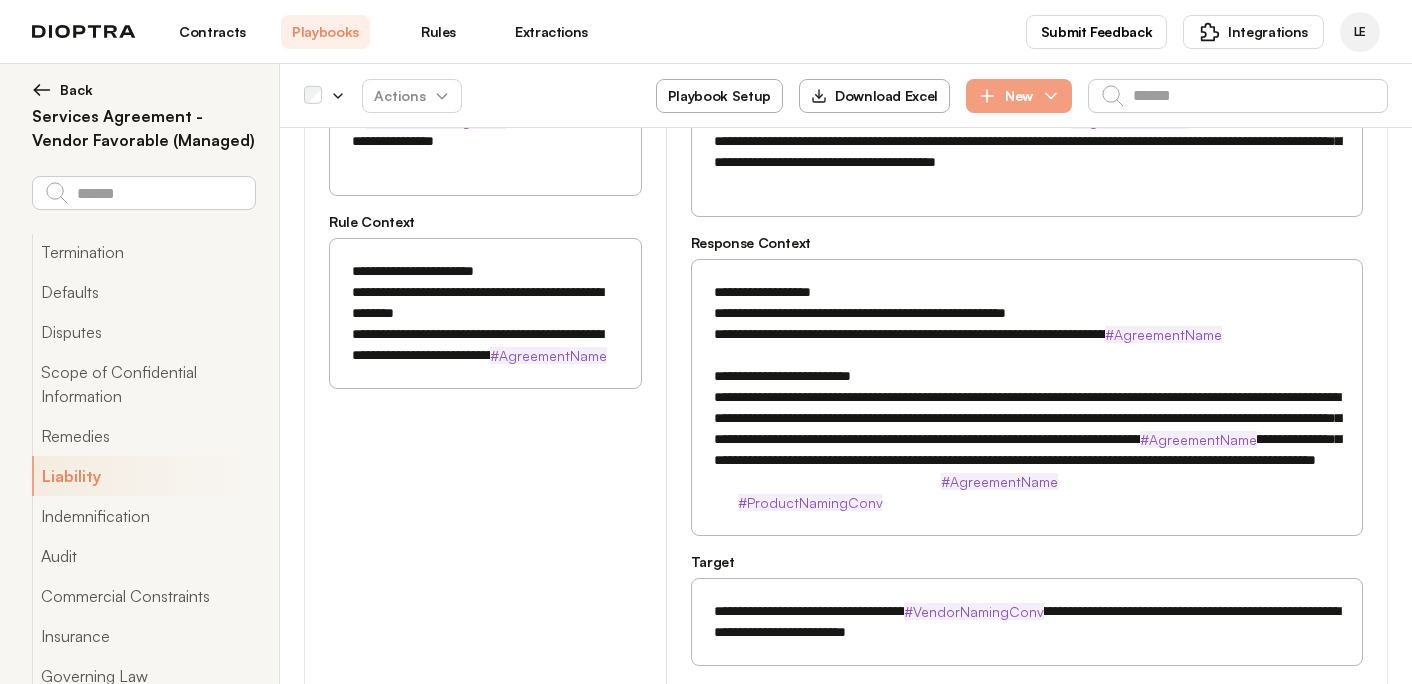 click on "**********" at bounding box center [1027, 622] 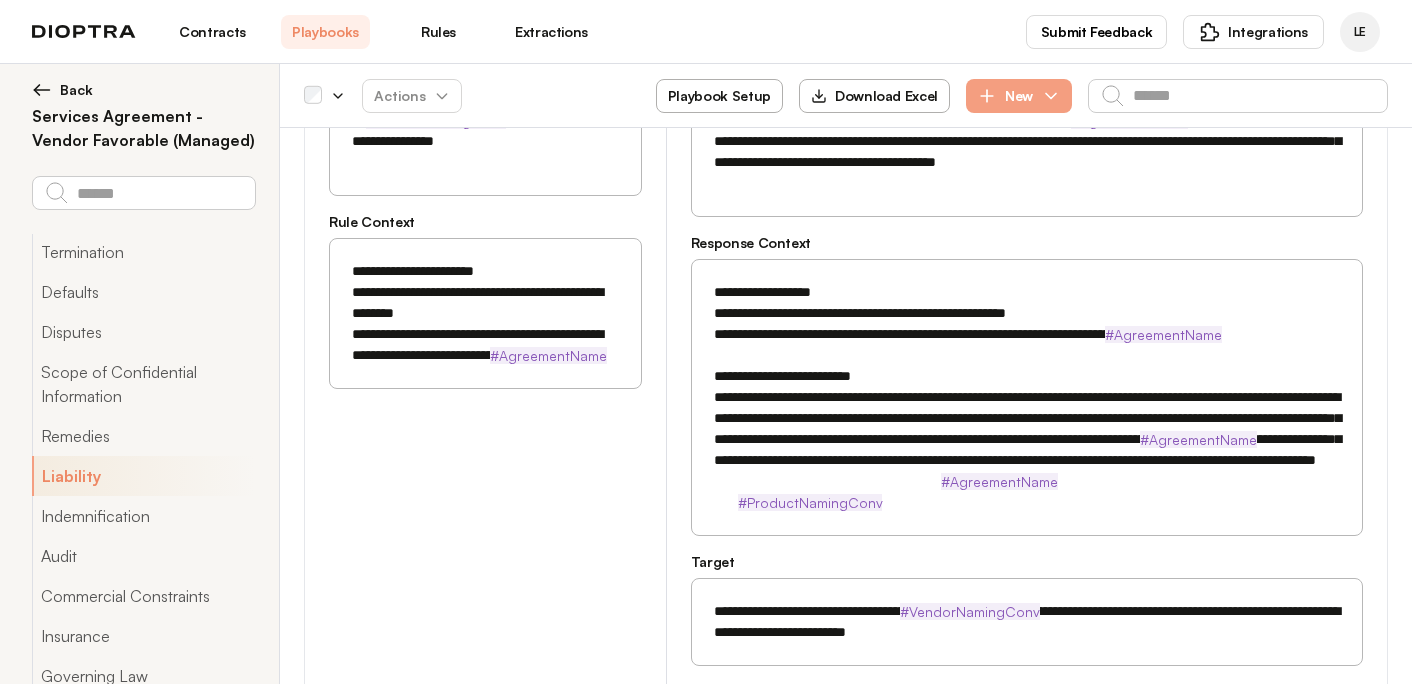click on "**********" at bounding box center [1027, 622] 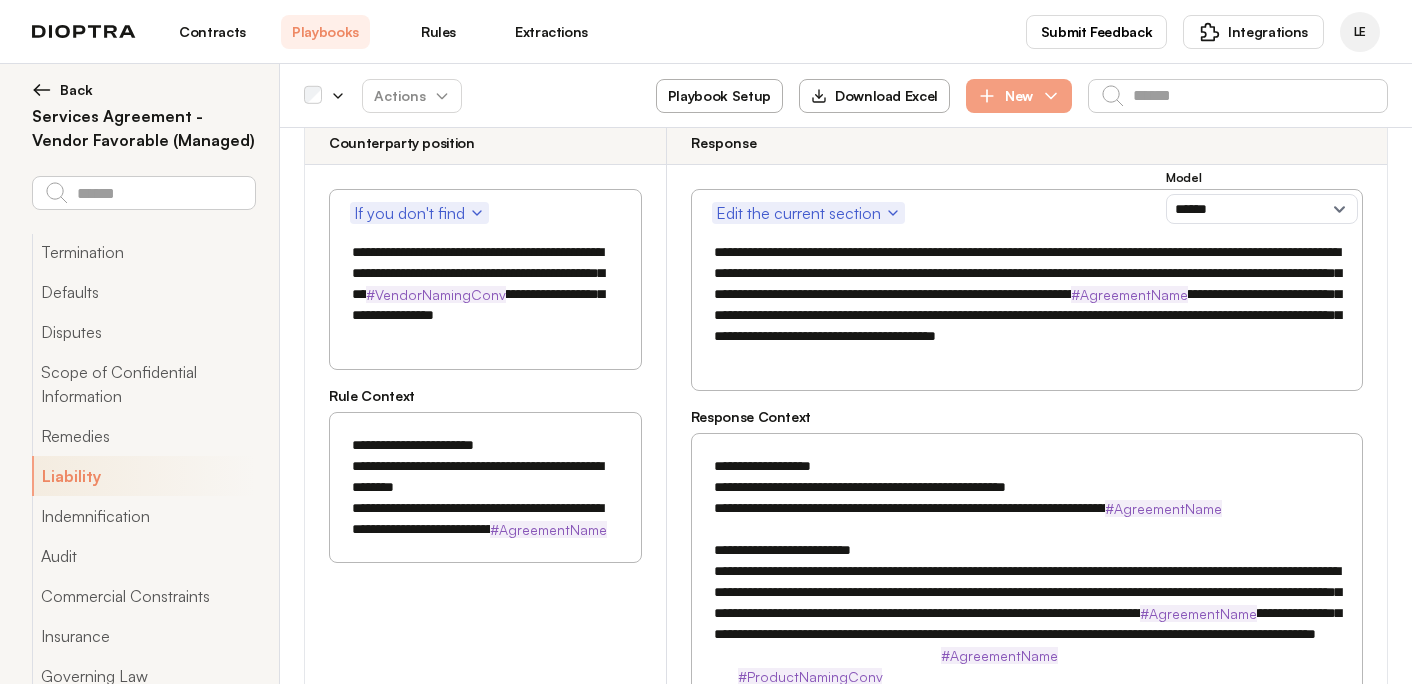 scroll, scrollTop: 11806, scrollLeft: 0, axis: vertical 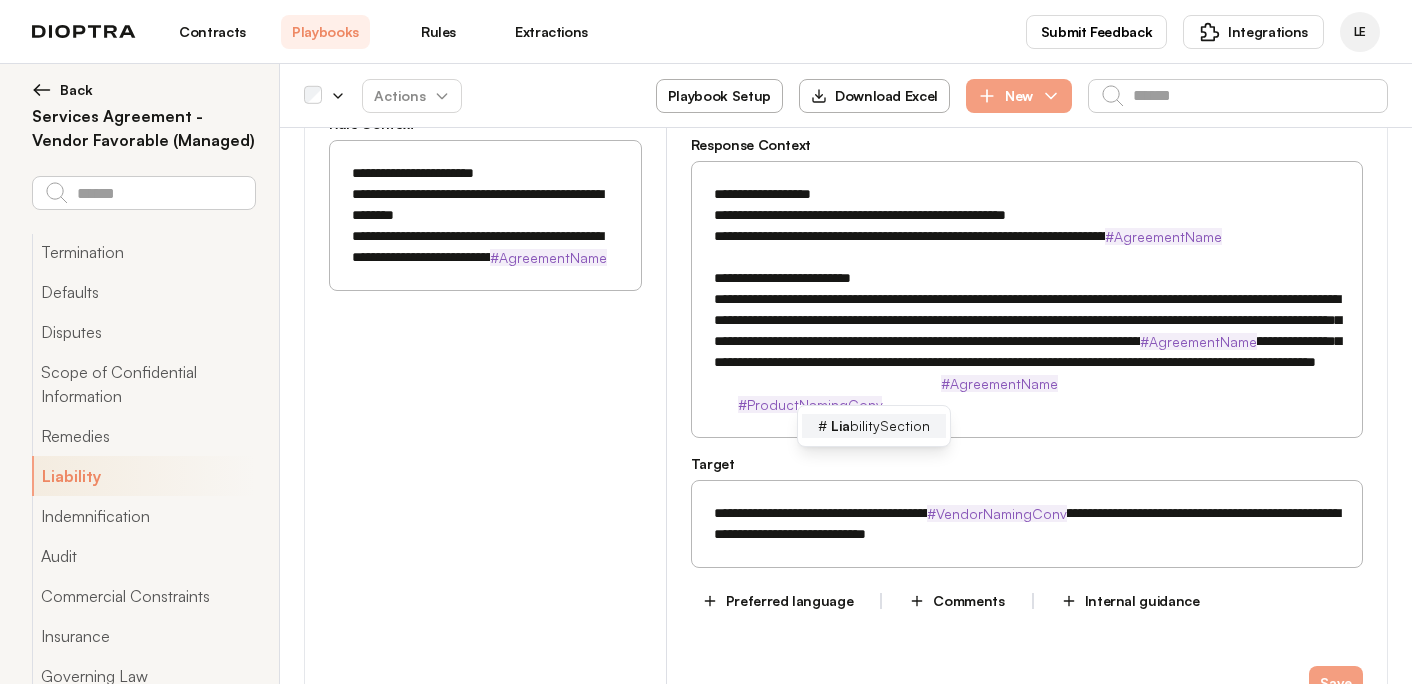 click on "Lia" at bounding box center (840, 425) 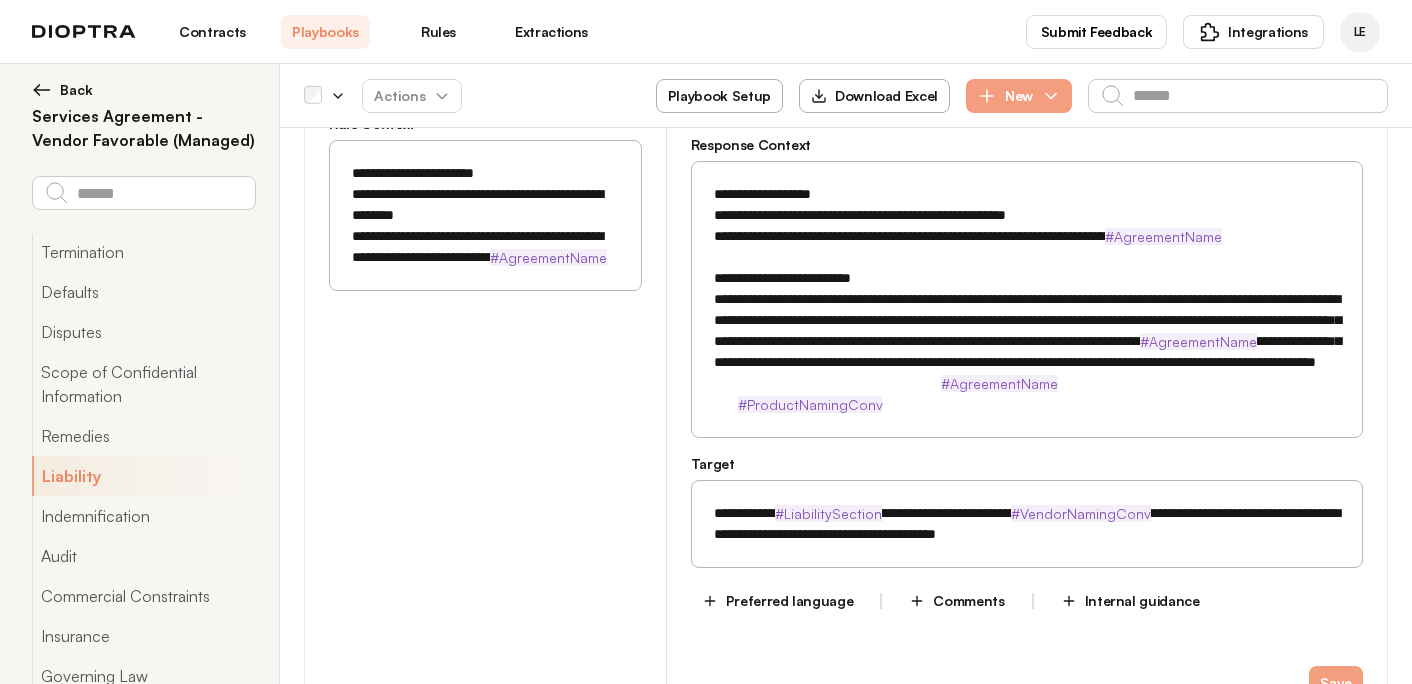 click on "**********" at bounding box center [1027, 524] 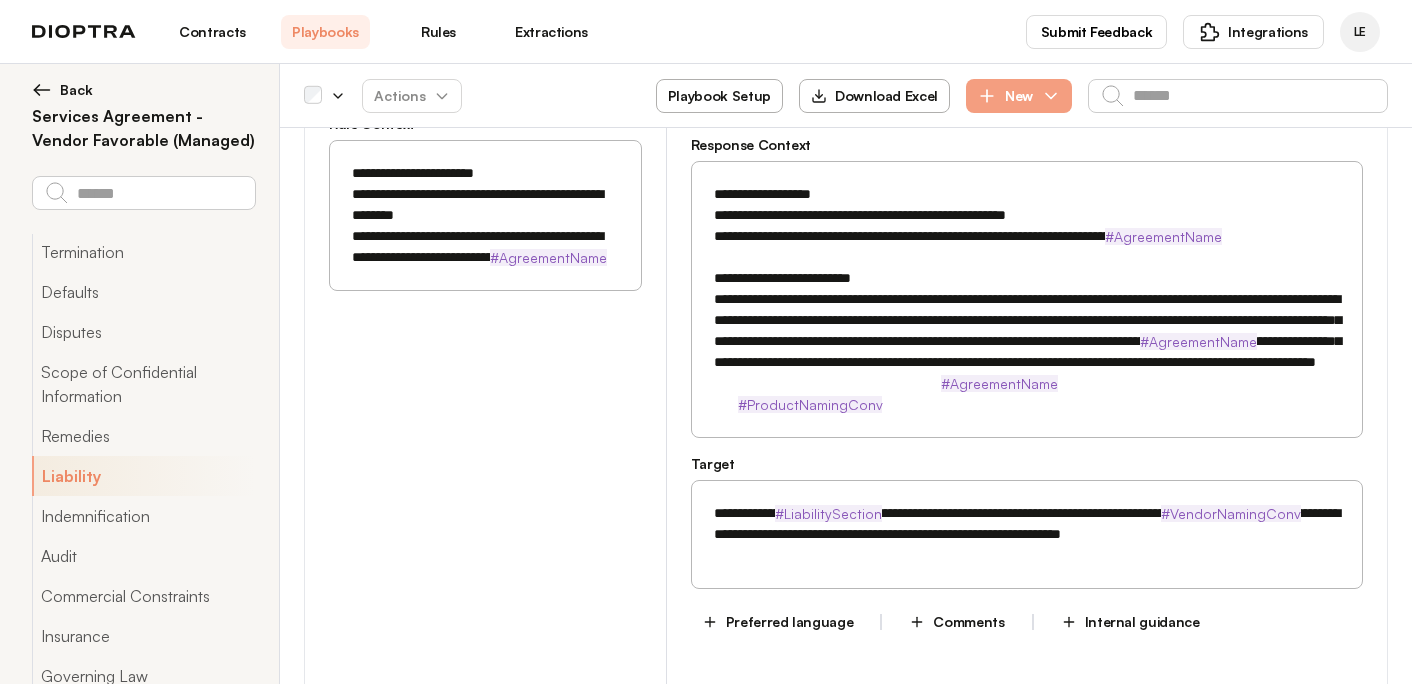 click on "**********" at bounding box center [1027, 524] 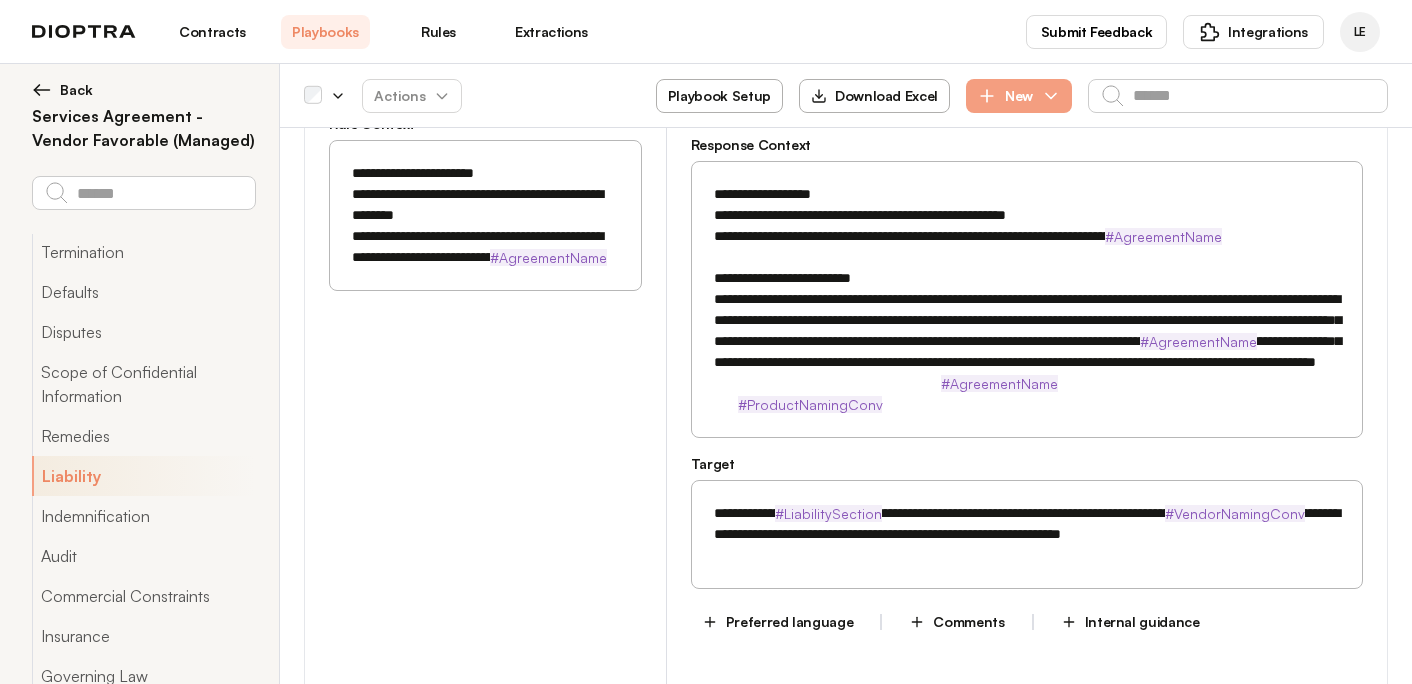 click on "**********" at bounding box center [1027, 524] 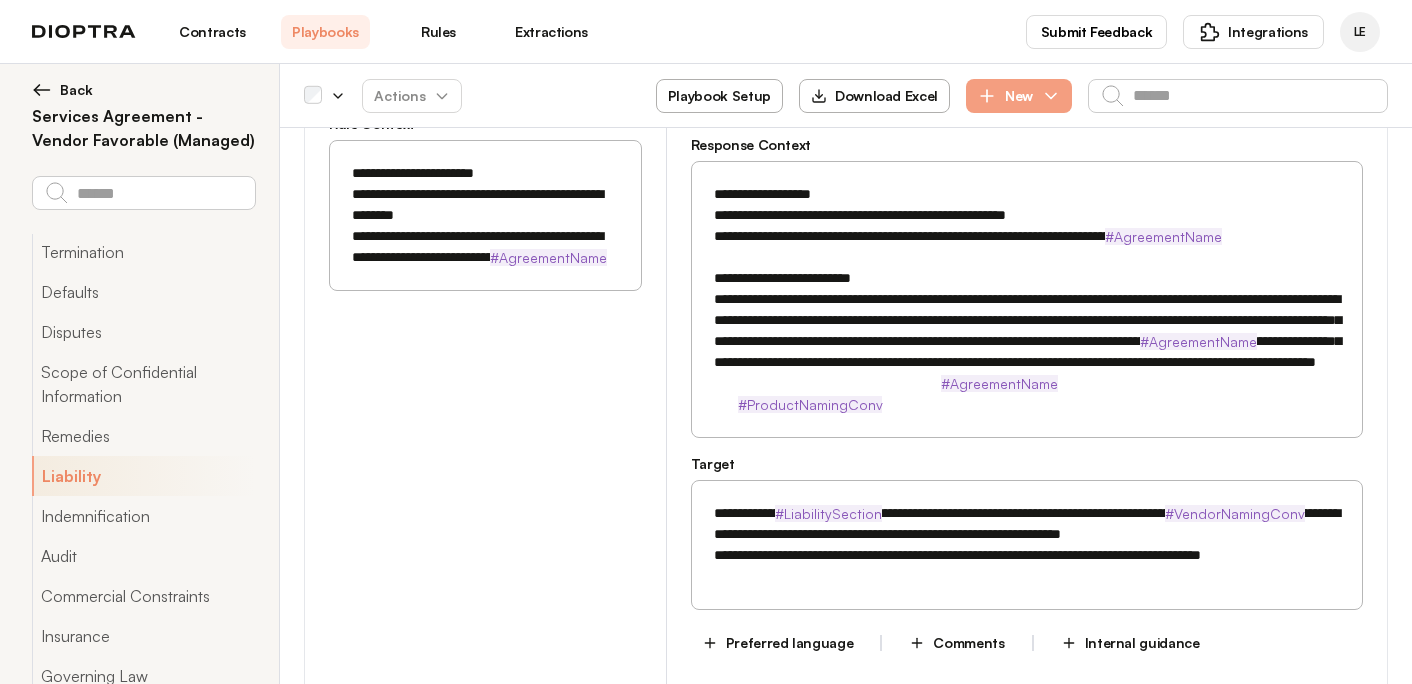 type on "**********" 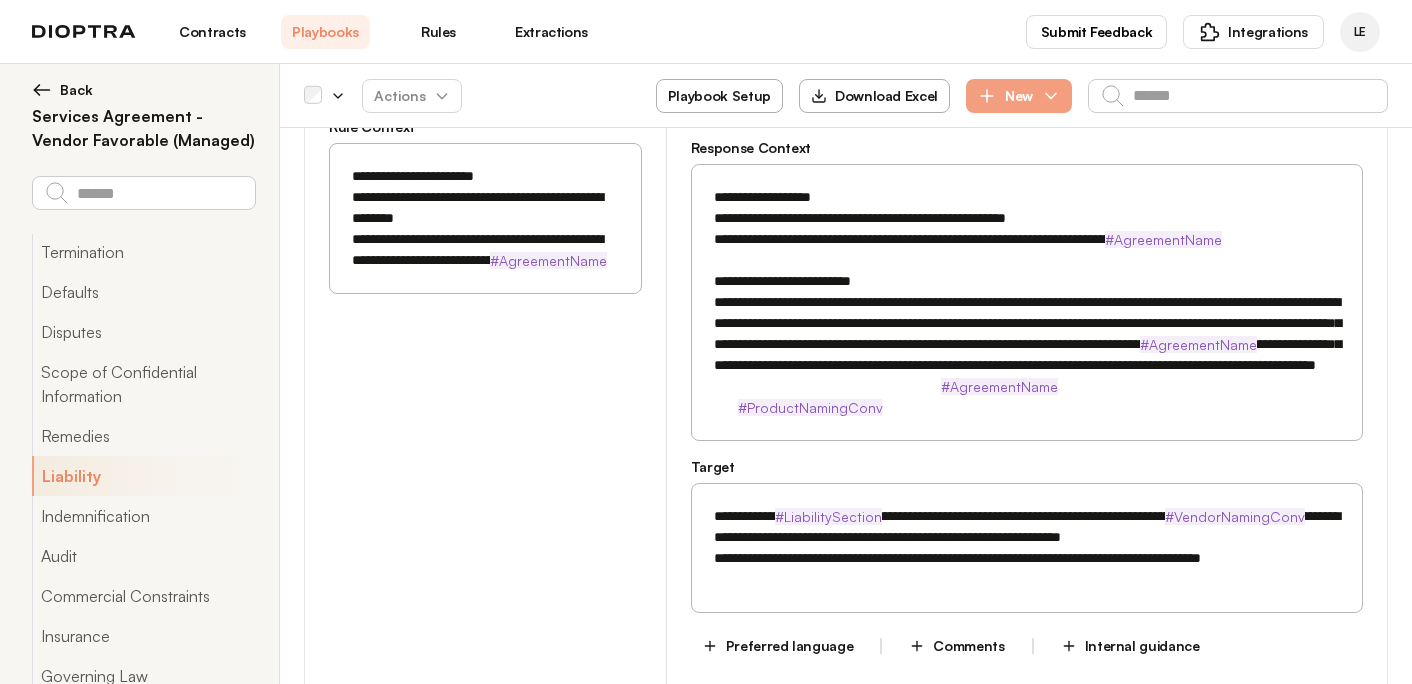 type on "*" 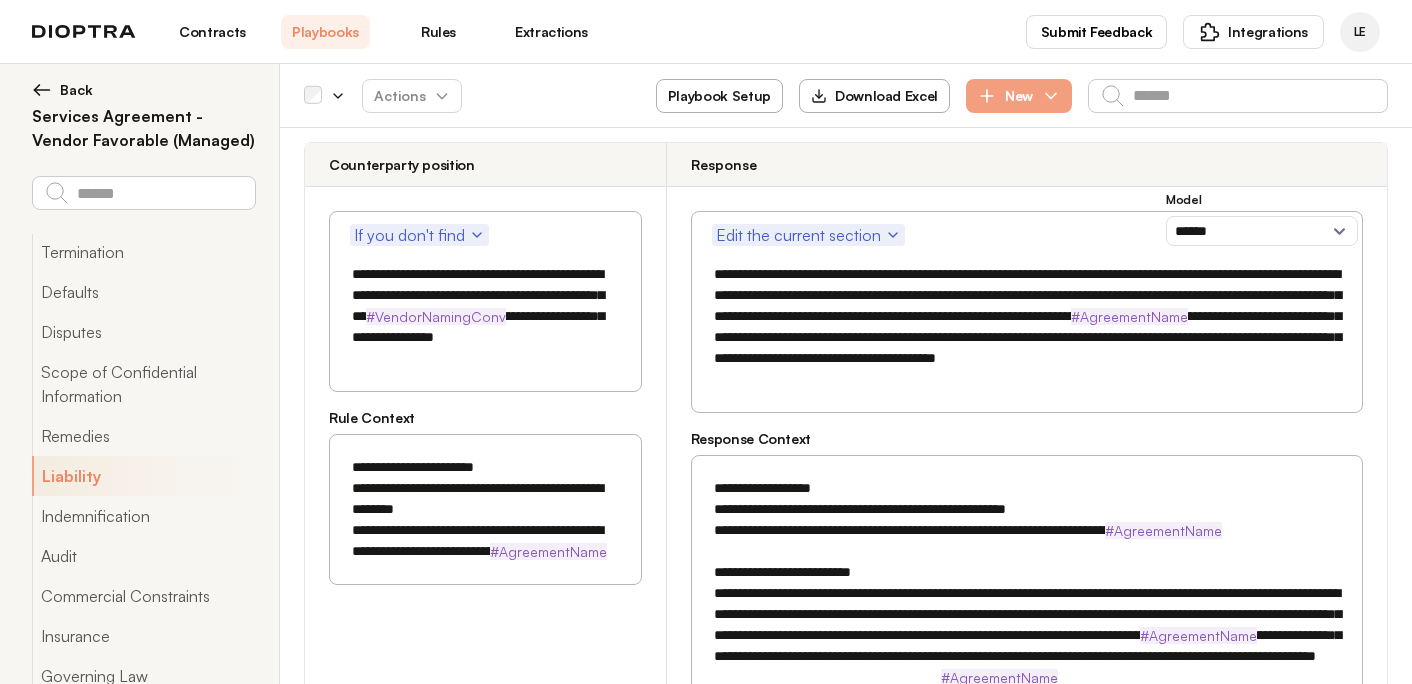scroll, scrollTop: 11809, scrollLeft: 0, axis: vertical 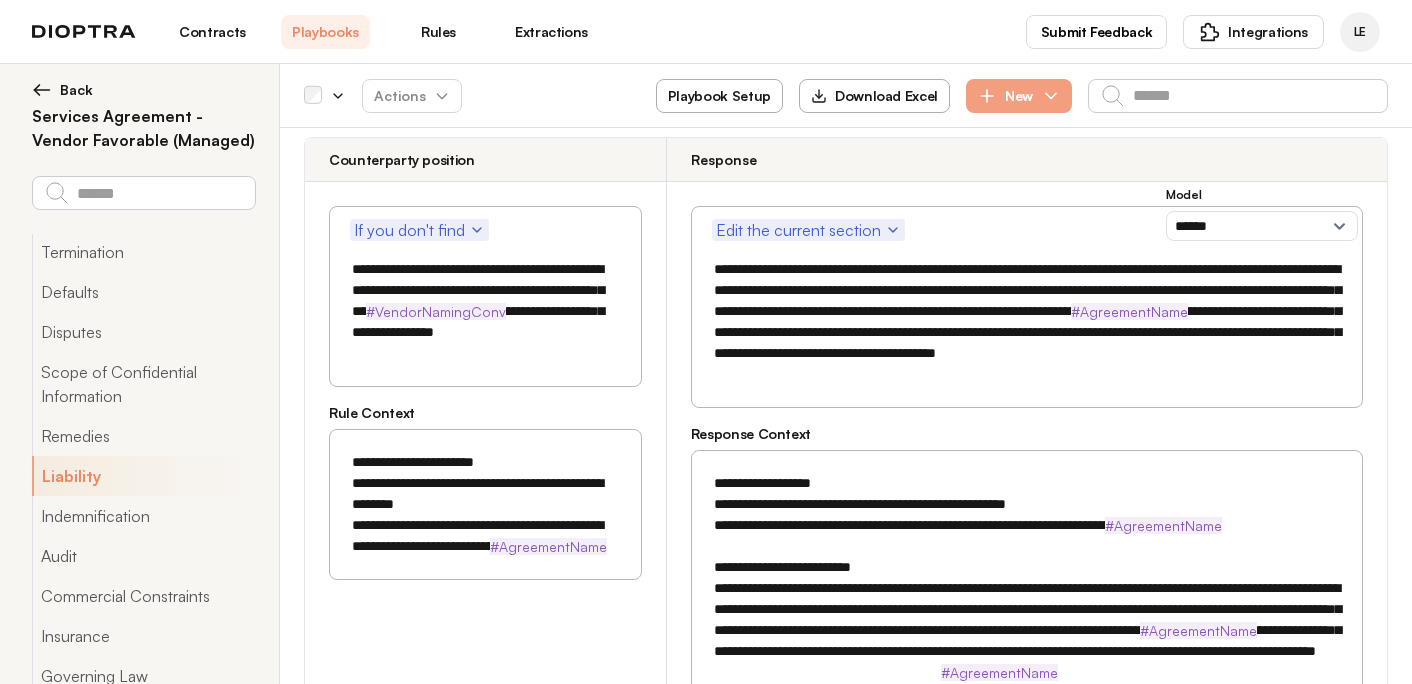 click on "**********" at bounding box center [1027, 322] 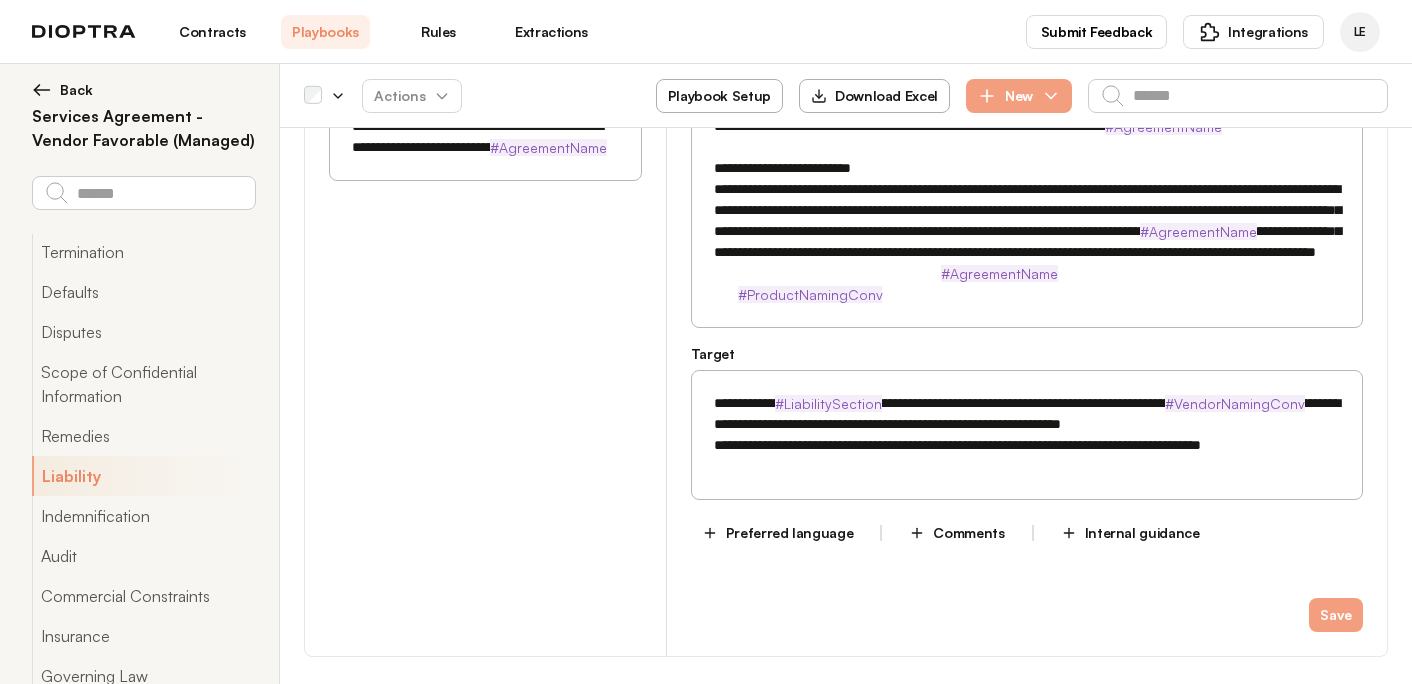 scroll, scrollTop: 12250, scrollLeft: 0, axis: vertical 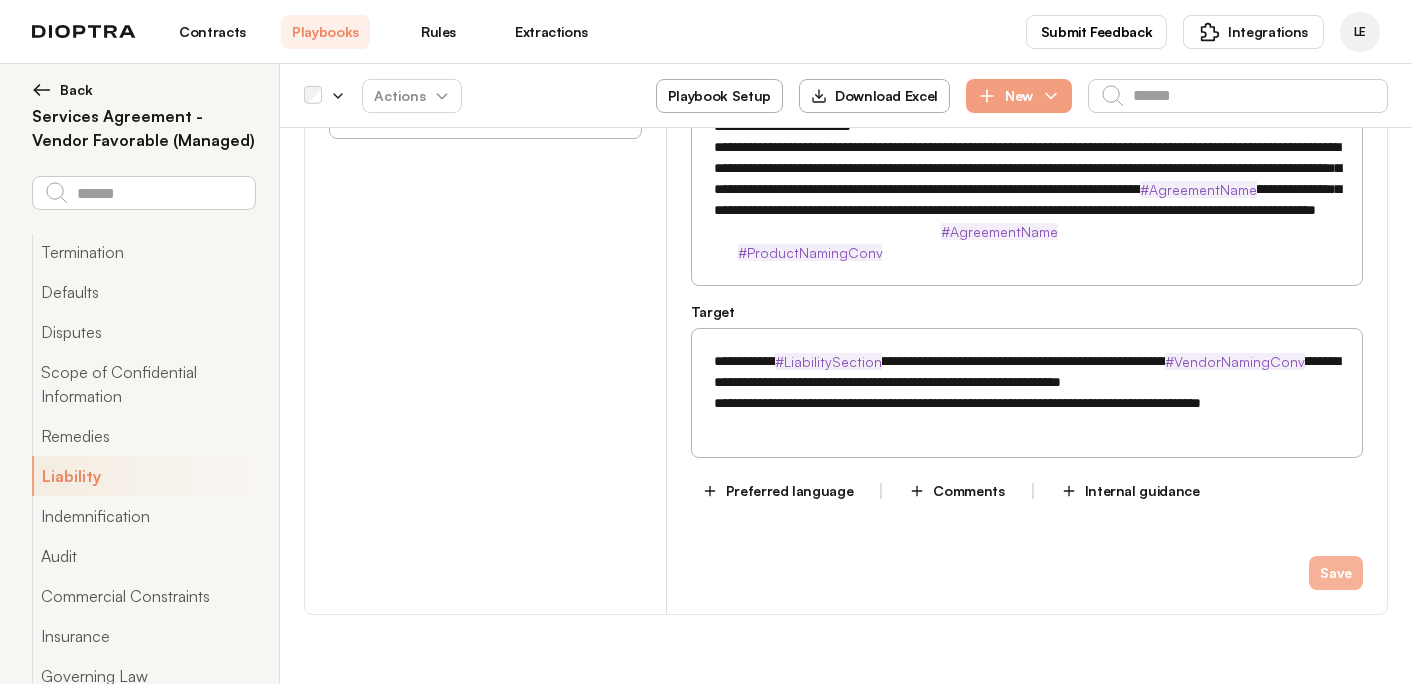 type on "**********" 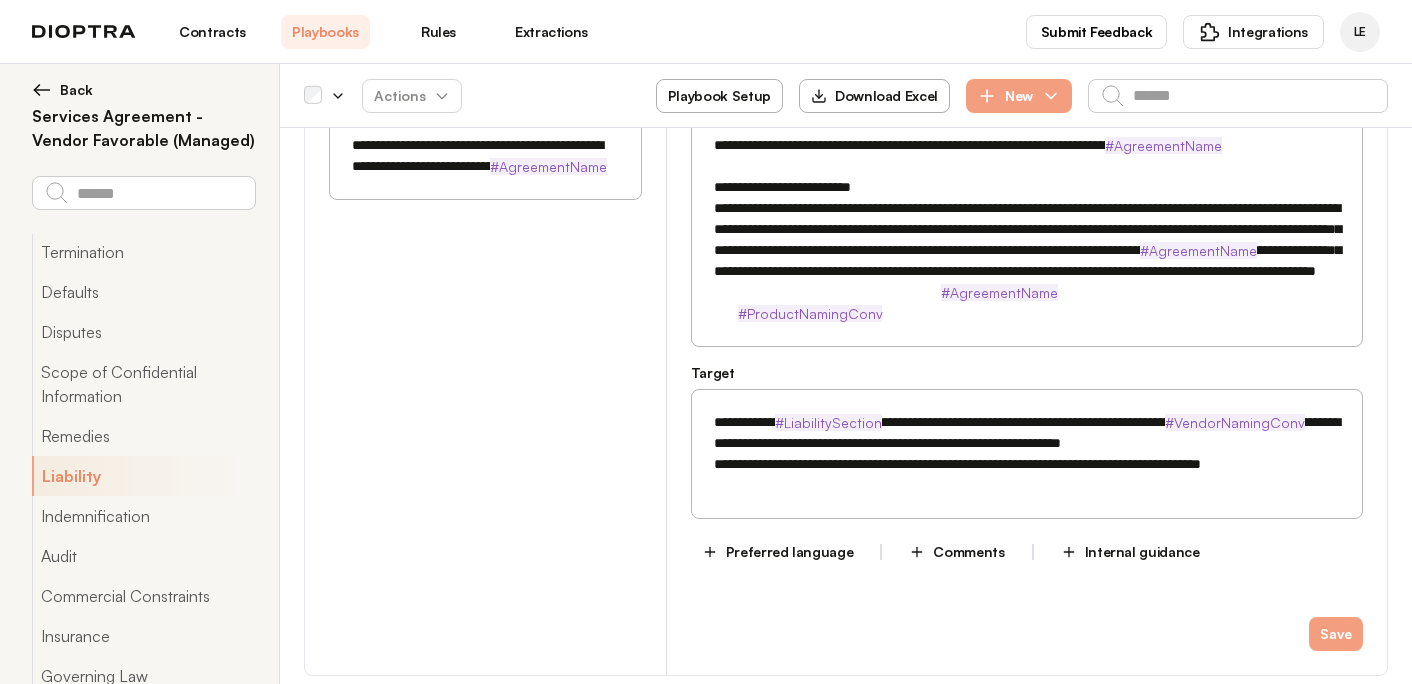 scroll, scrollTop: 12167, scrollLeft: 0, axis: vertical 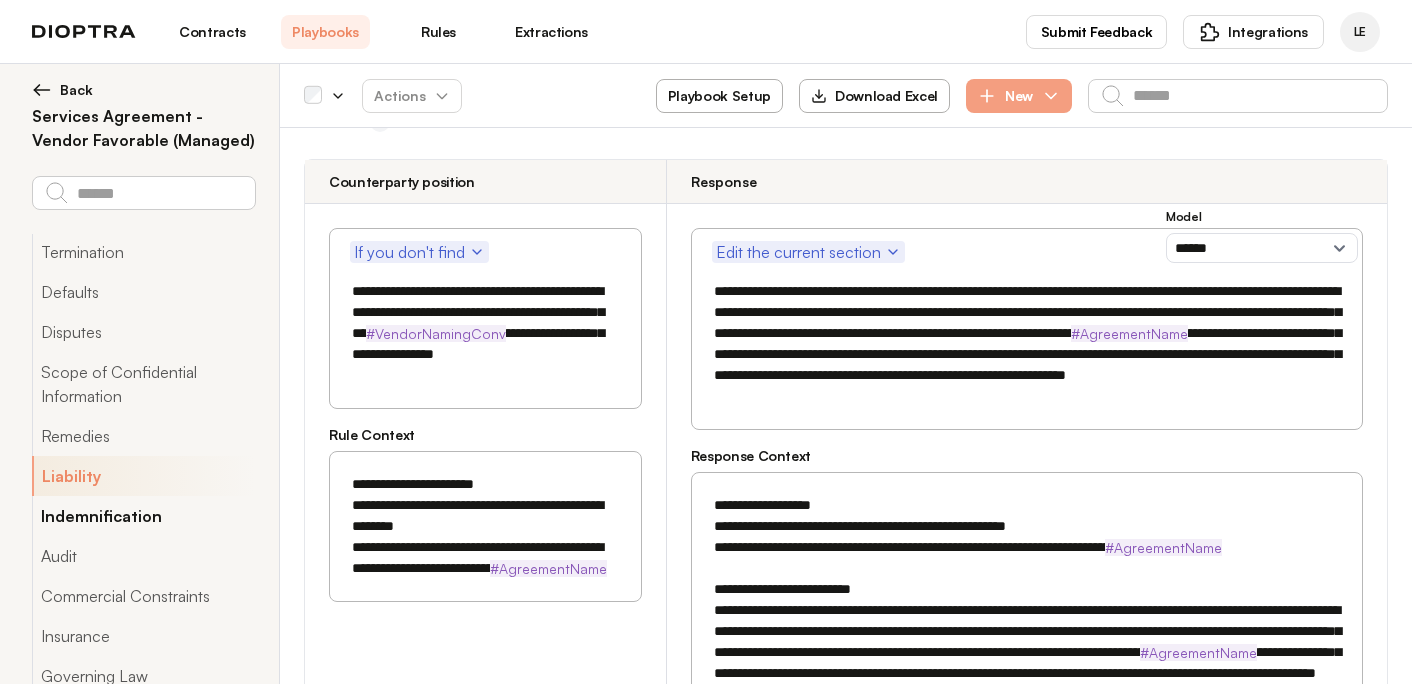 click on "Indemnification" at bounding box center [143, 516] 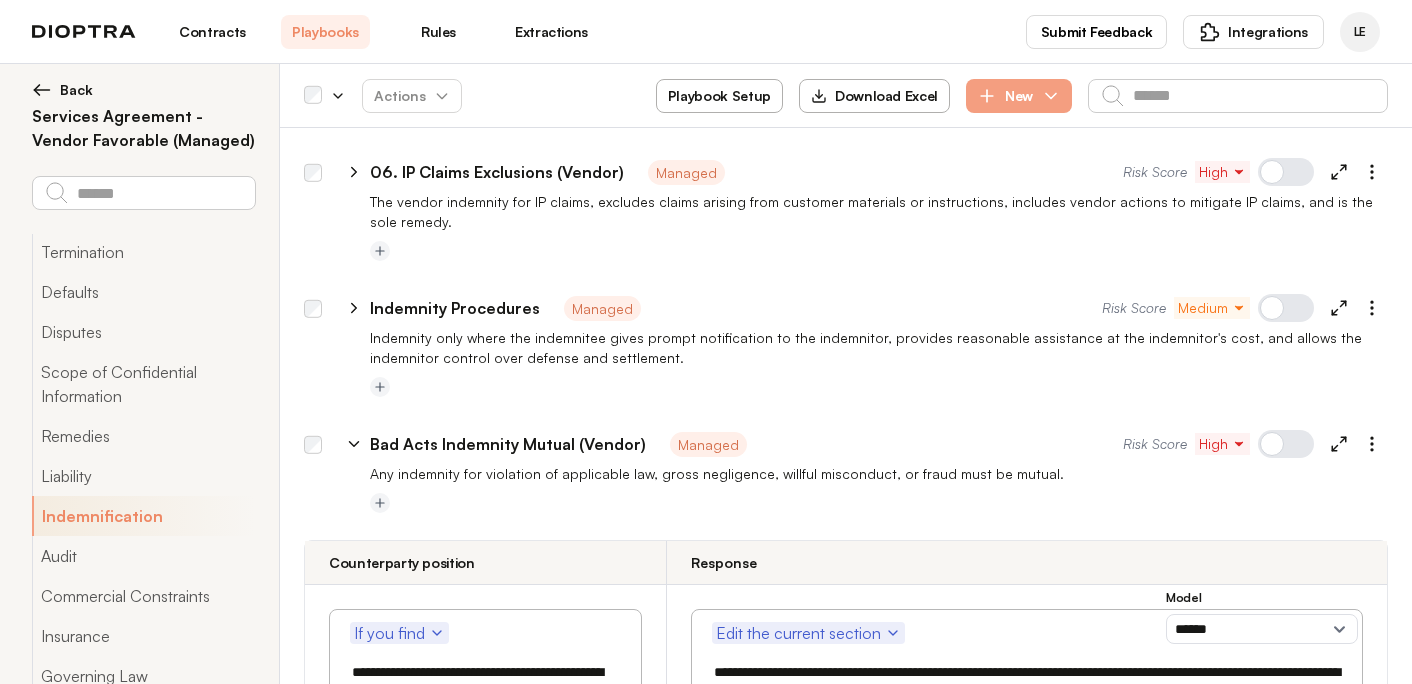 scroll, scrollTop: 14072, scrollLeft: 0, axis: vertical 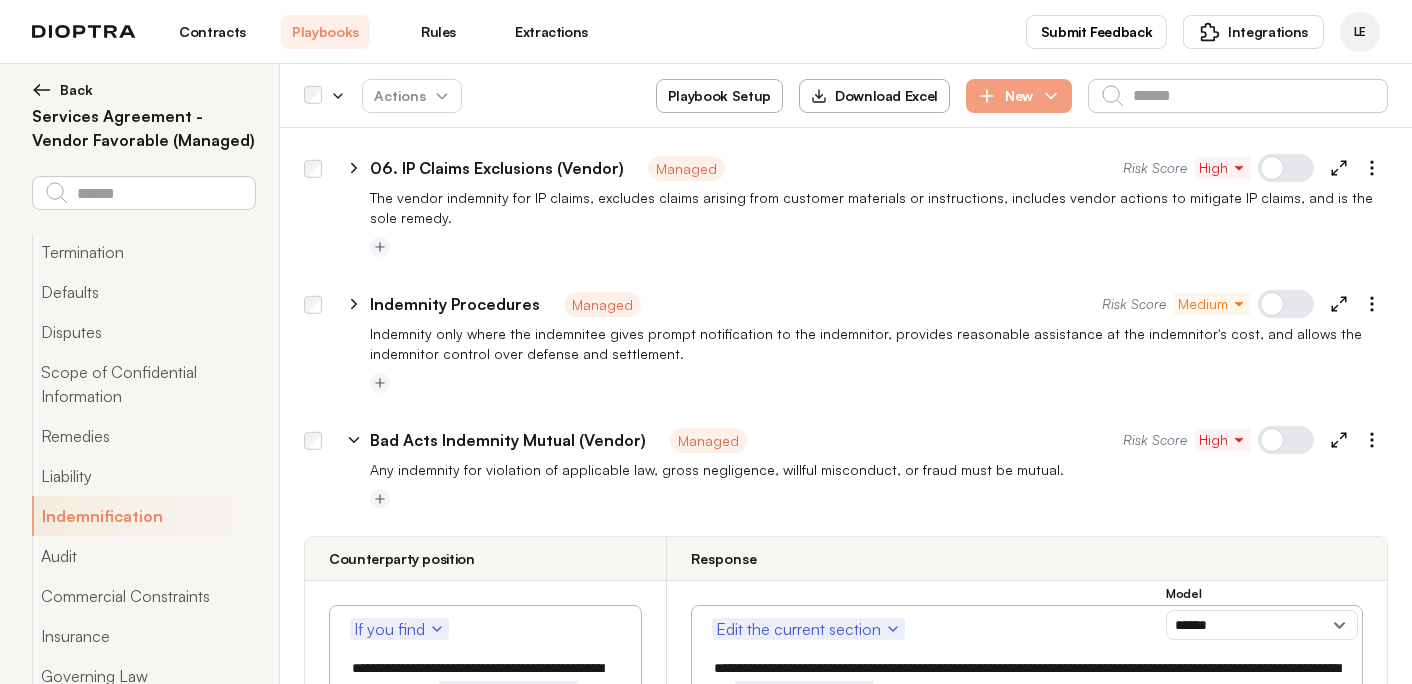 click 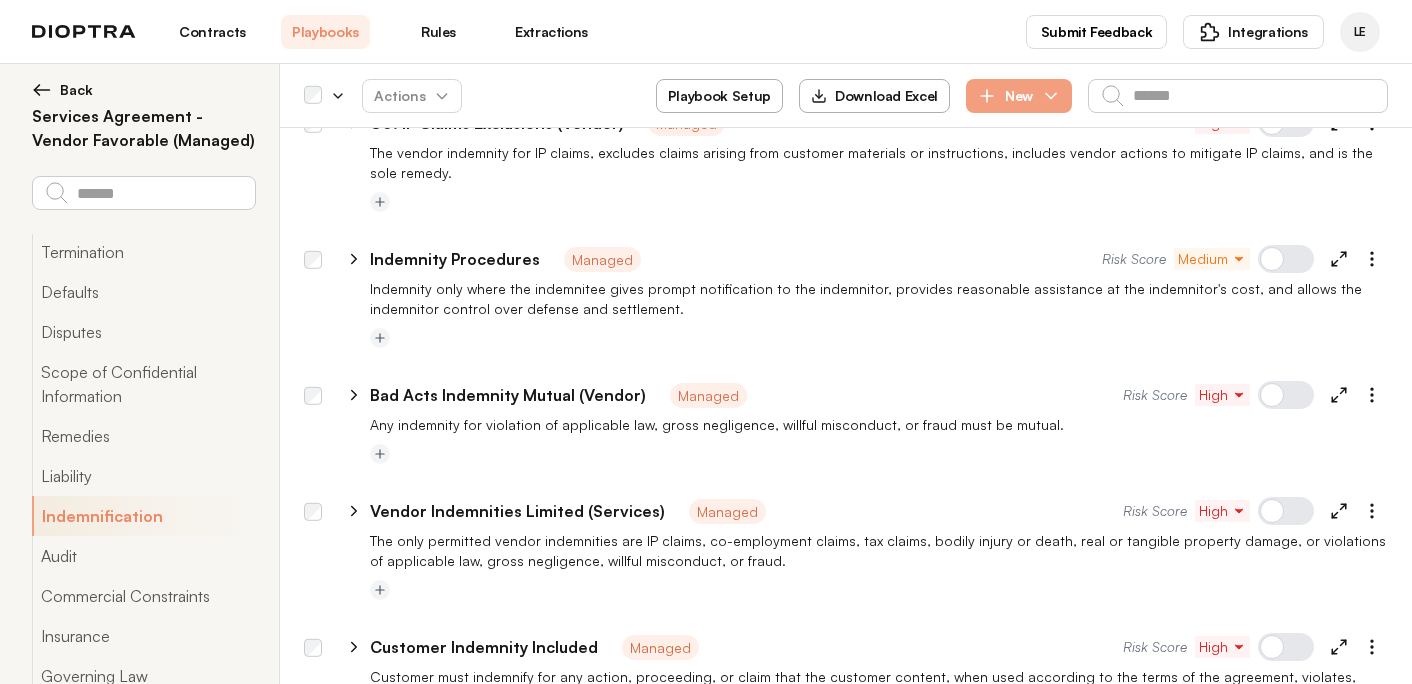 scroll, scrollTop: 14125, scrollLeft: 0, axis: vertical 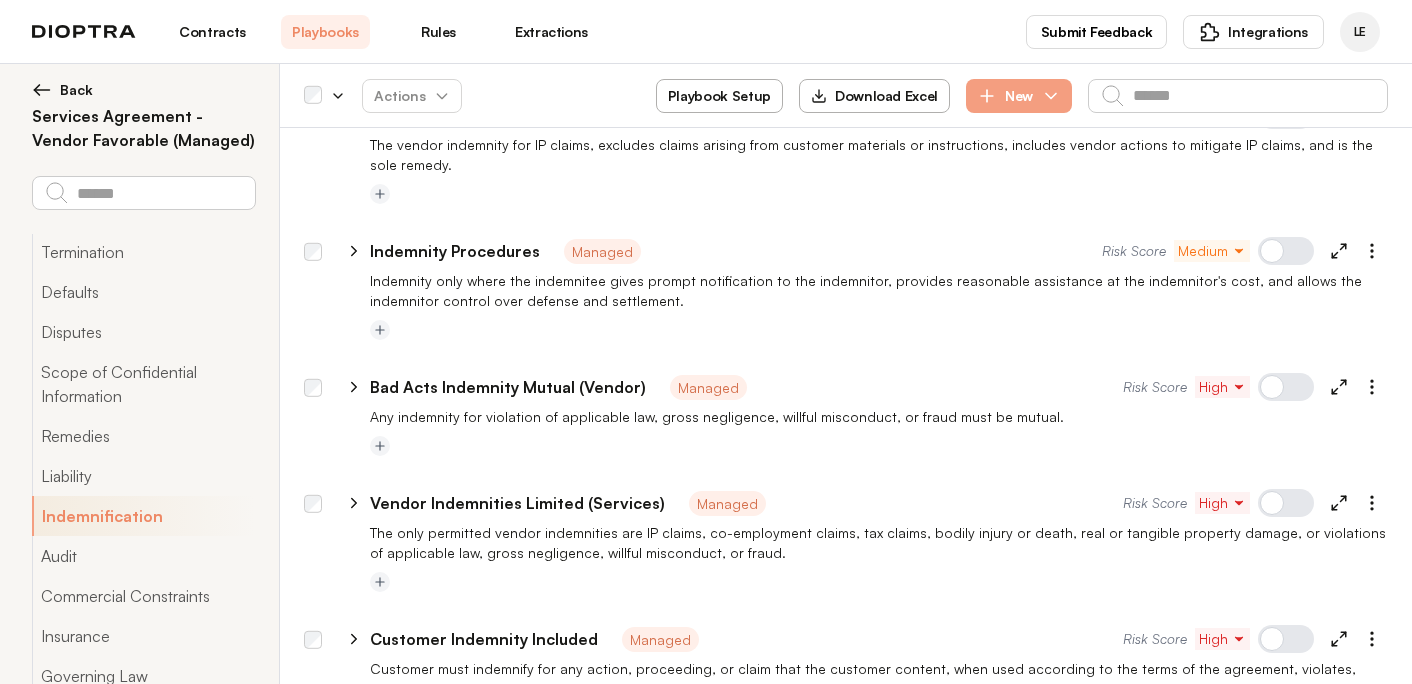 click 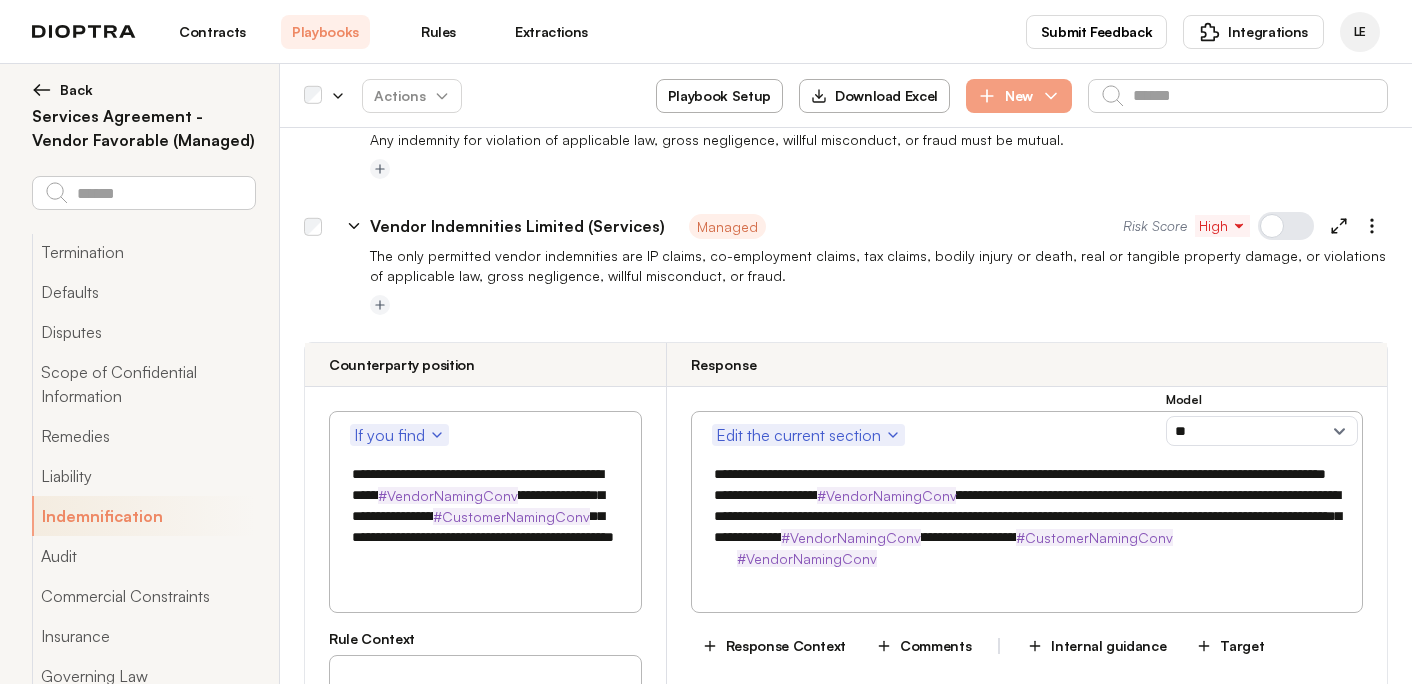 scroll, scrollTop: 14400, scrollLeft: 0, axis: vertical 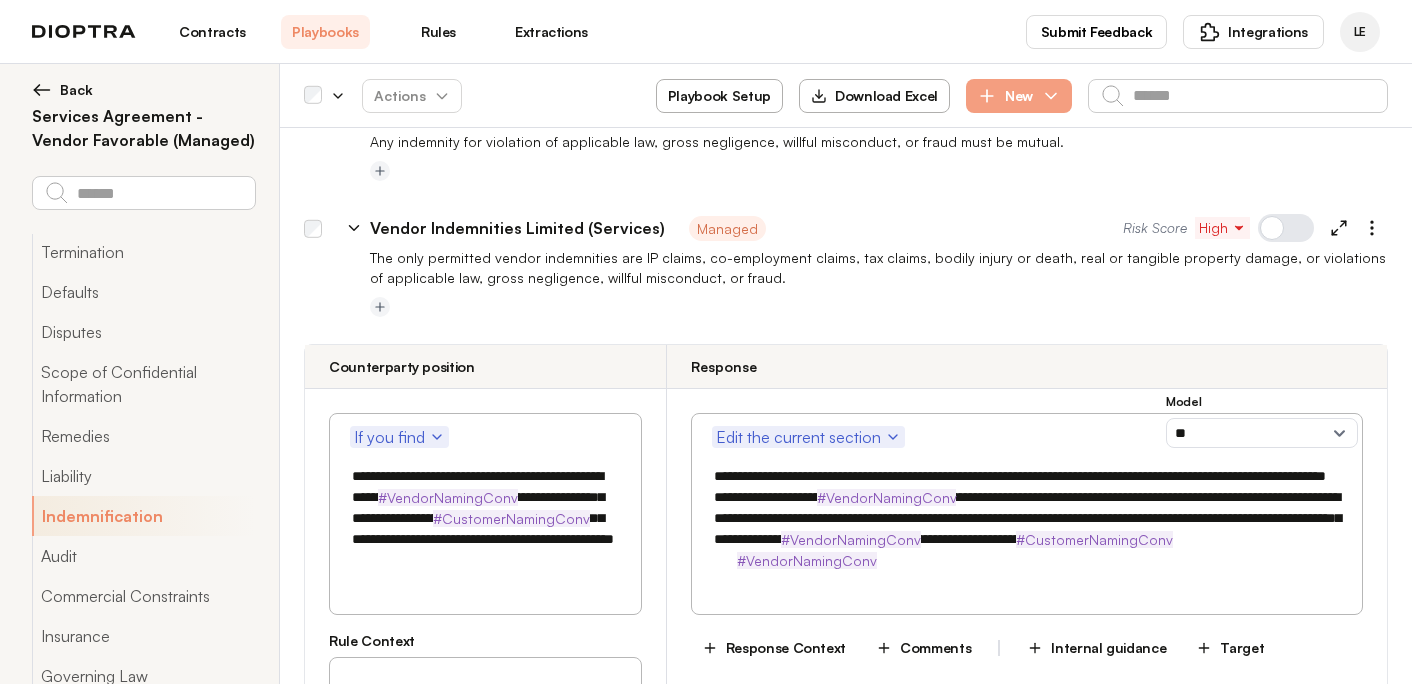 click on "**********" at bounding box center (1027, 529) 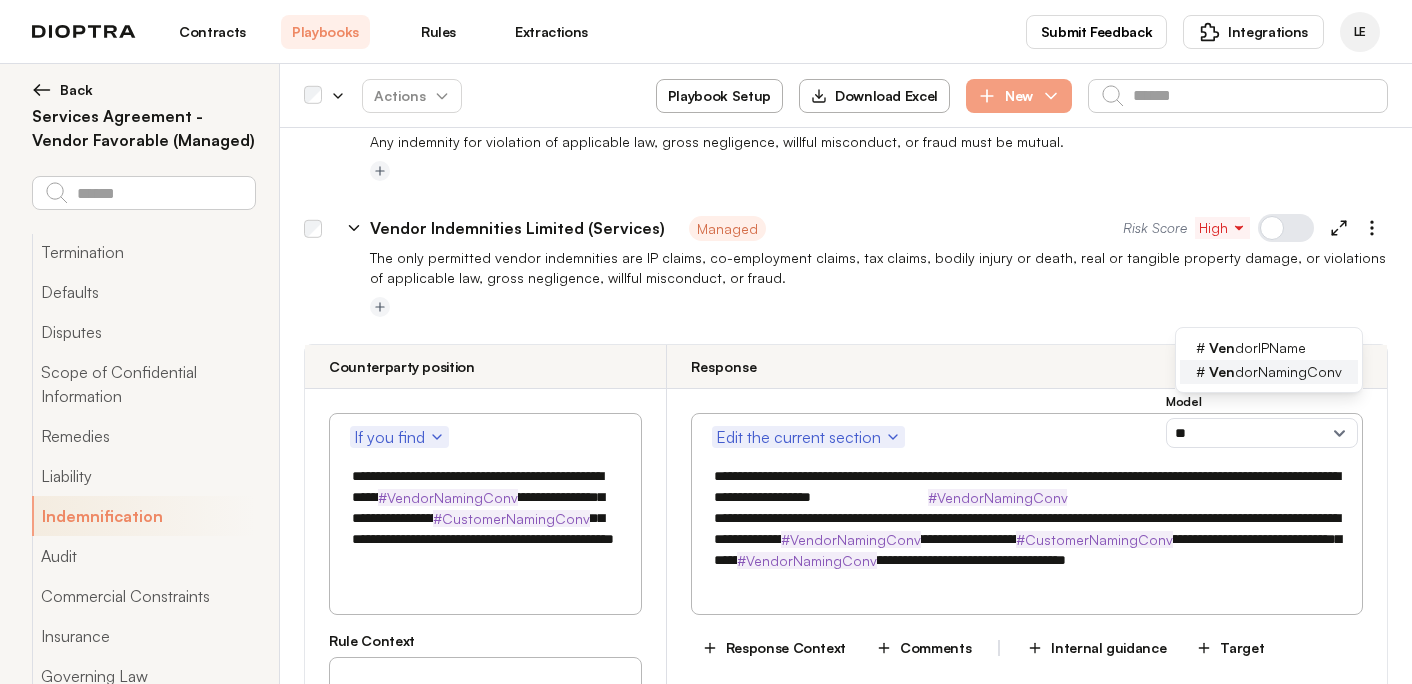 click on "Ven dorNamingConv" at bounding box center [1275, 372] 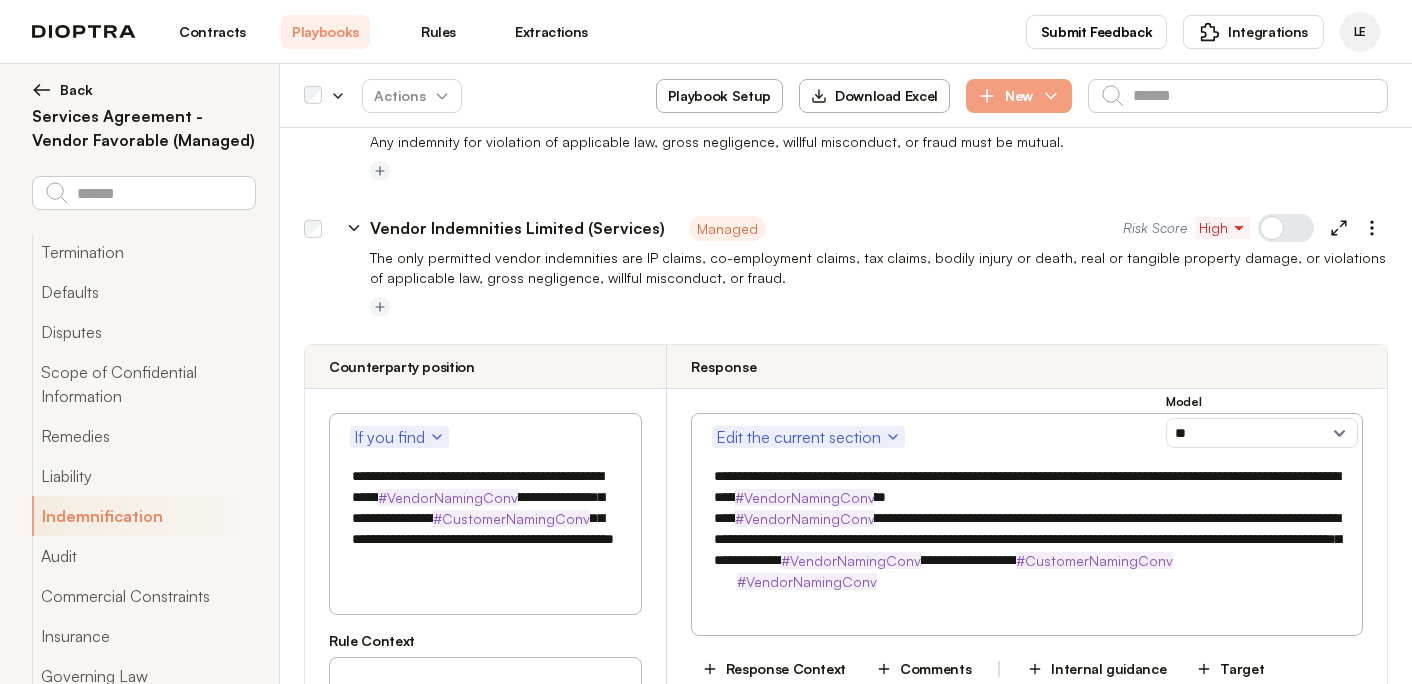 click on "**********" at bounding box center [1027, 529] 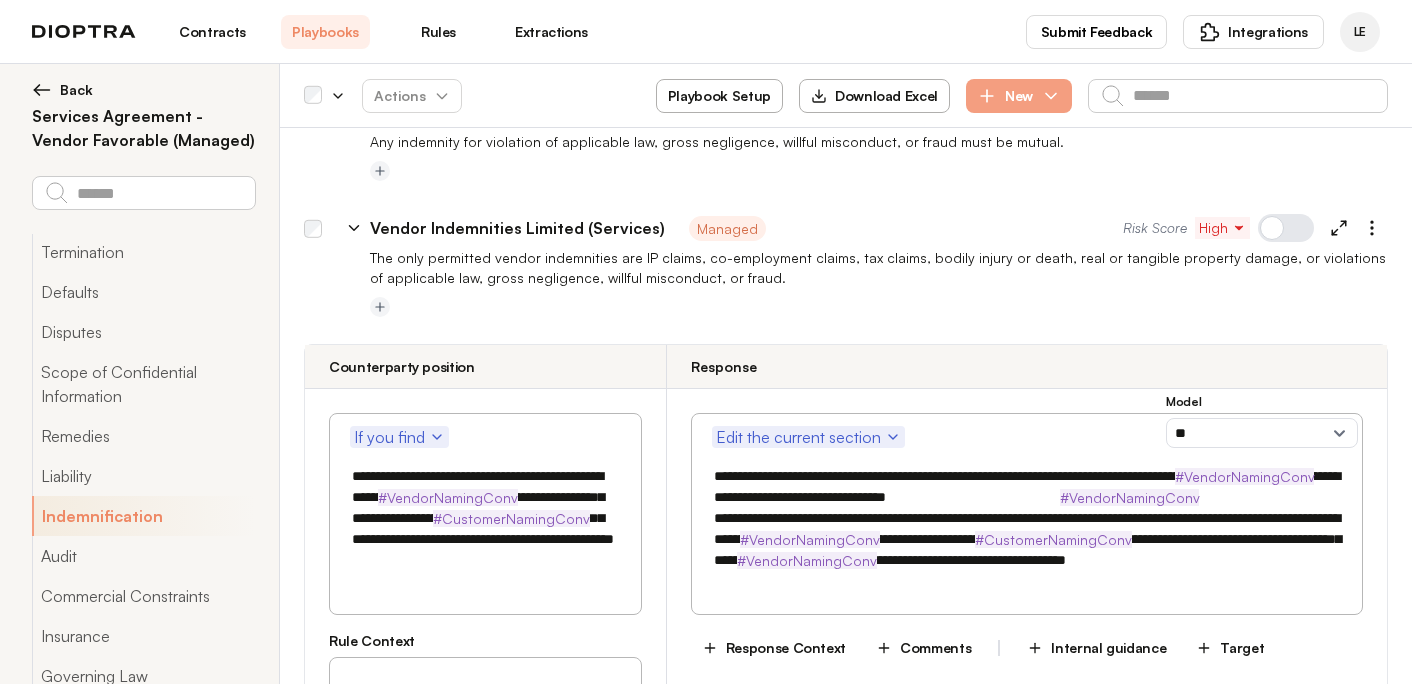 click on "**********" at bounding box center (1027, 529) 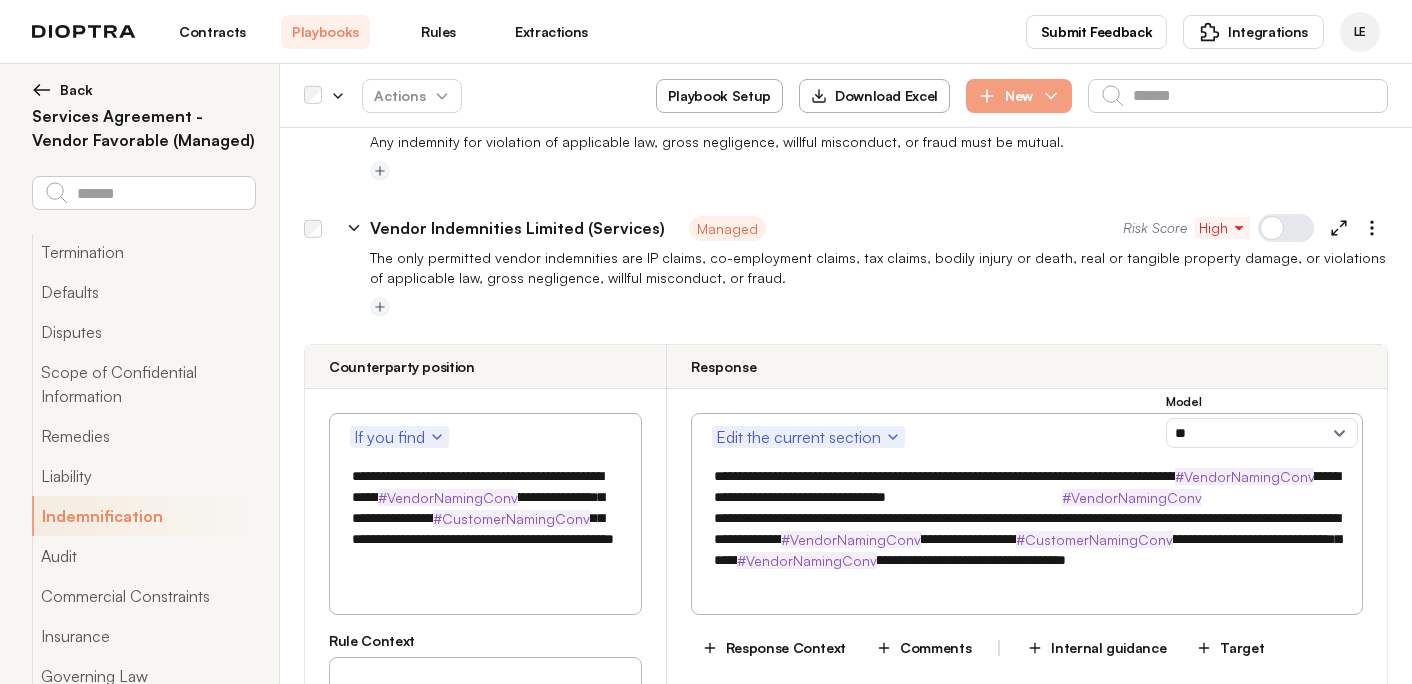 click on "**********" at bounding box center [1027, 529] 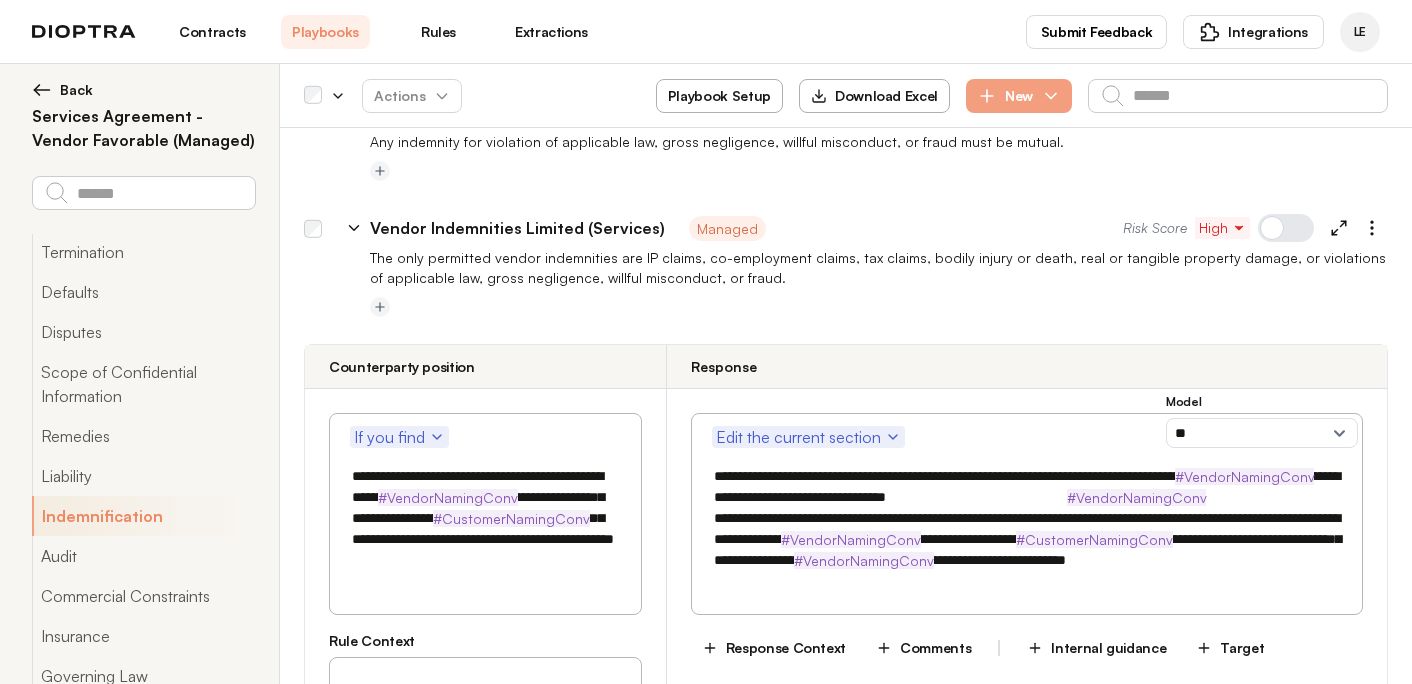 click on "**********" at bounding box center [1027, 529] 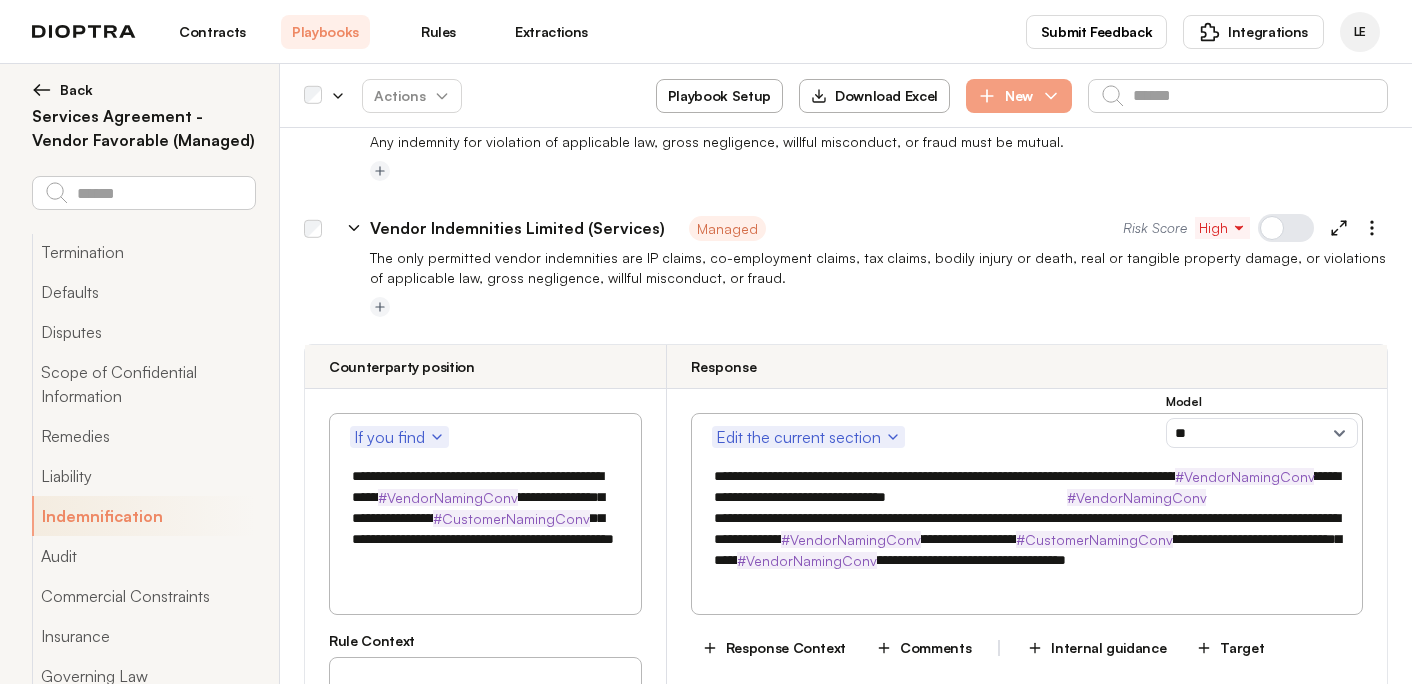click on "**********" at bounding box center [1027, 529] 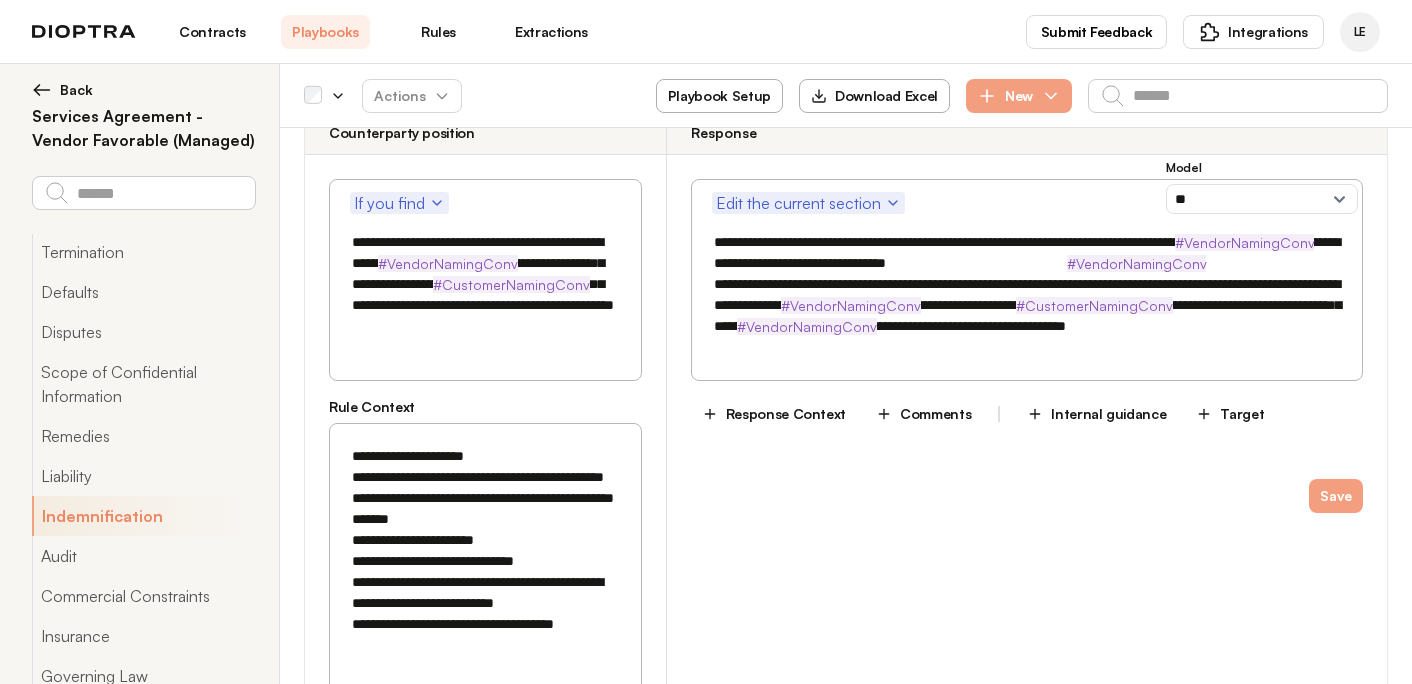 scroll, scrollTop: 14532, scrollLeft: 0, axis: vertical 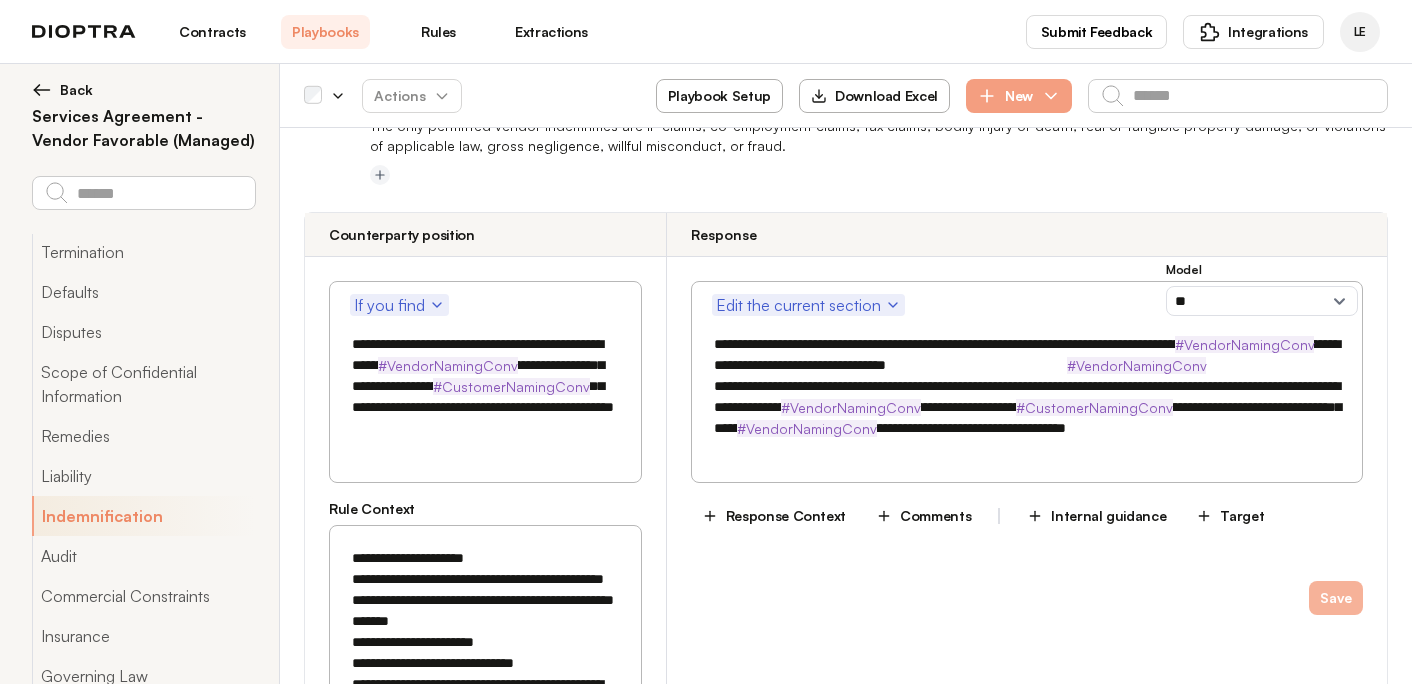 click on "Save" at bounding box center (1336, 598) 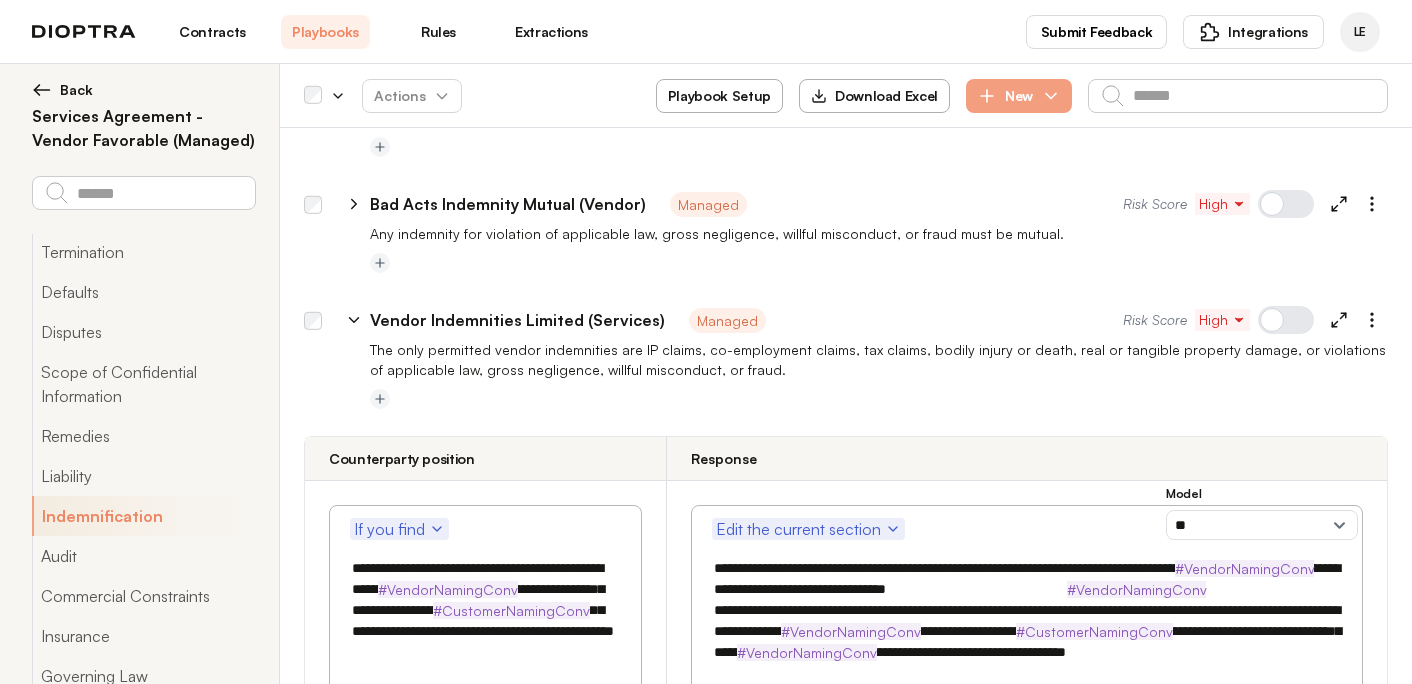 scroll, scrollTop: 14264, scrollLeft: 0, axis: vertical 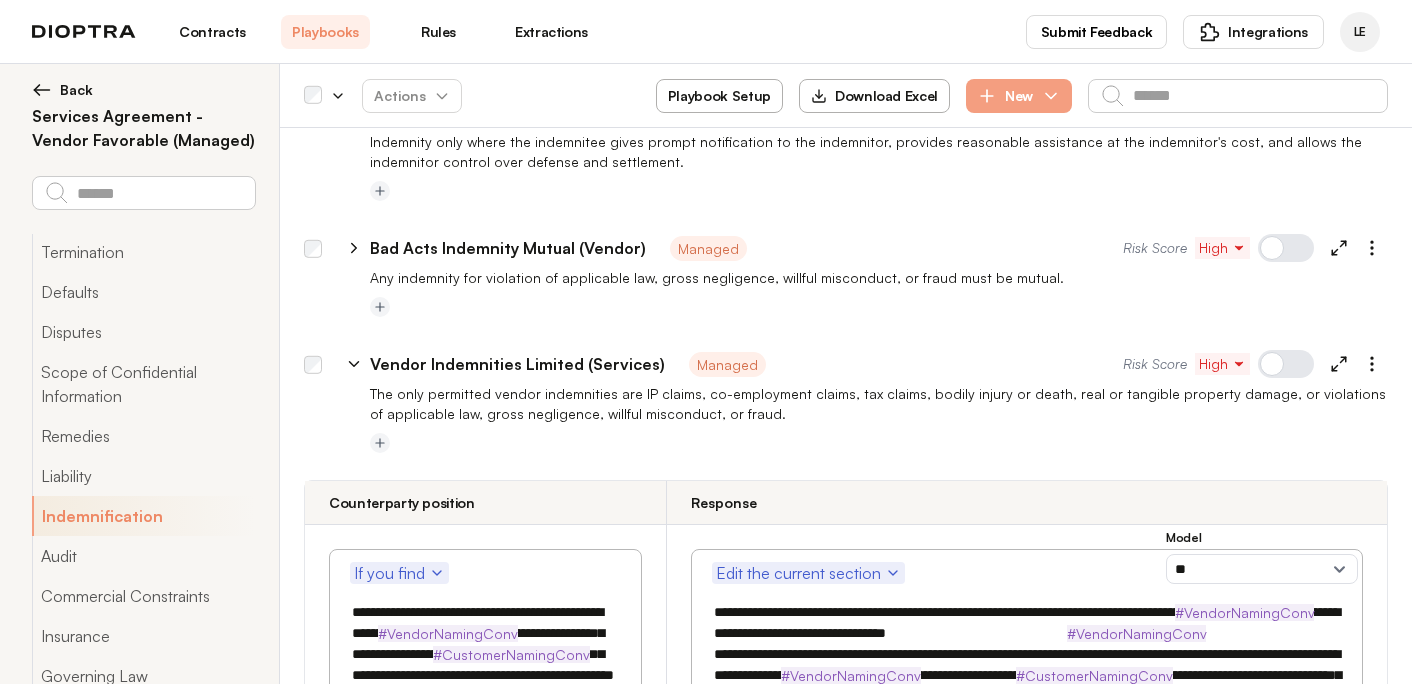 click 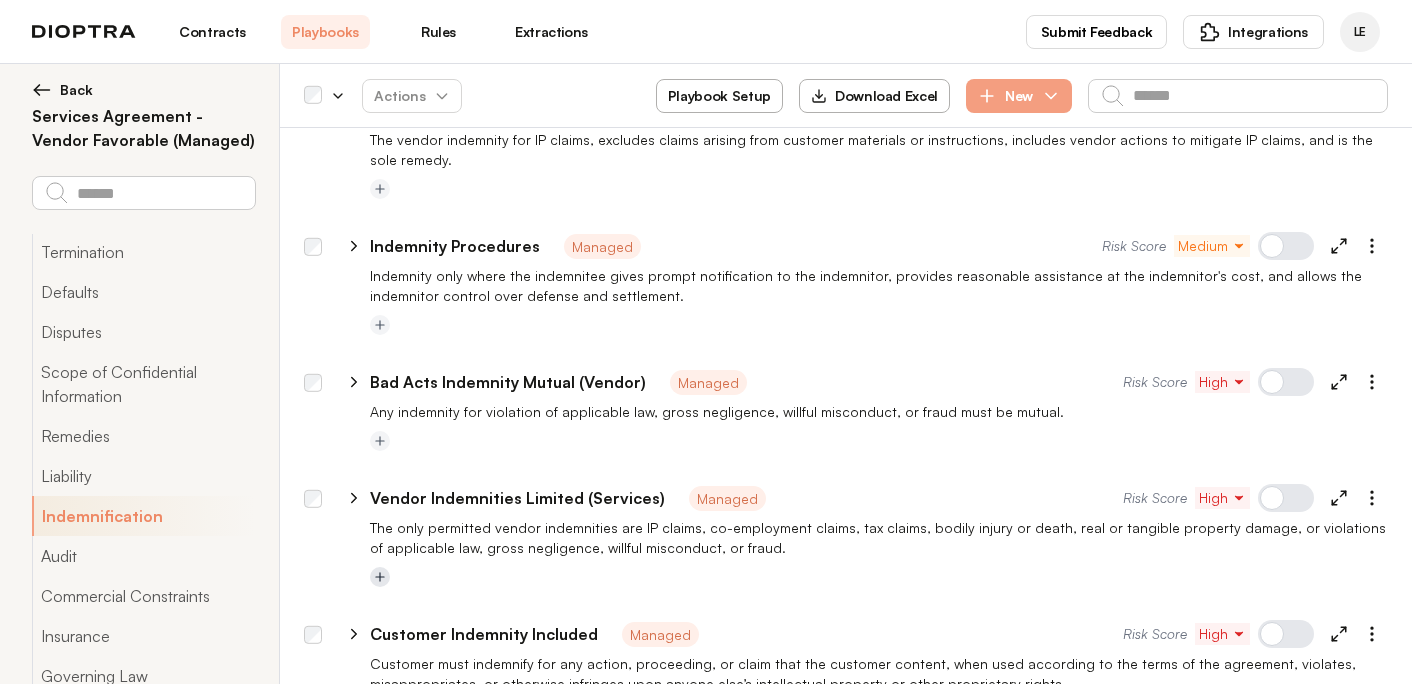 scroll, scrollTop: 14119, scrollLeft: 0, axis: vertical 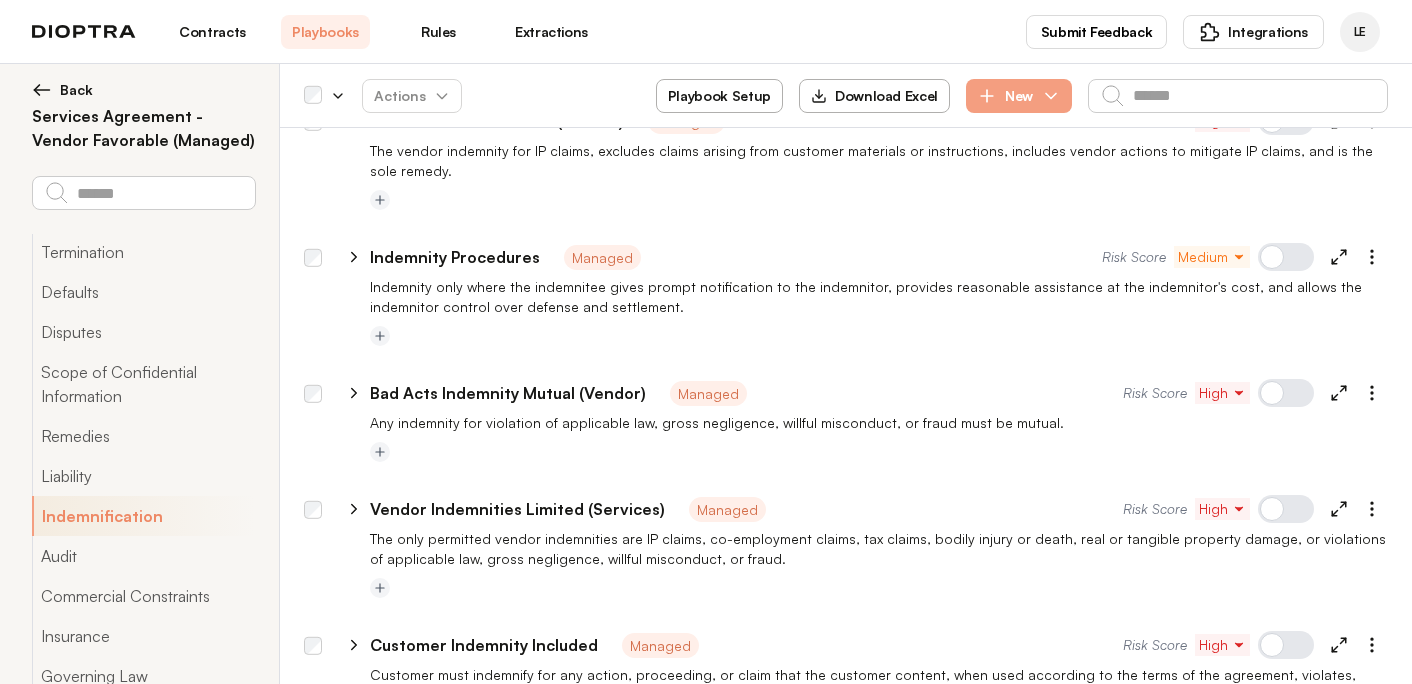 click 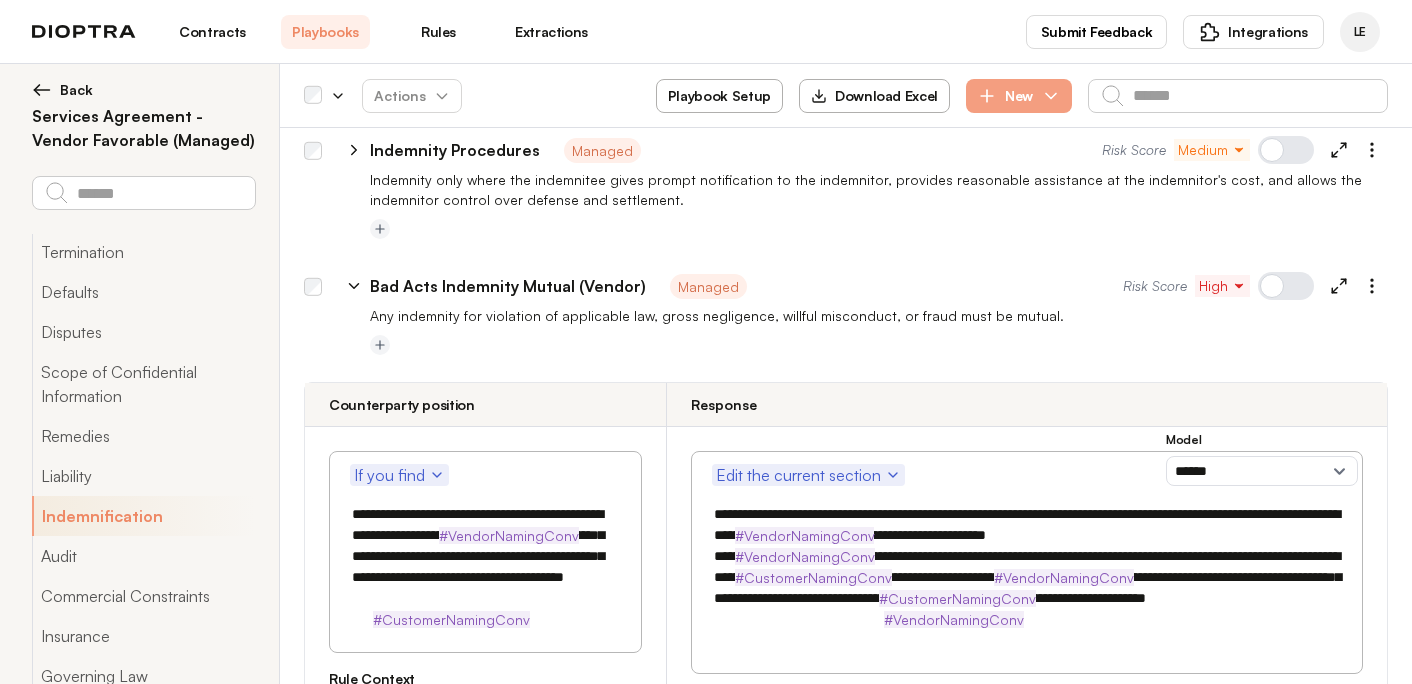 scroll, scrollTop: 14239, scrollLeft: 0, axis: vertical 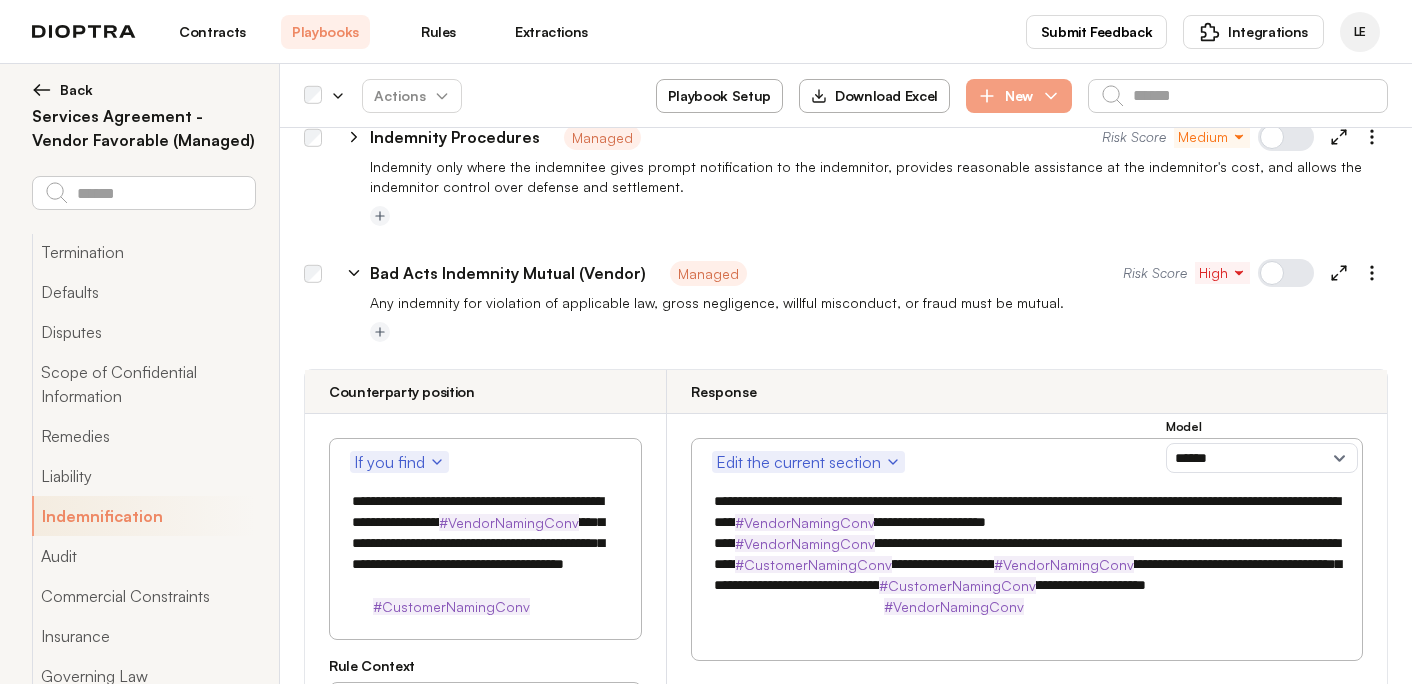 click on "**********" at bounding box center (1027, 564) 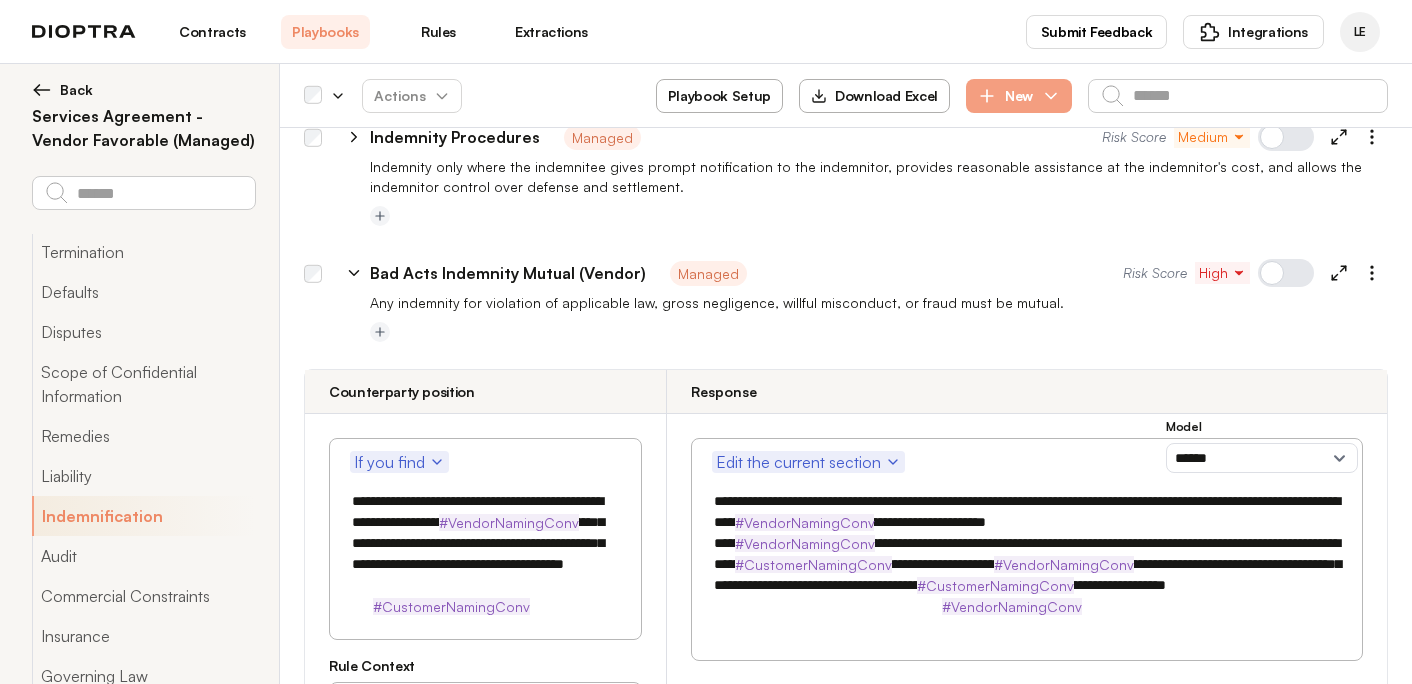 click on "**********" at bounding box center [1027, 564] 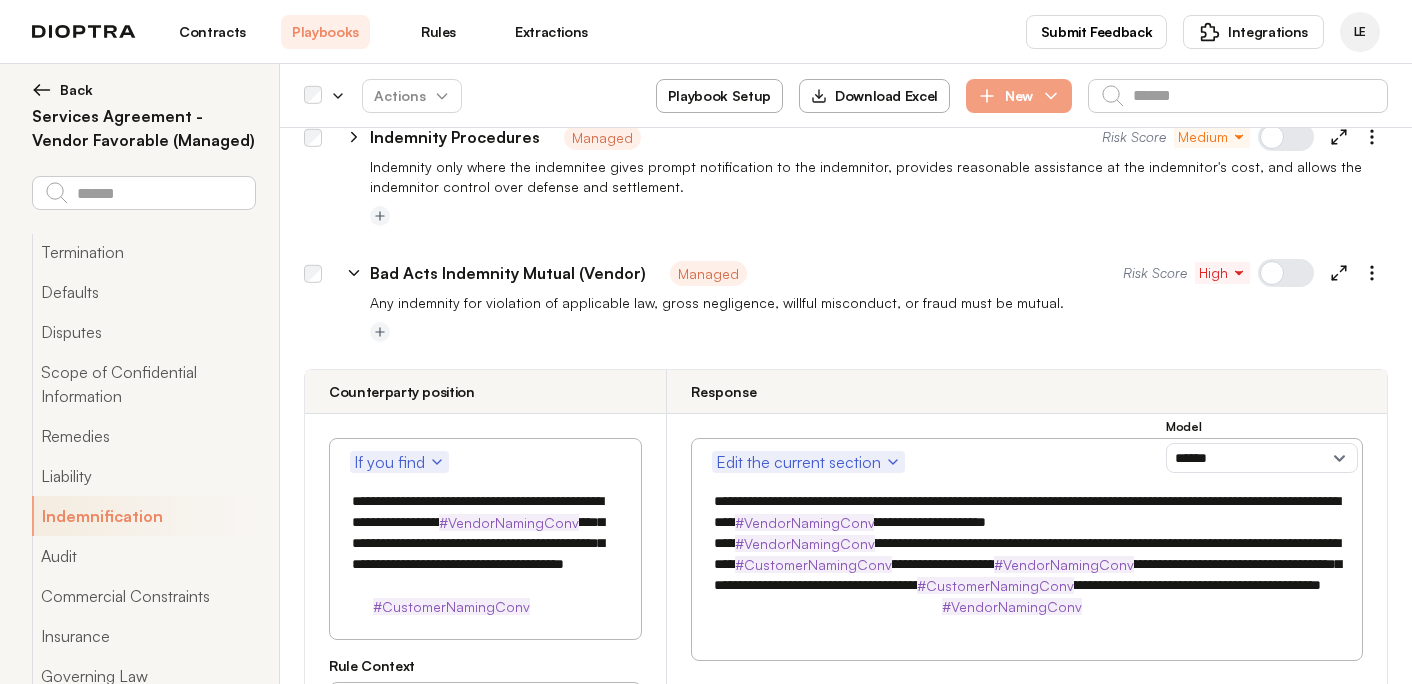 click on "**********" at bounding box center (1027, 575) 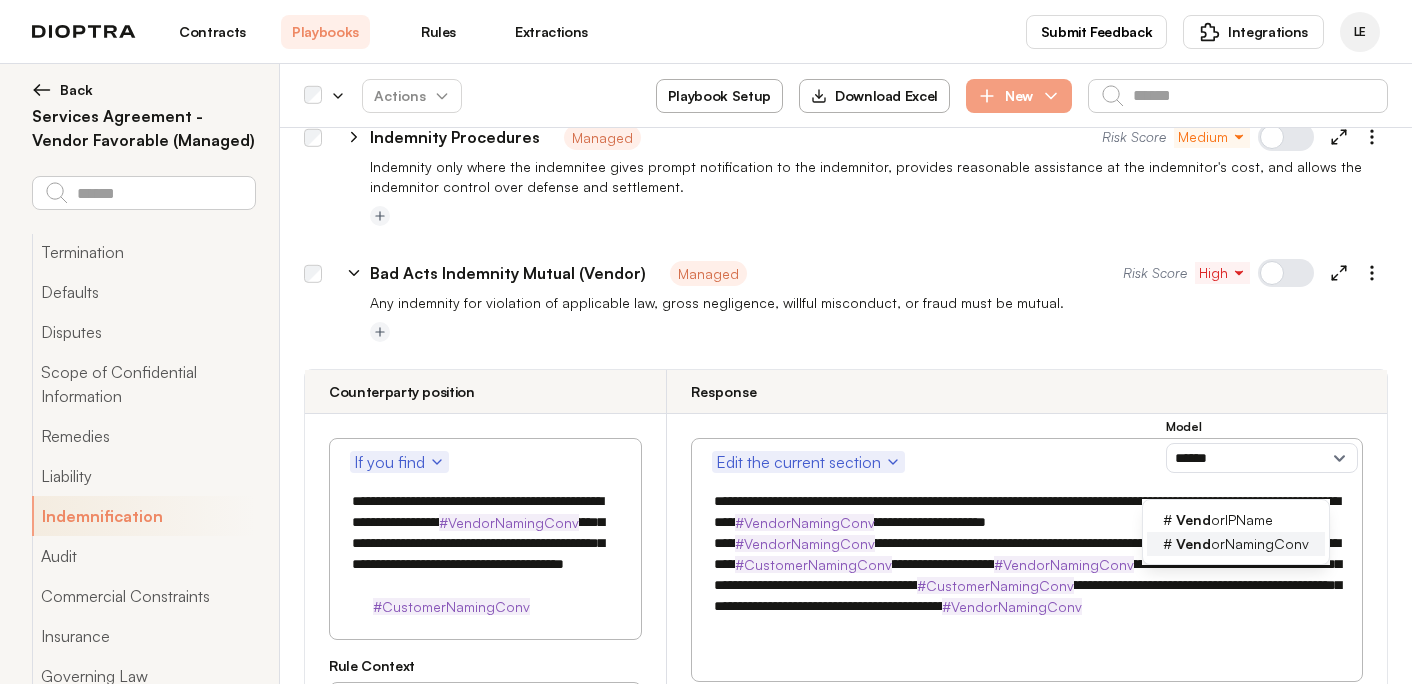 click on "Vend orNamingConv" at bounding box center [1242, 544] 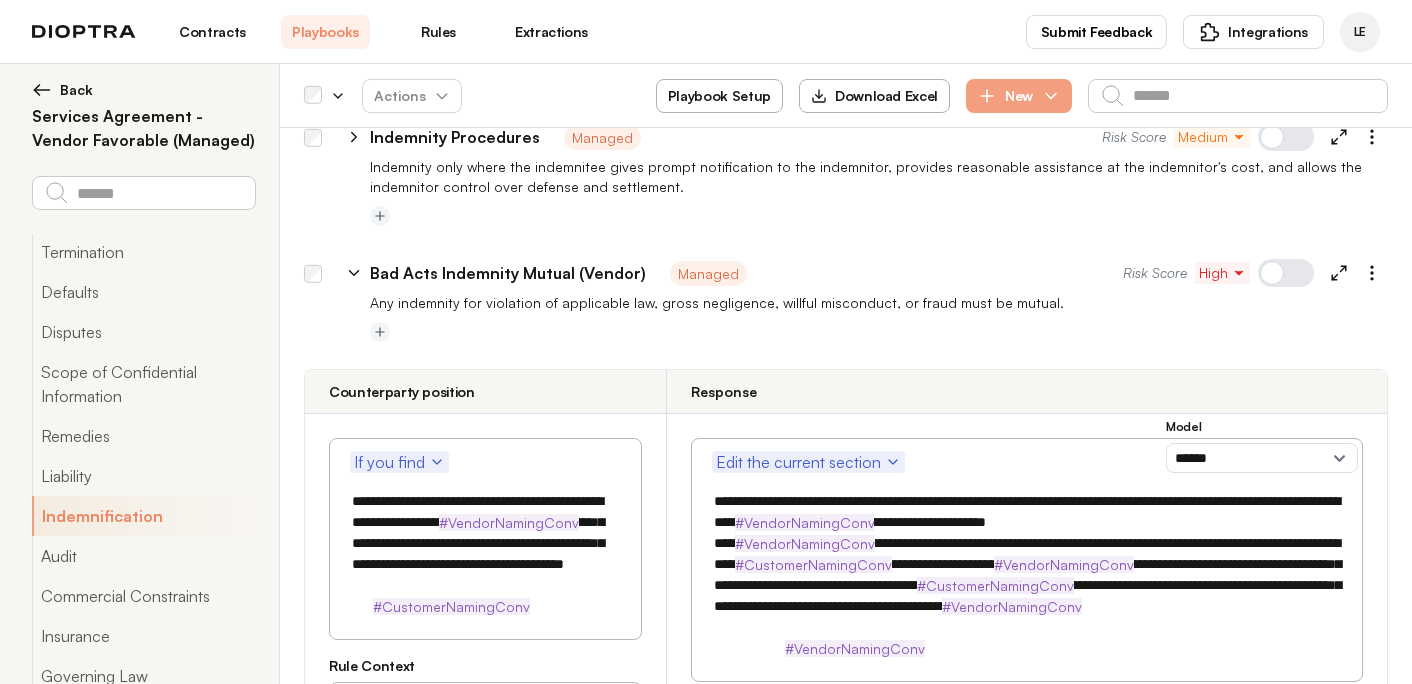 click on "**********" at bounding box center (1027, 575) 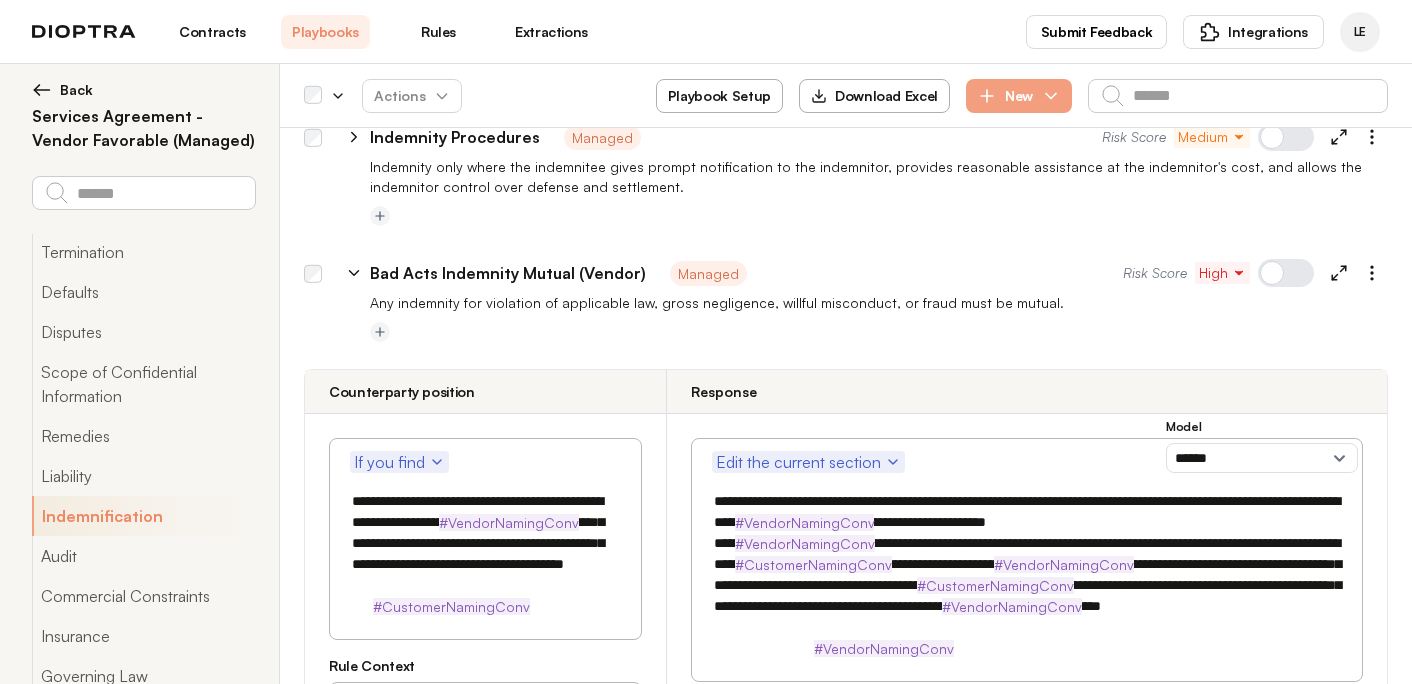 click on "**********" at bounding box center [1027, 575] 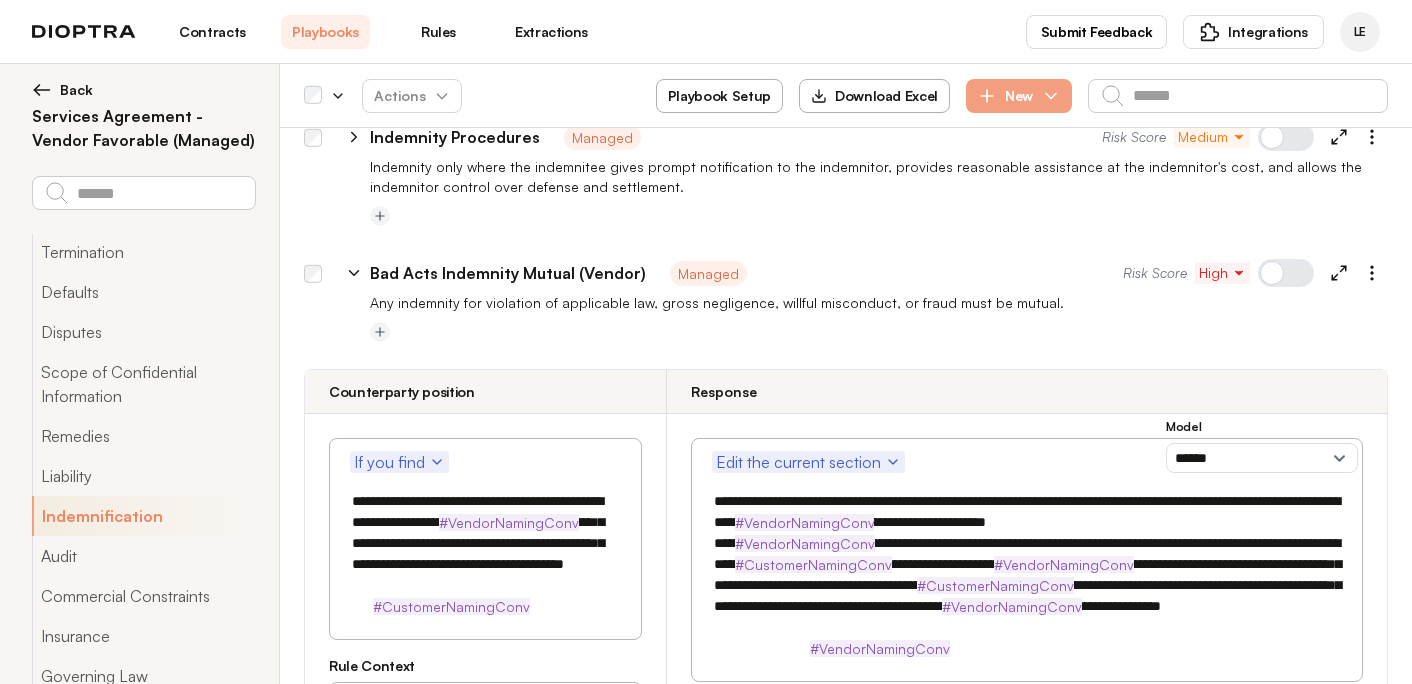 type on "**********" 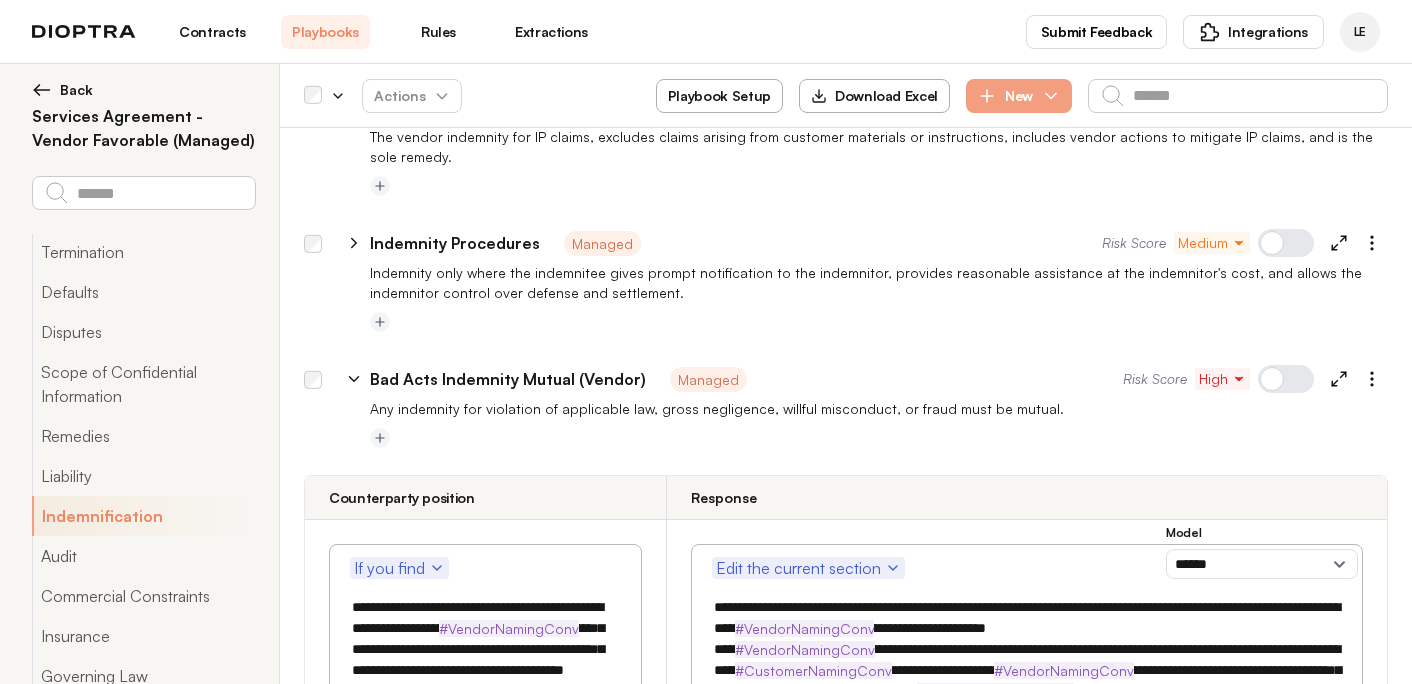 scroll, scrollTop: 14114, scrollLeft: 0, axis: vertical 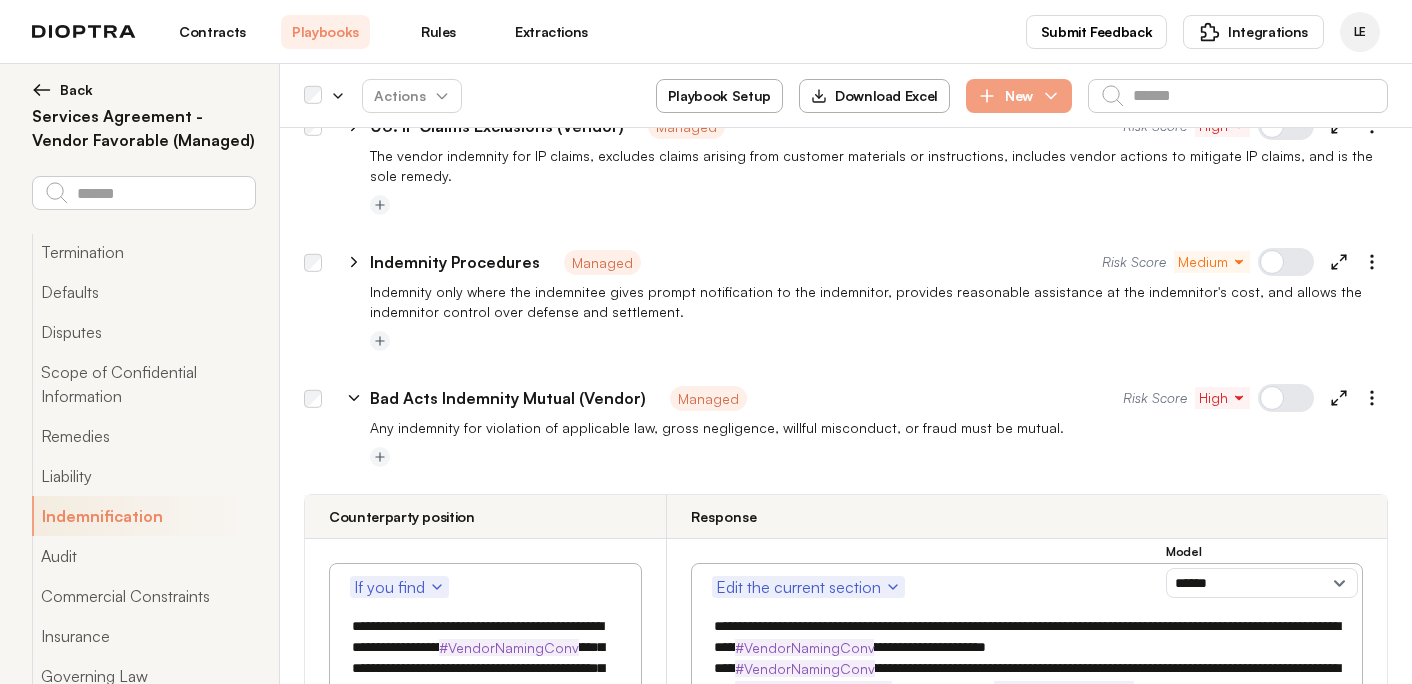 click 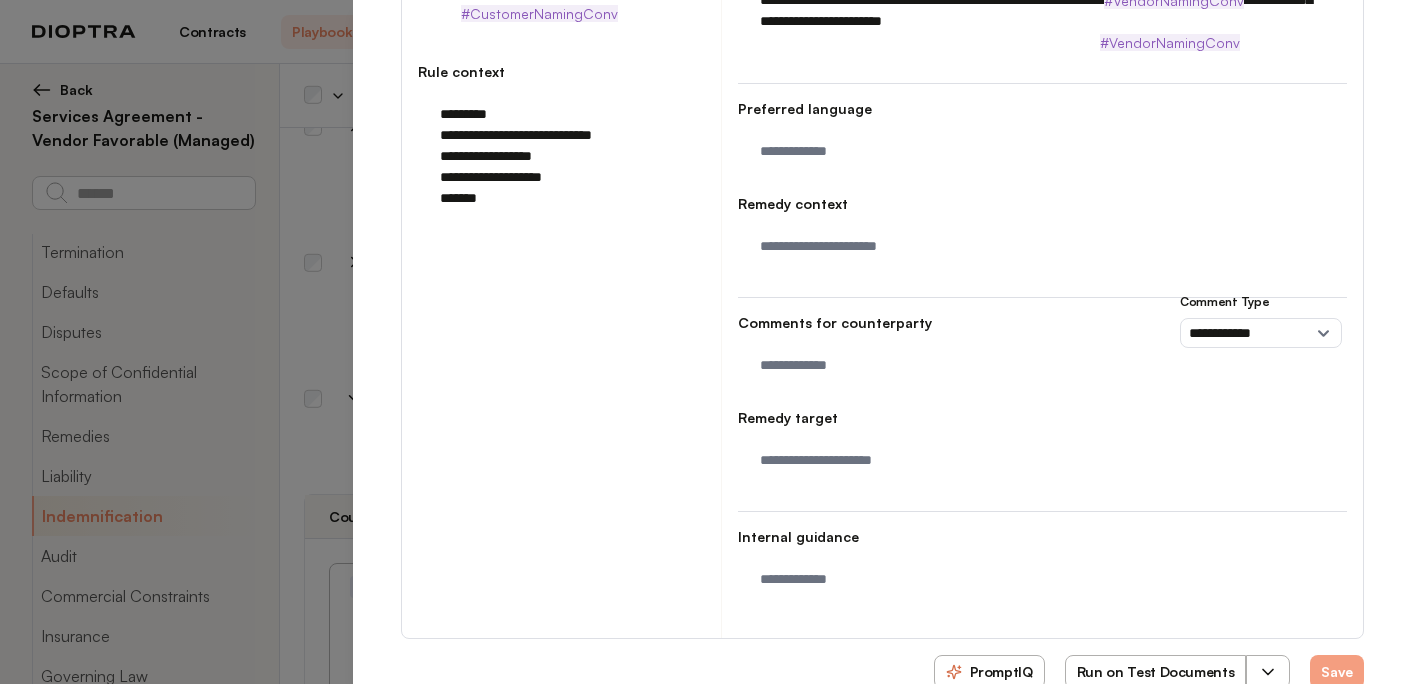 scroll, scrollTop: 488, scrollLeft: 0, axis: vertical 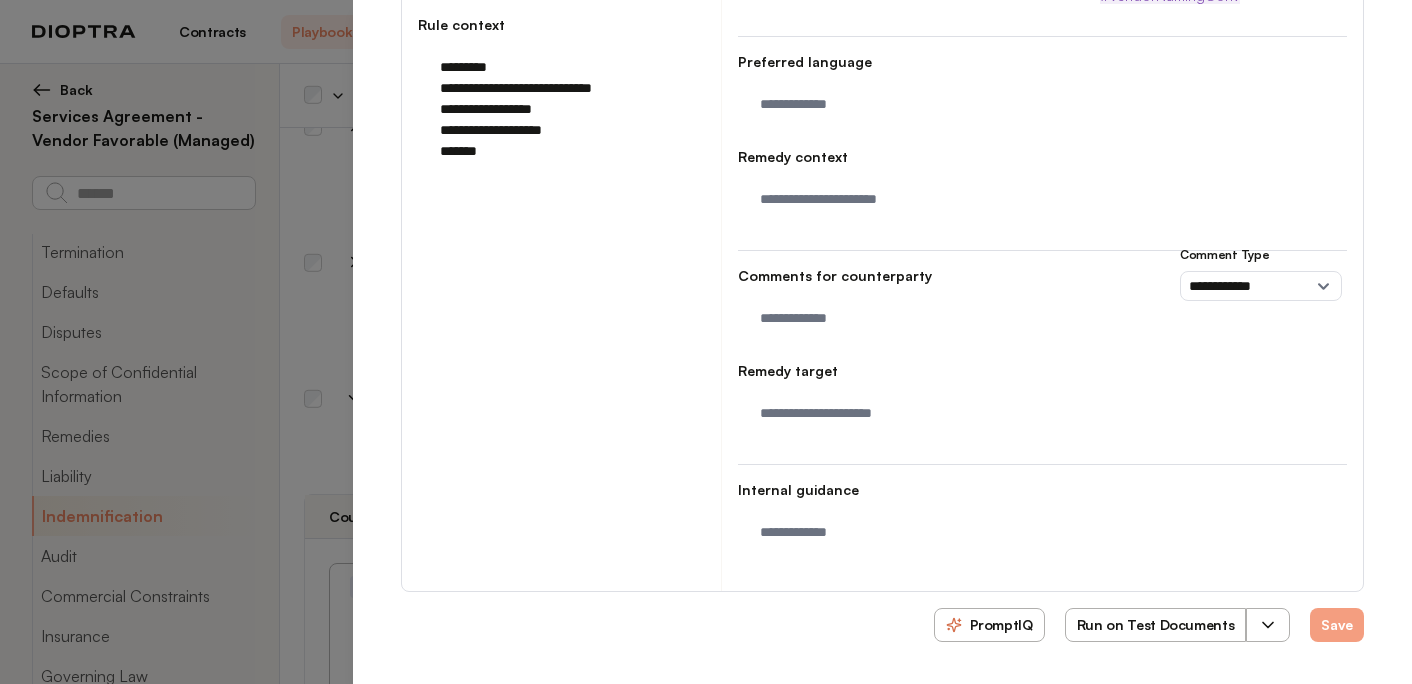 click 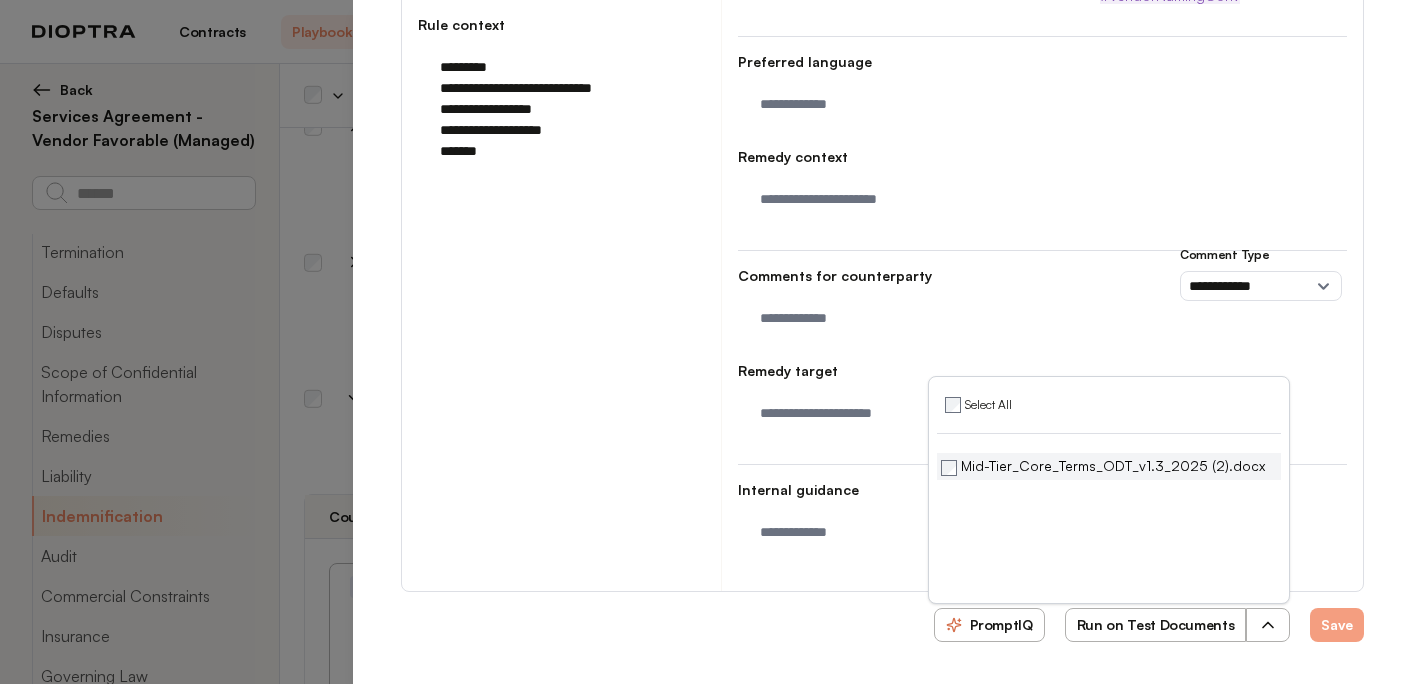click on "Mid-Tier_Core_Terms_ODT_v1.3_2025 (2).docx" at bounding box center [1103, 466] 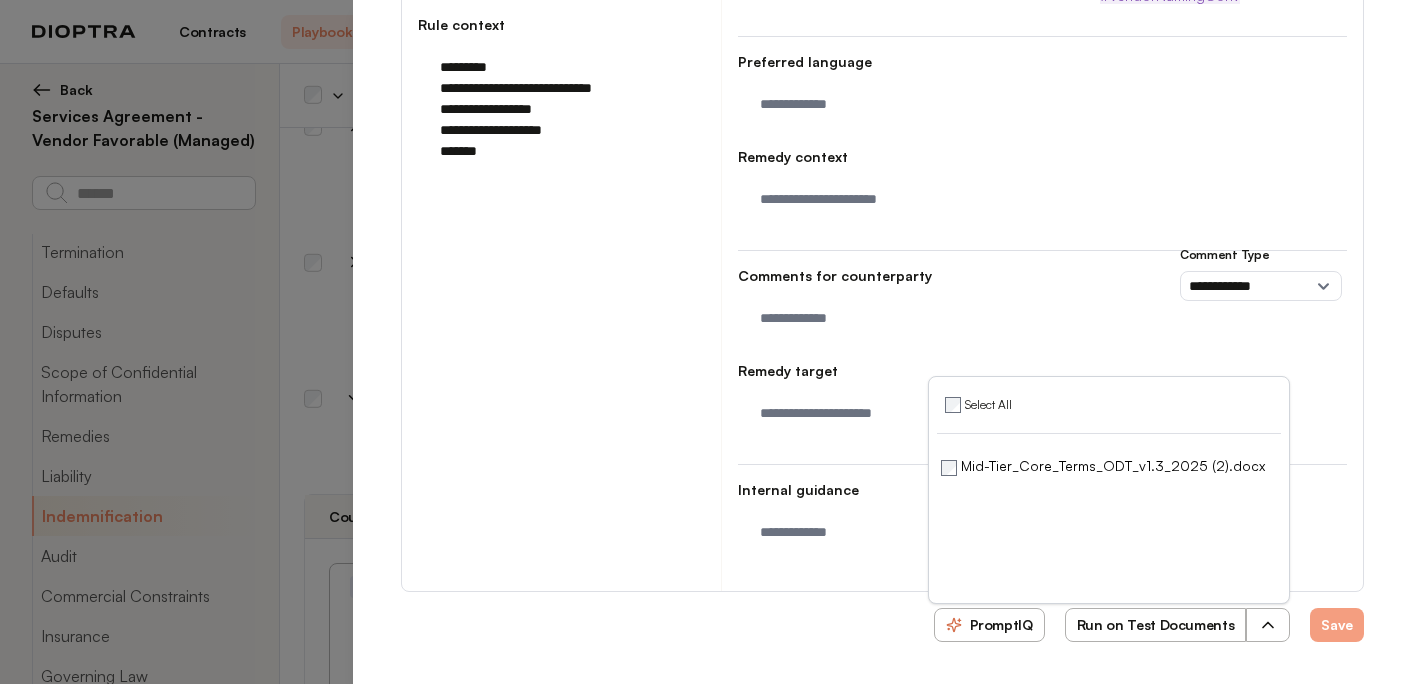click on "Run on Test Documents" at bounding box center (1156, 625) 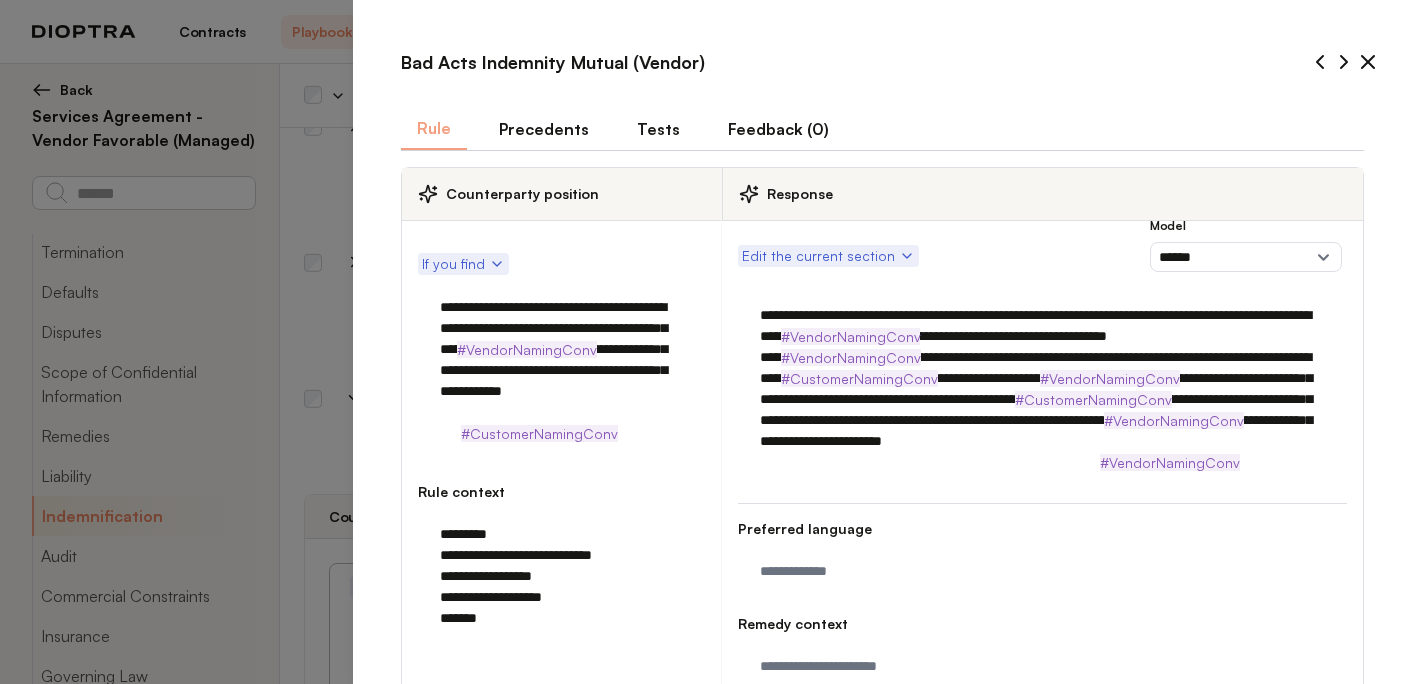 click on "Tests" at bounding box center (658, 129) 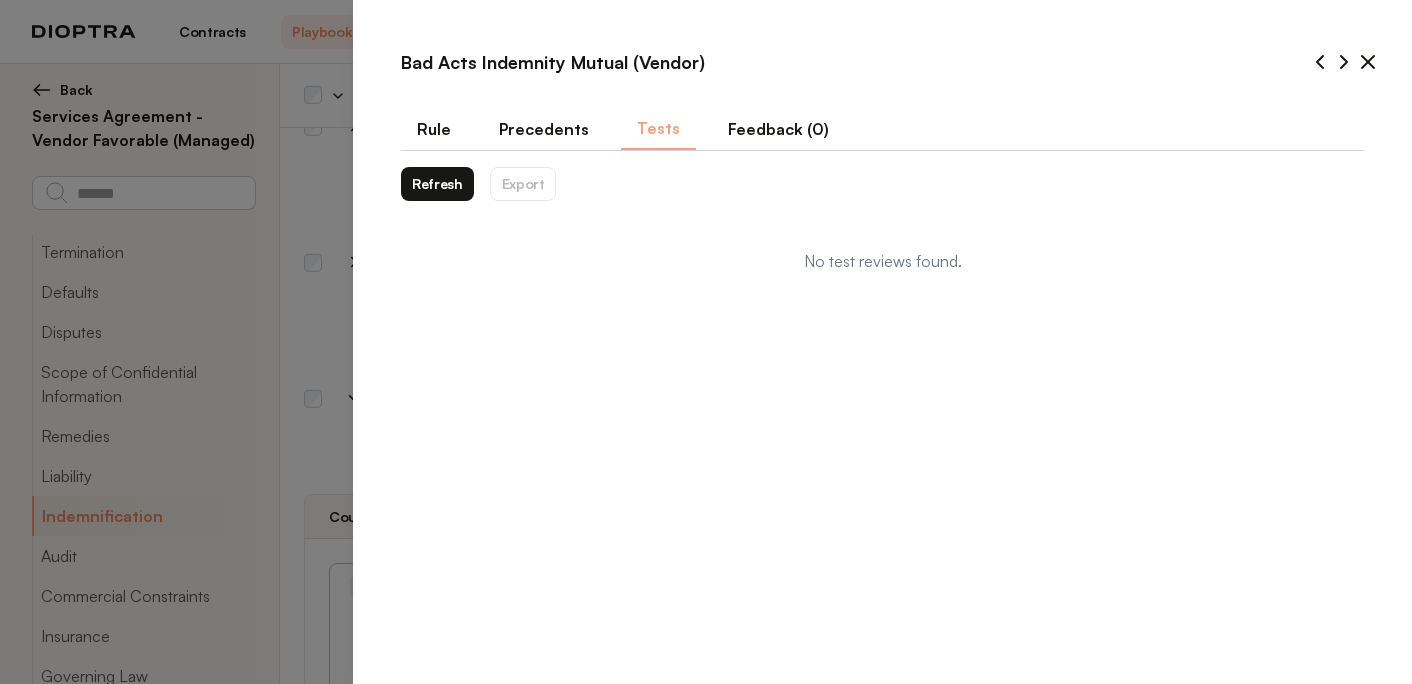 click on "Refresh" at bounding box center [437, 184] 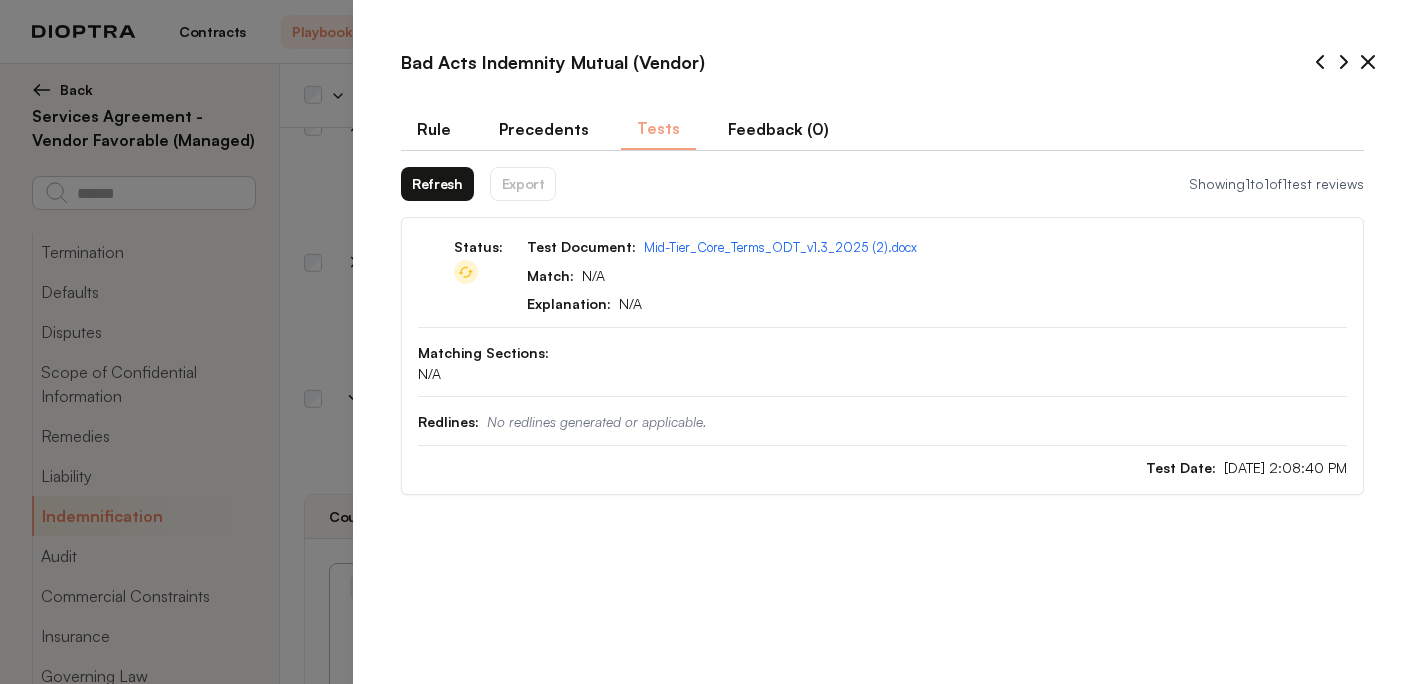 click on "Refresh" at bounding box center [437, 184] 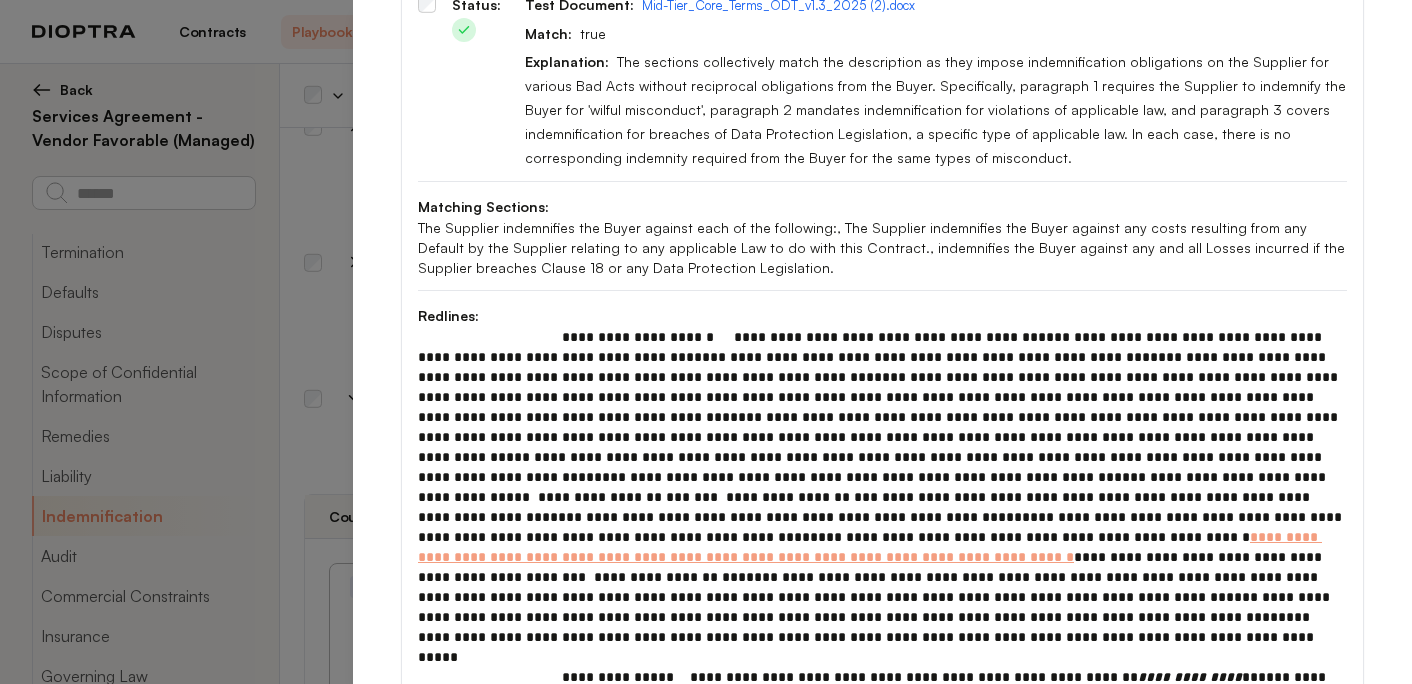 scroll, scrollTop: 260, scrollLeft: 0, axis: vertical 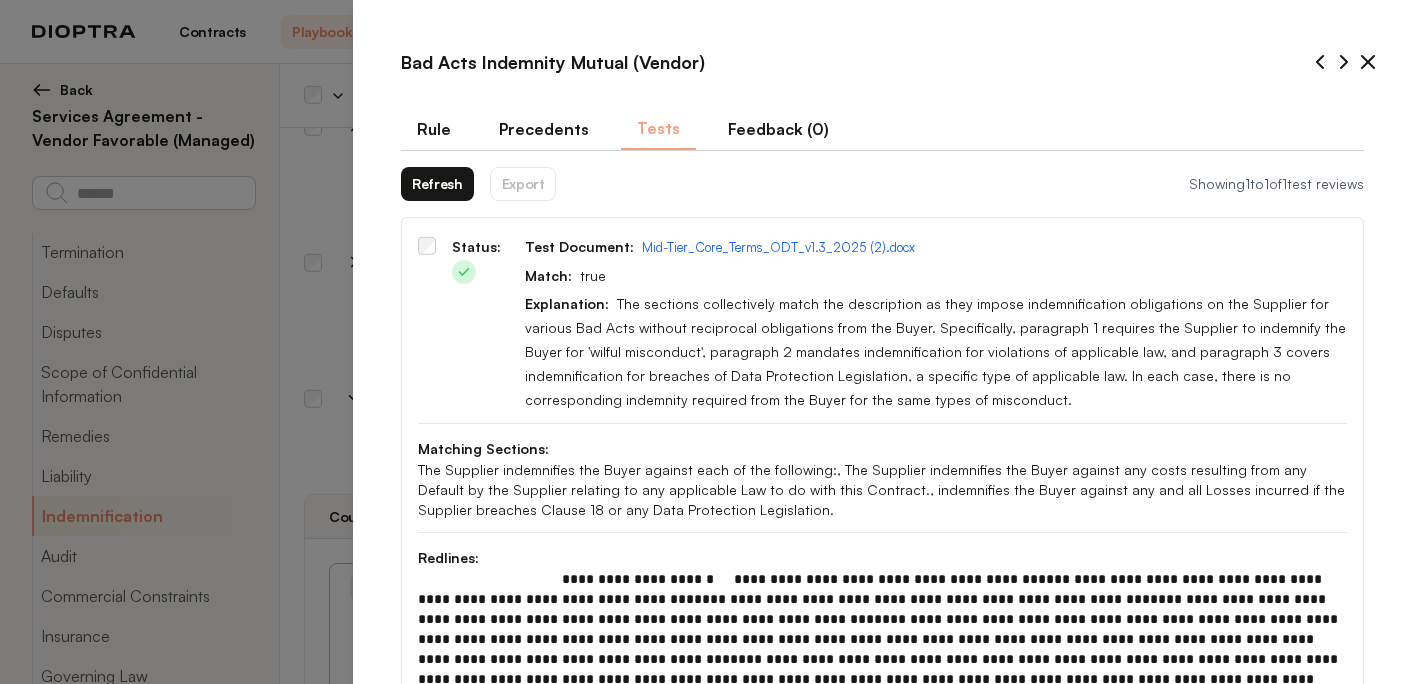 click 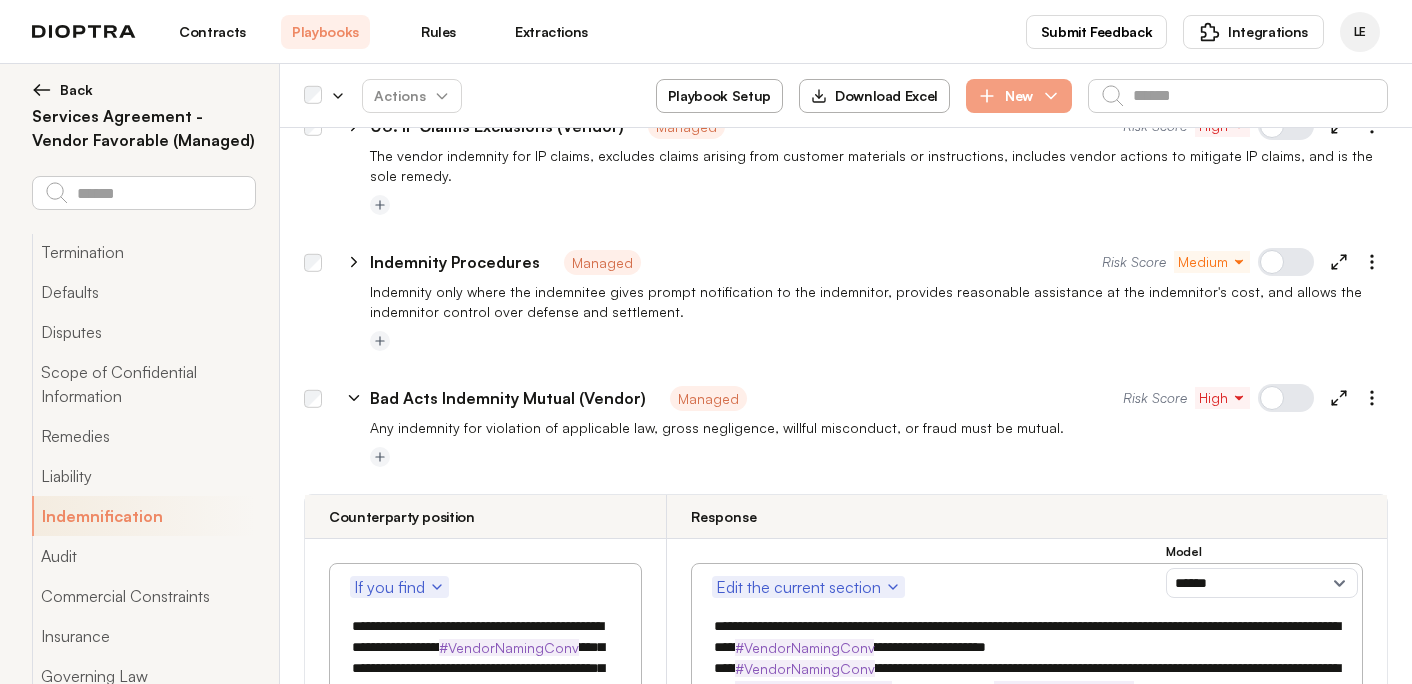 scroll, scrollTop: 494, scrollLeft: 0, axis: vertical 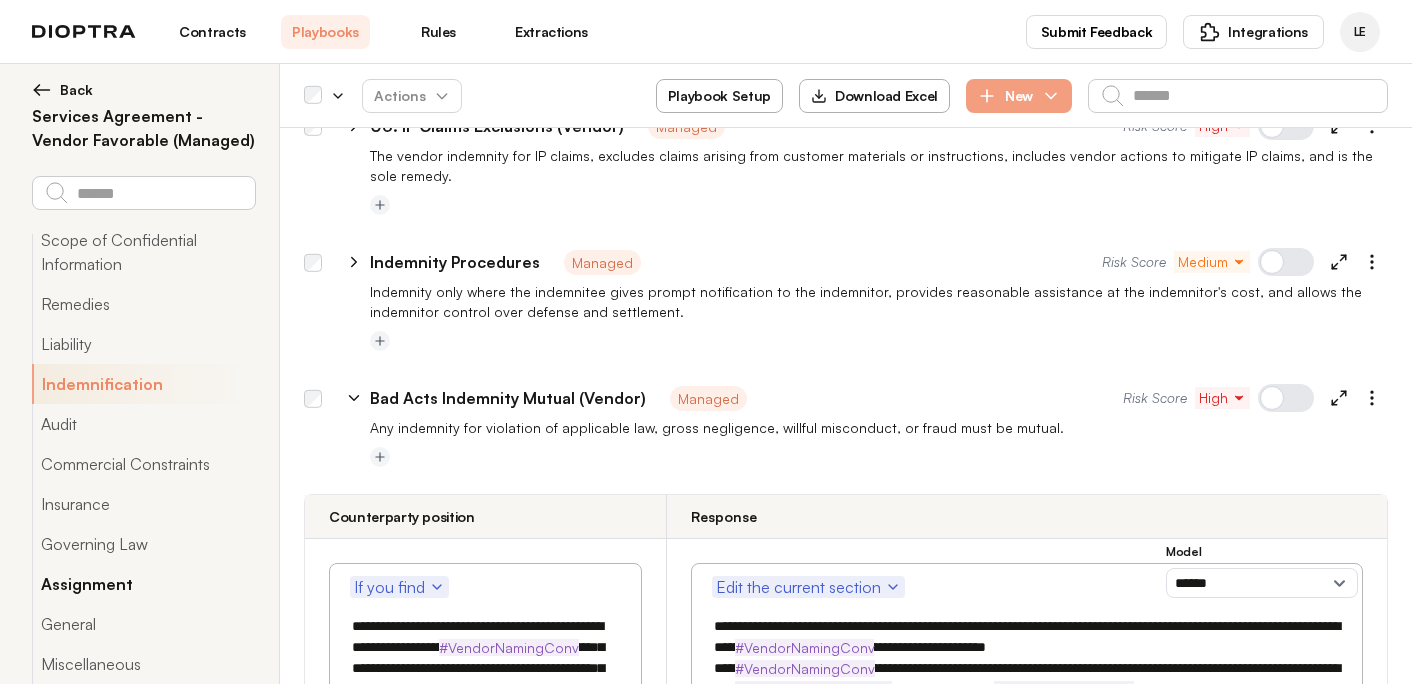 click on "Assignment" at bounding box center [143, 584] 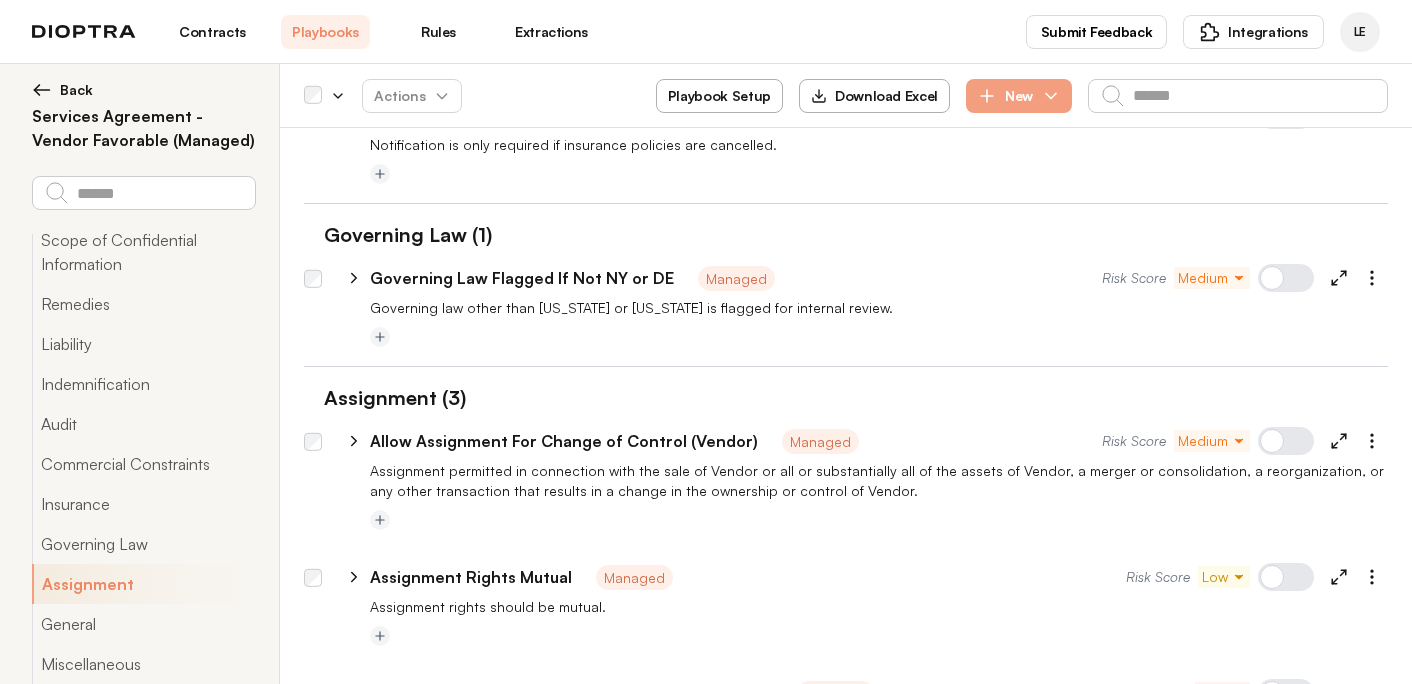 scroll, scrollTop: 17290, scrollLeft: 0, axis: vertical 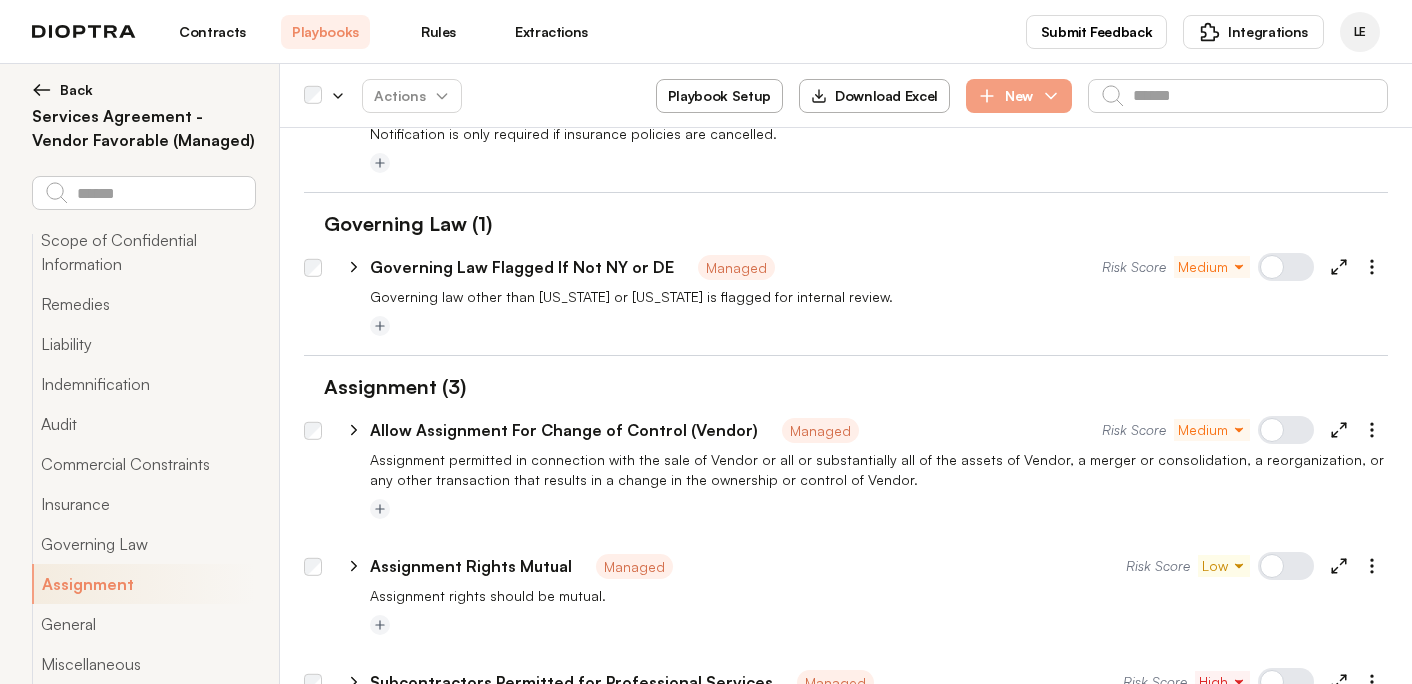 click 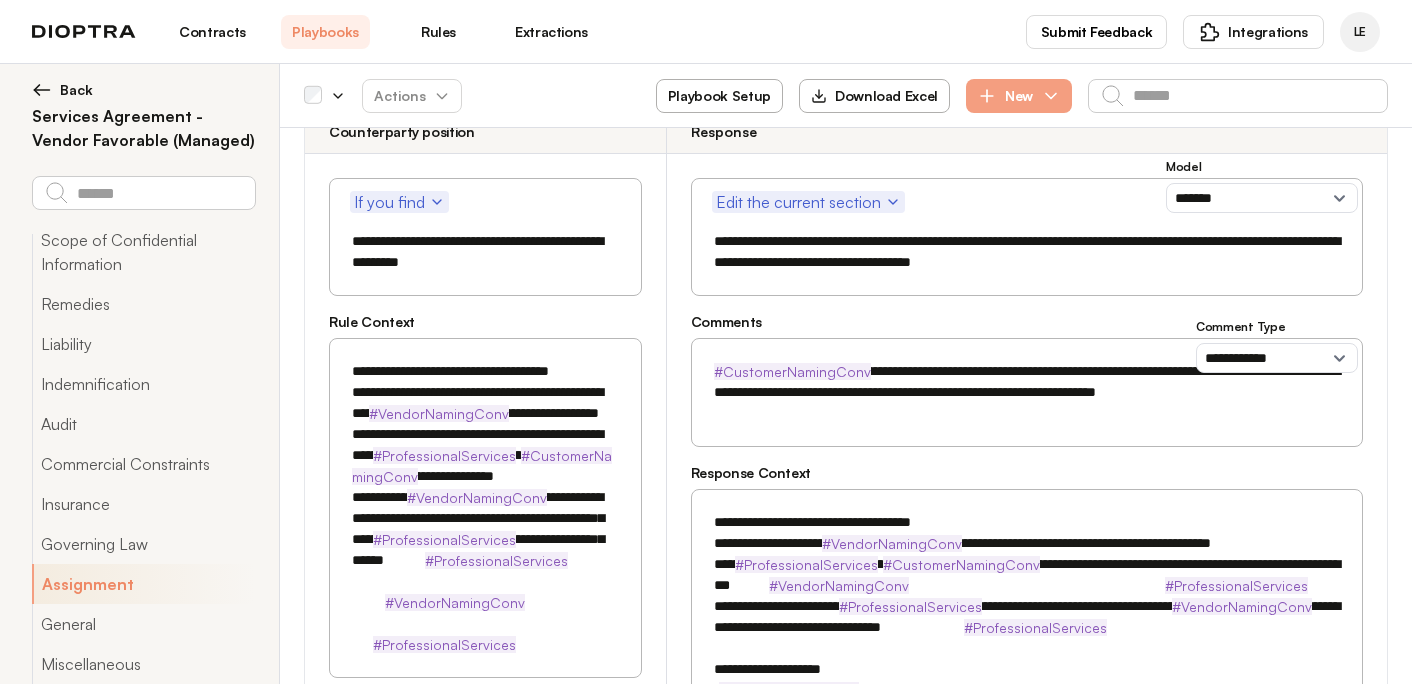scroll, scrollTop: 17974, scrollLeft: 0, axis: vertical 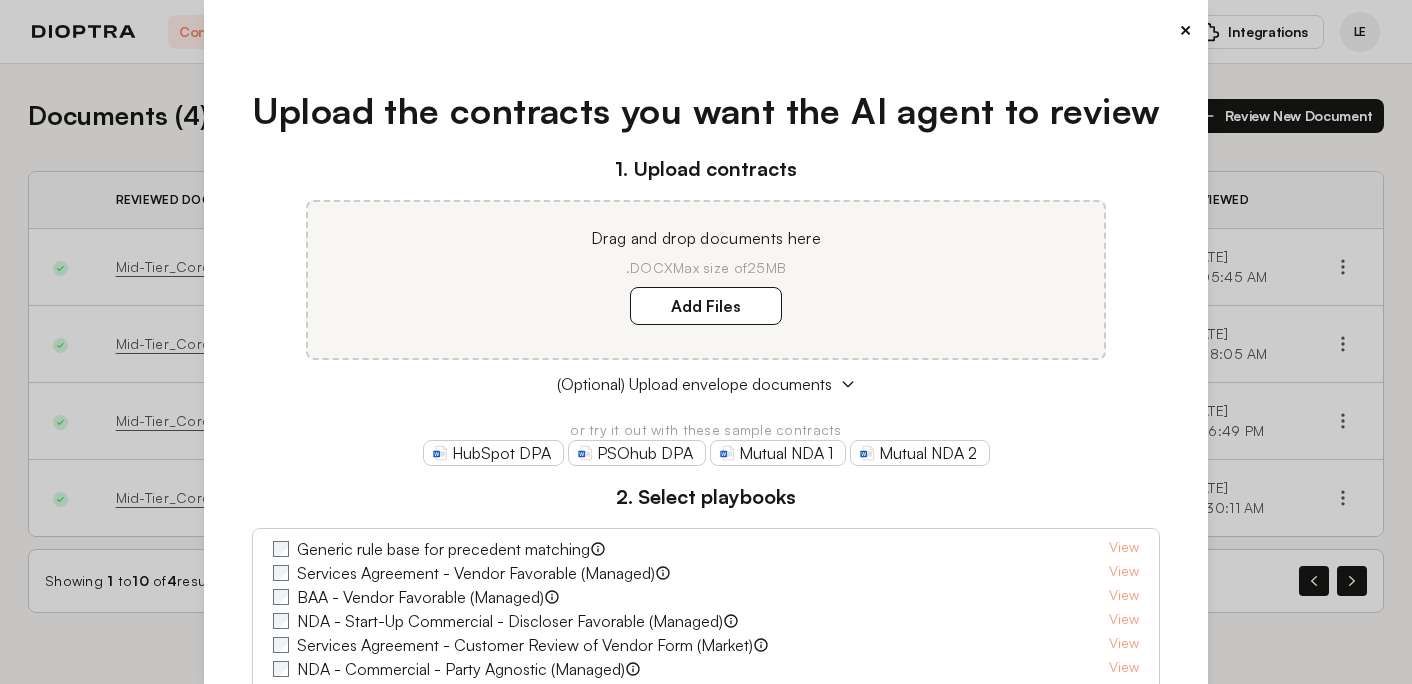 click on "×" at bounding box center (1185, 30) 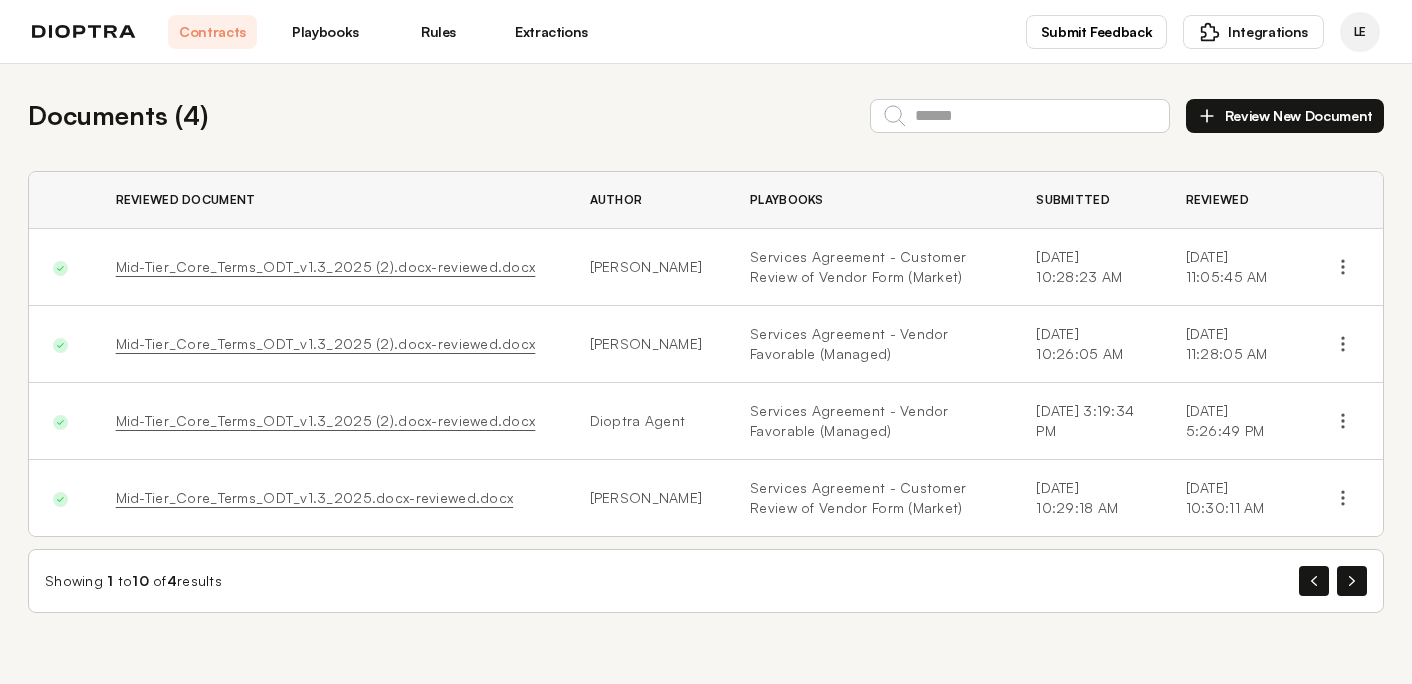 click on "Rules" at bounding box center [438, 32] 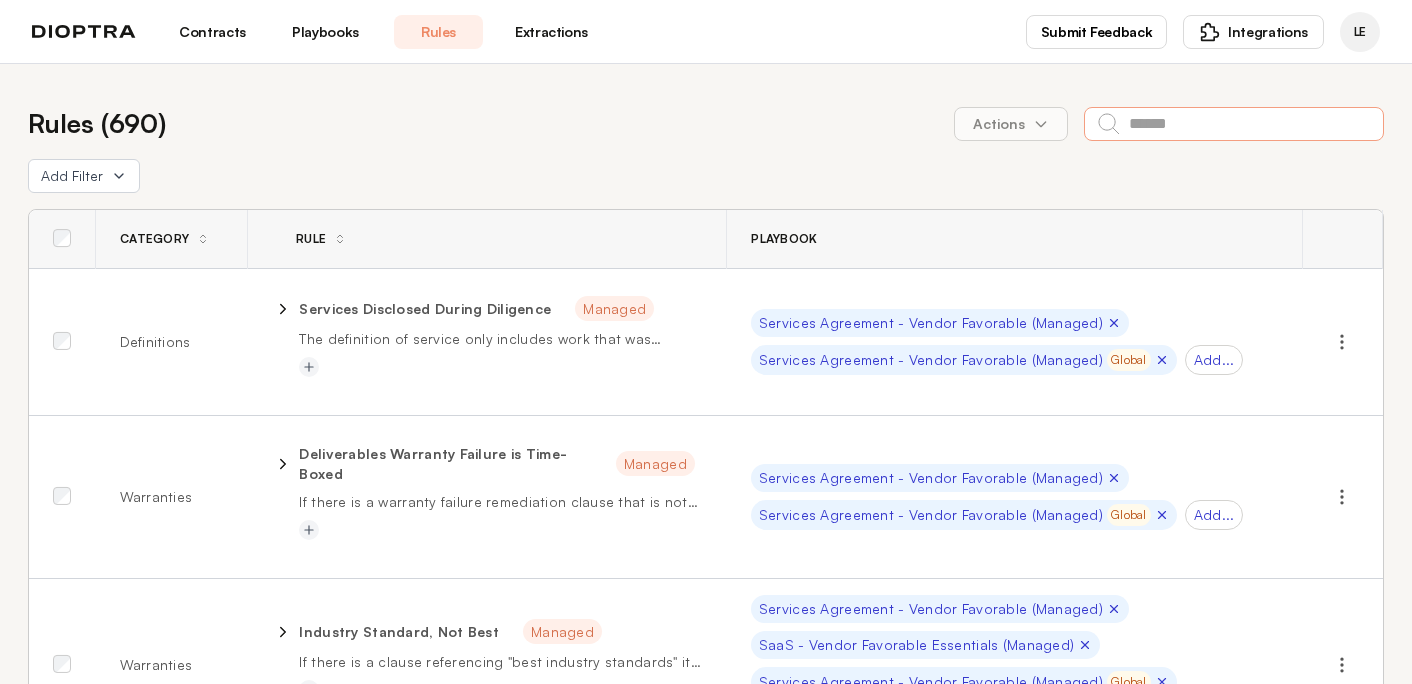 click at bounding box center (1234, 124) 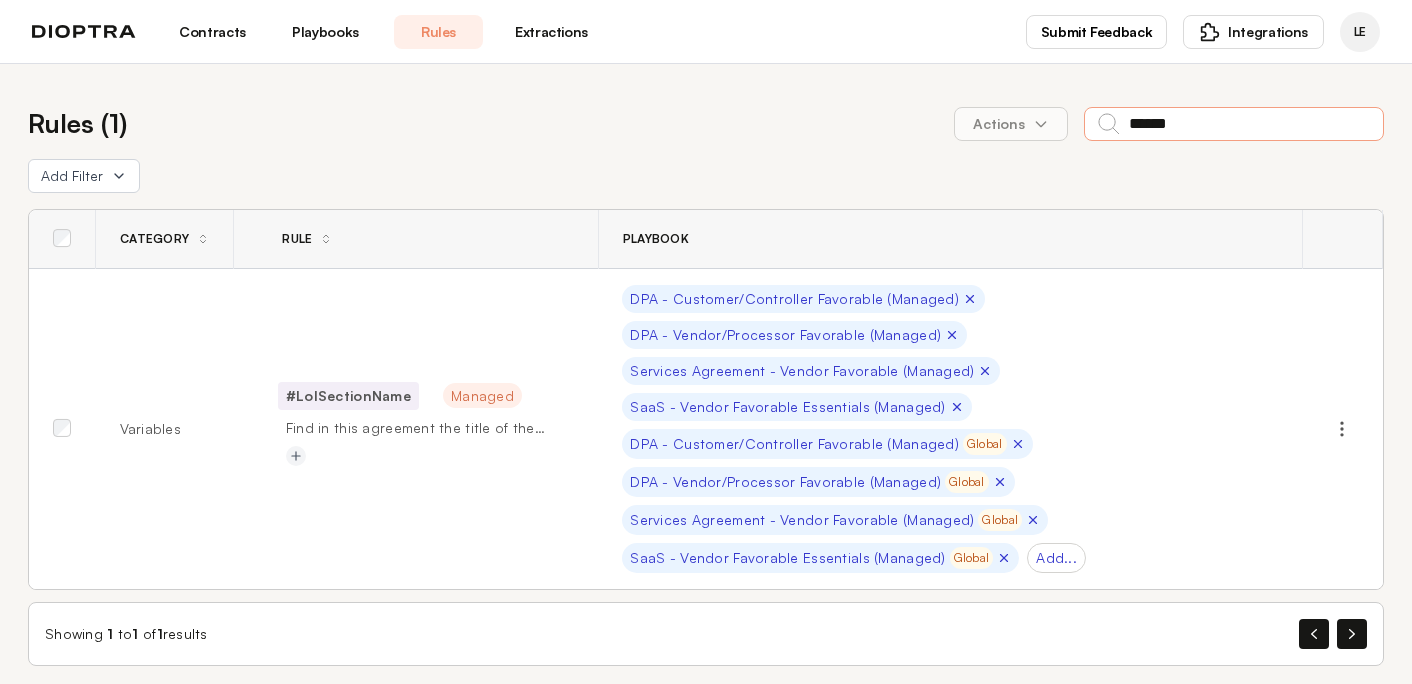 drag, startPoint x: 1177, startPoint y: 129, endPoint x: 1108, endPoint y: 127, distance: 69.02898 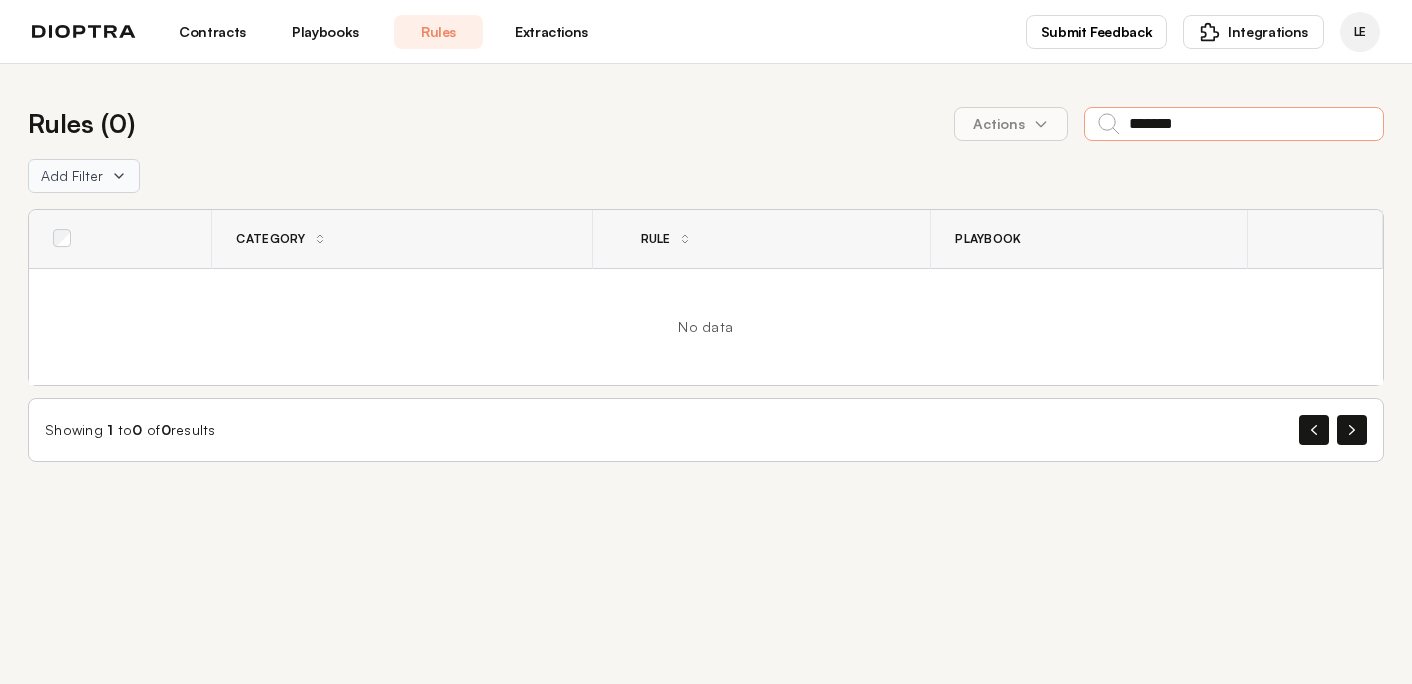 type on "*******" 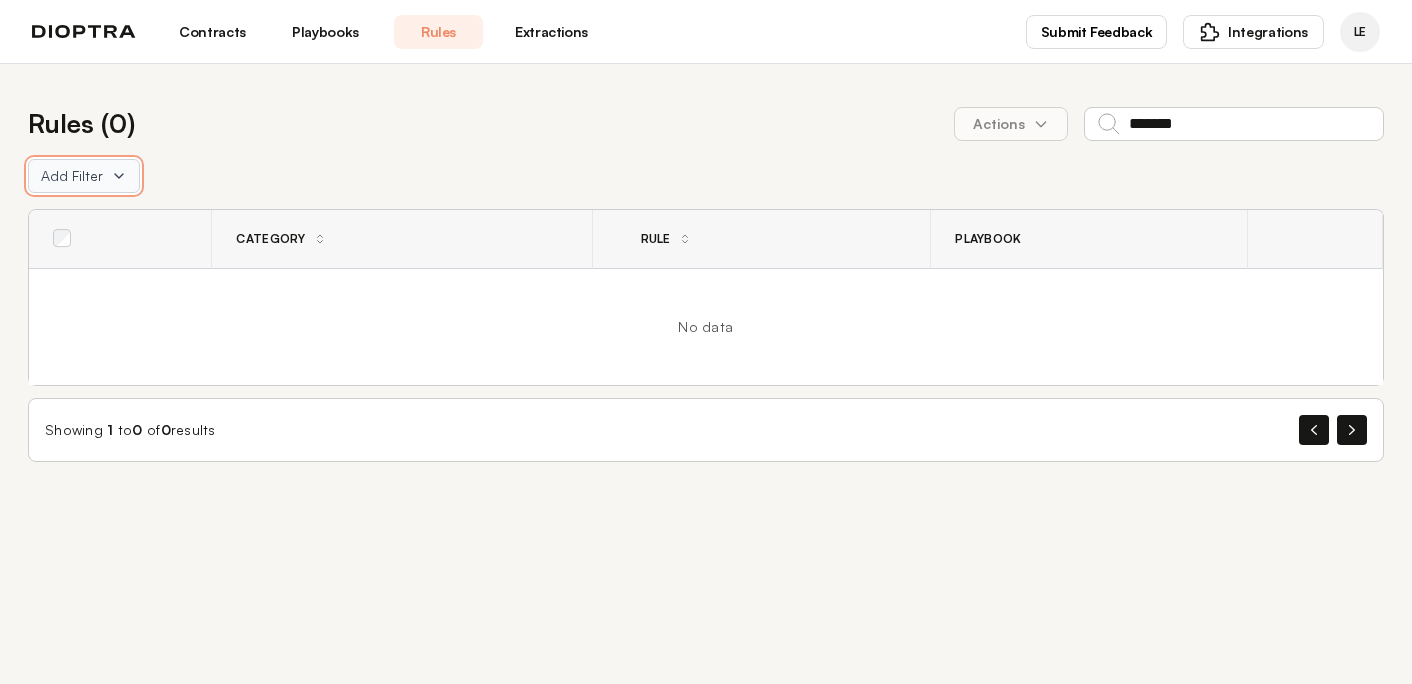 click 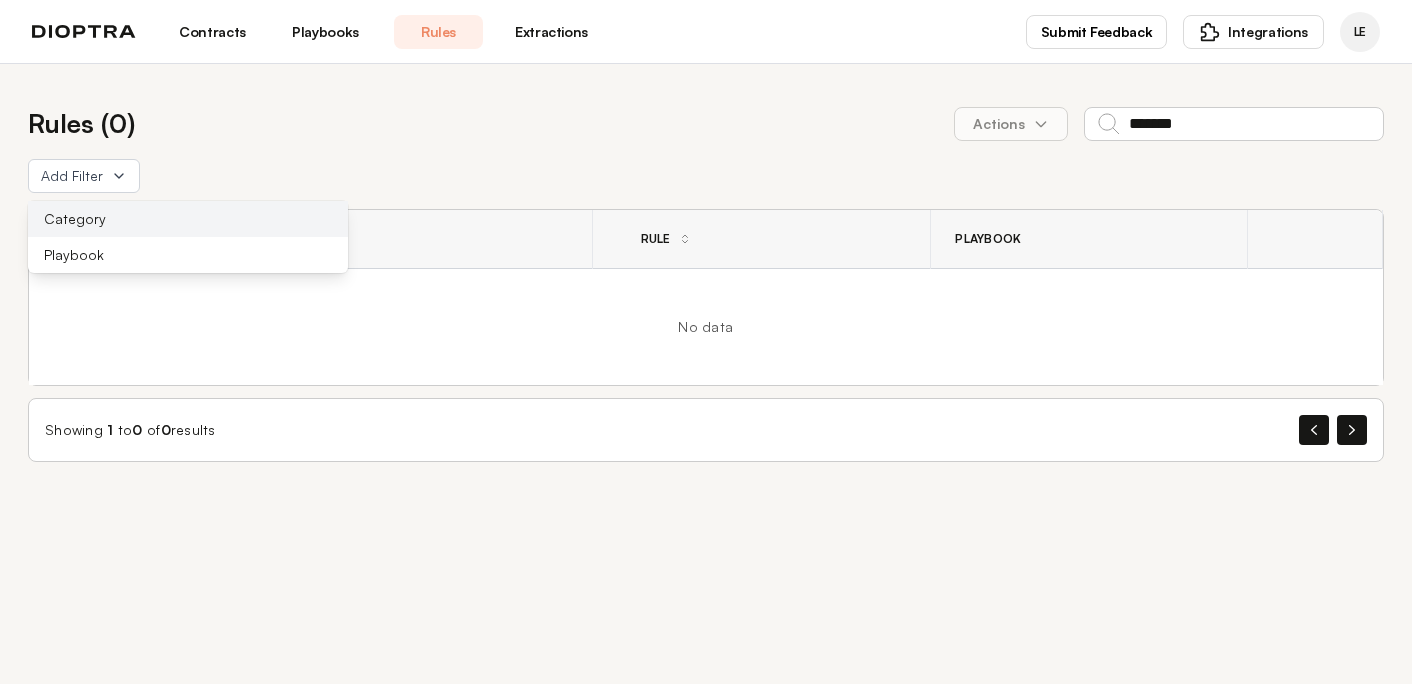 click on "Category" at bounding box center [188, 219] 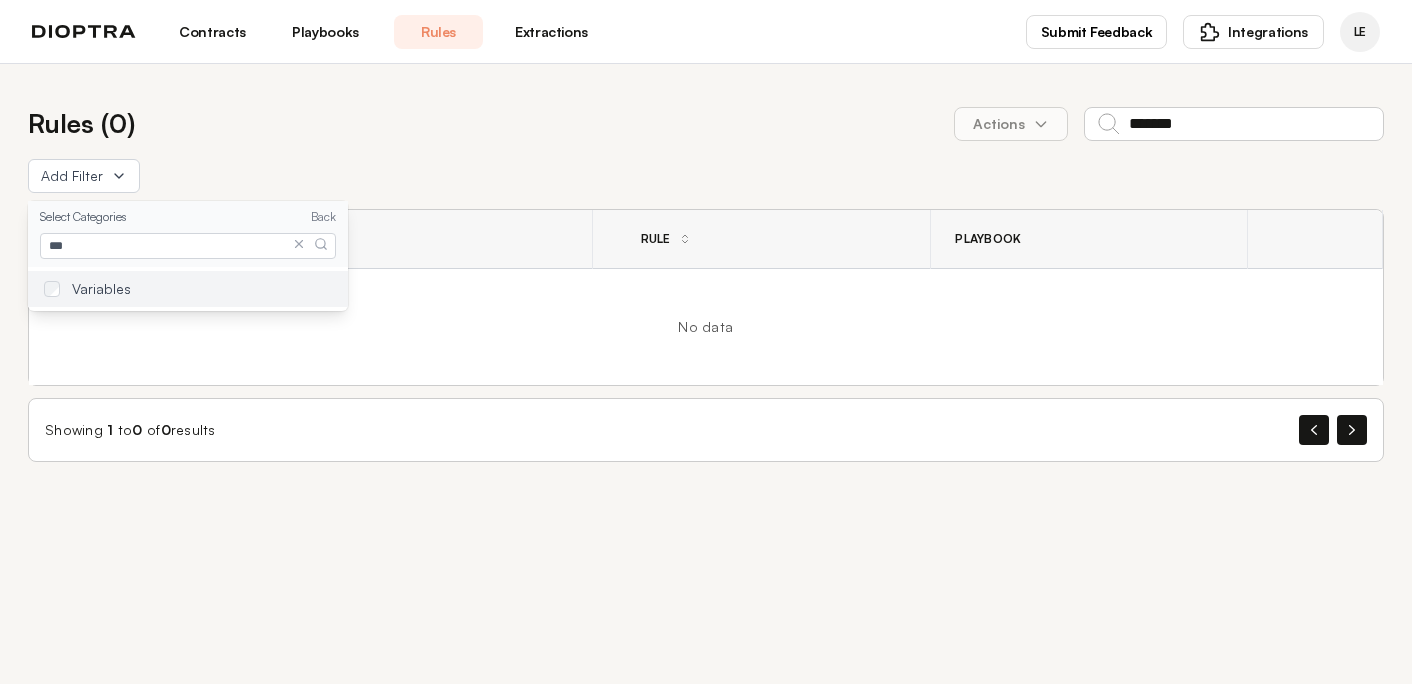 type on "***" 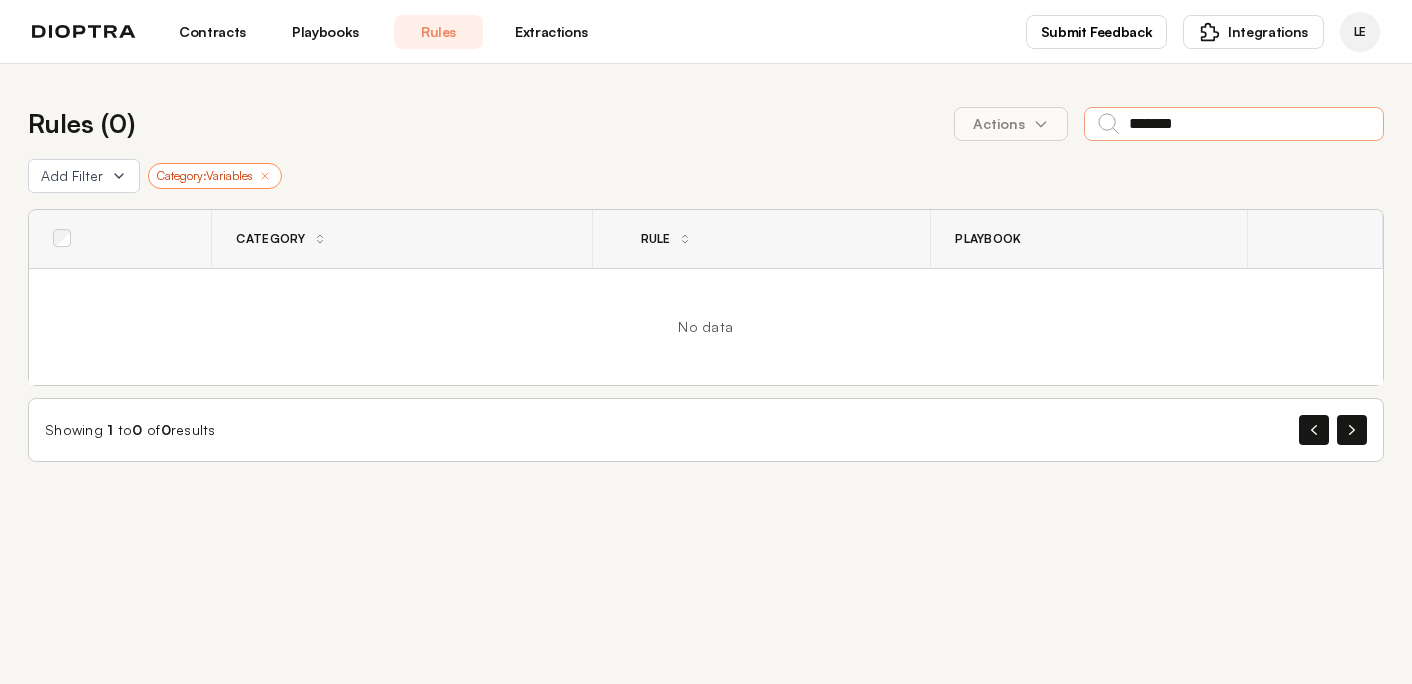 click on "*******" at bounding box center (1234, 124) 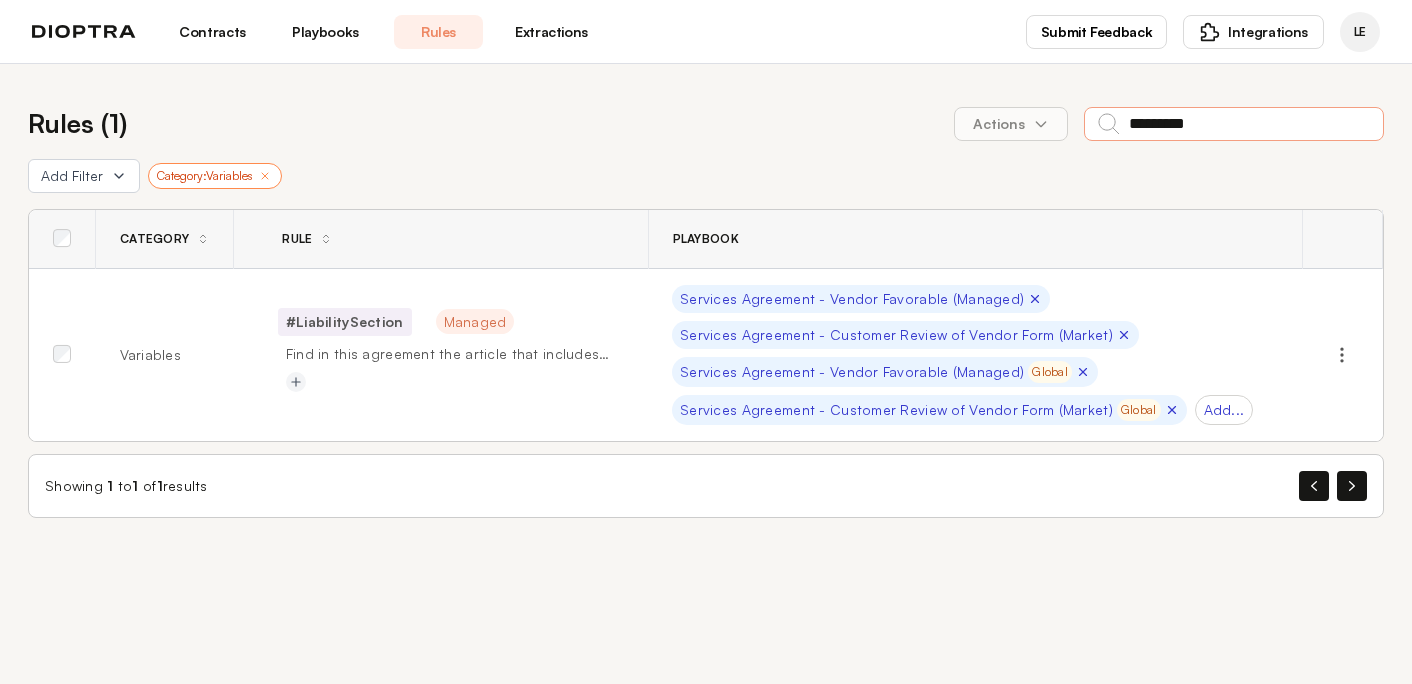 type on "*********" 